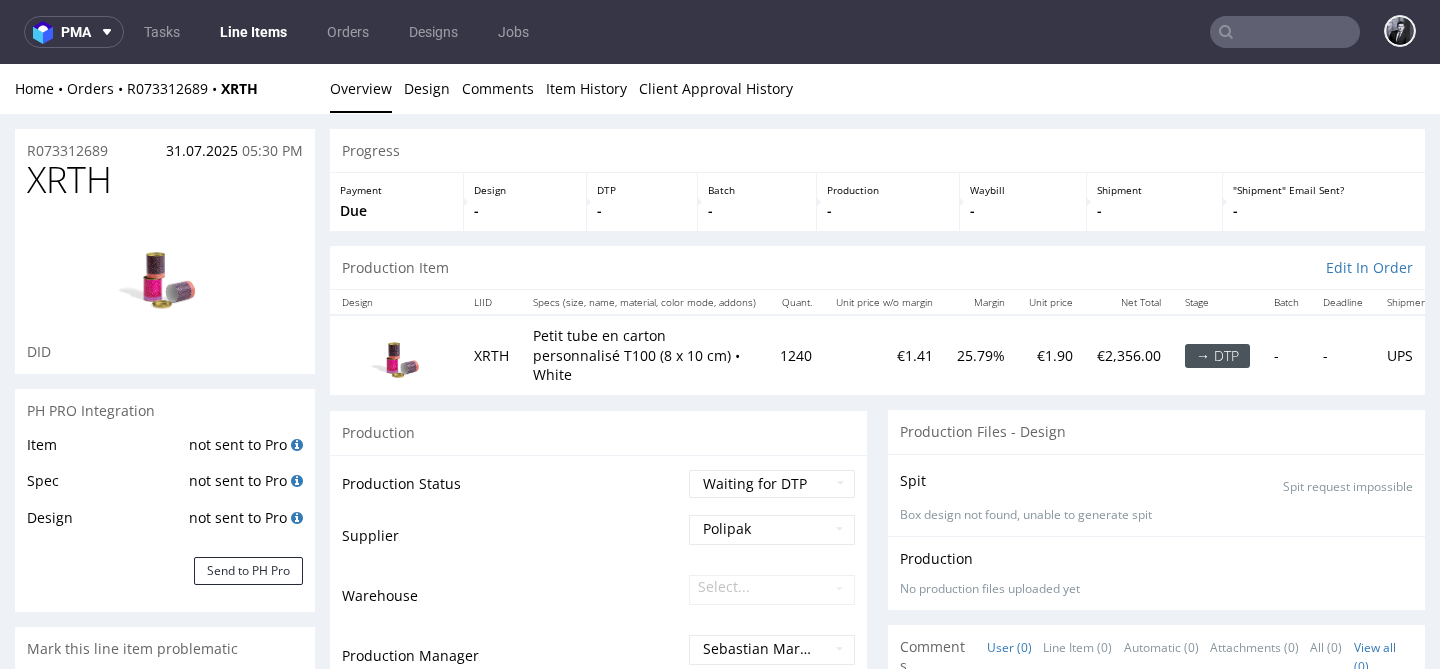 scroll, scrollTop: 191, scrollLeft: 0, axis: vertical 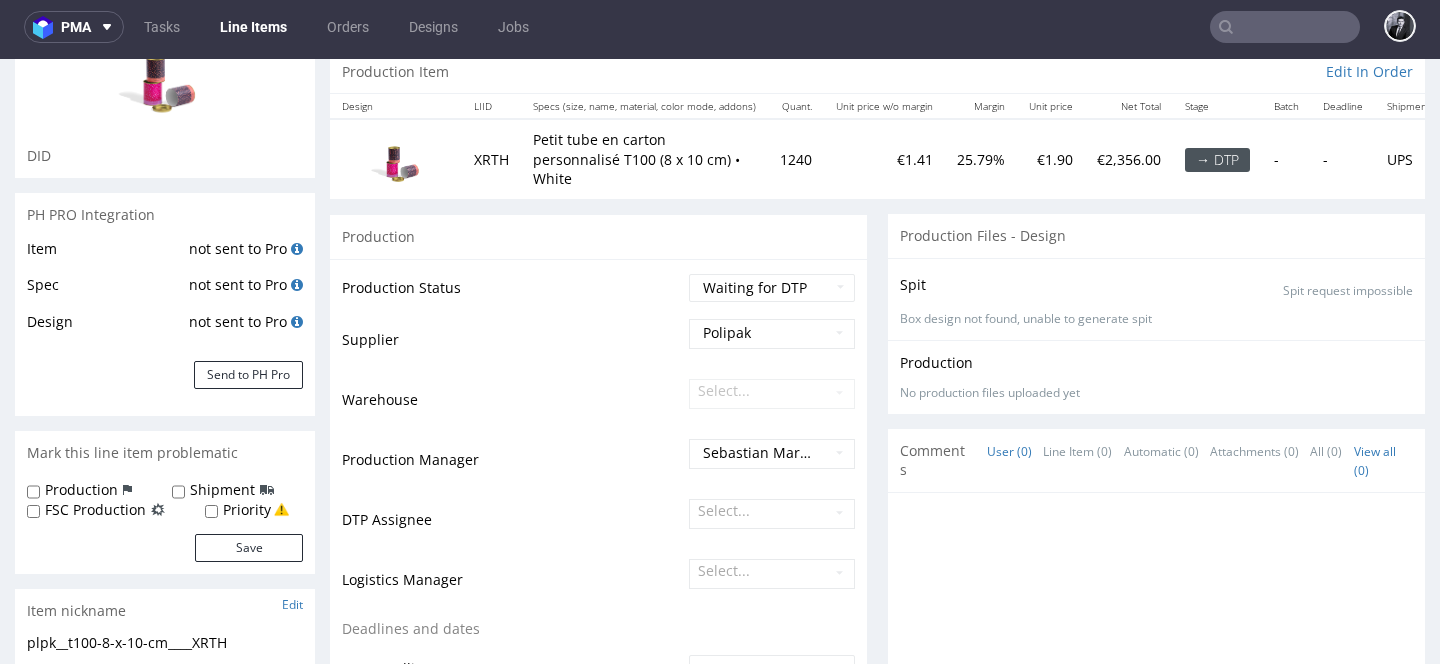 click at bounding box center (1285, 27) 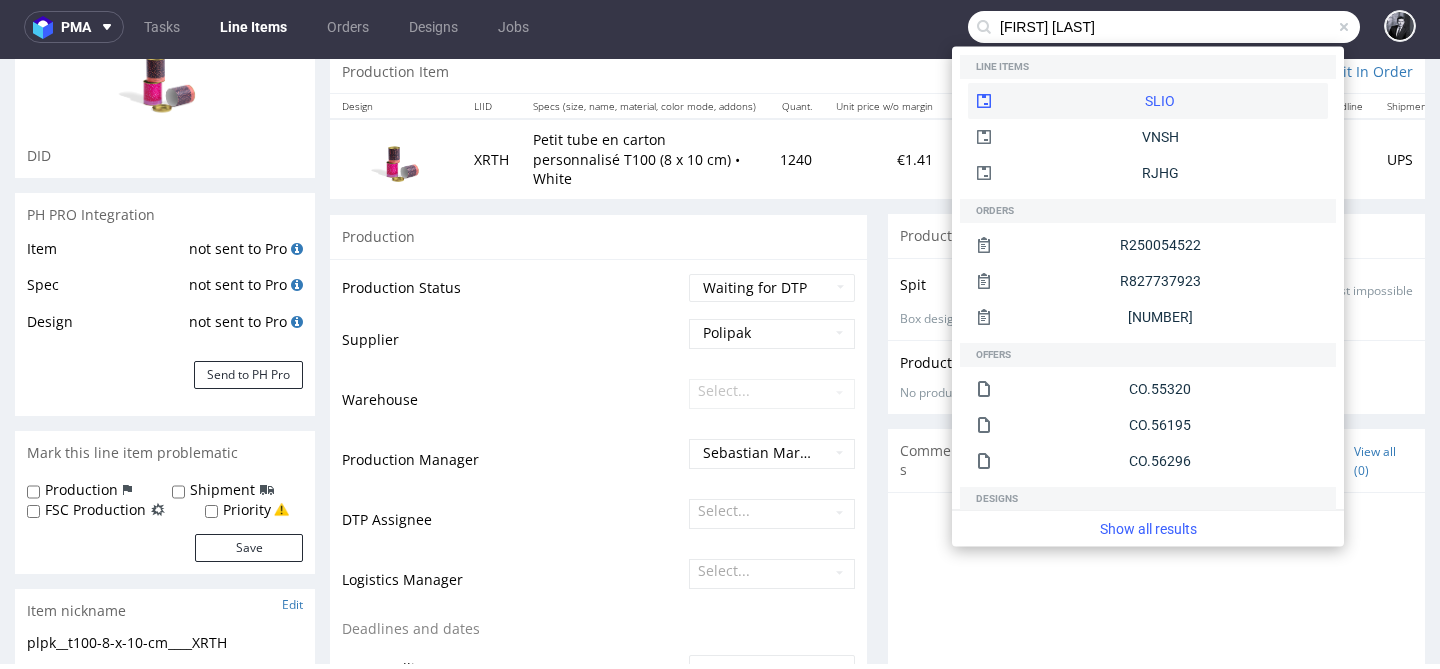 type on "[FIRST] [LAST]" 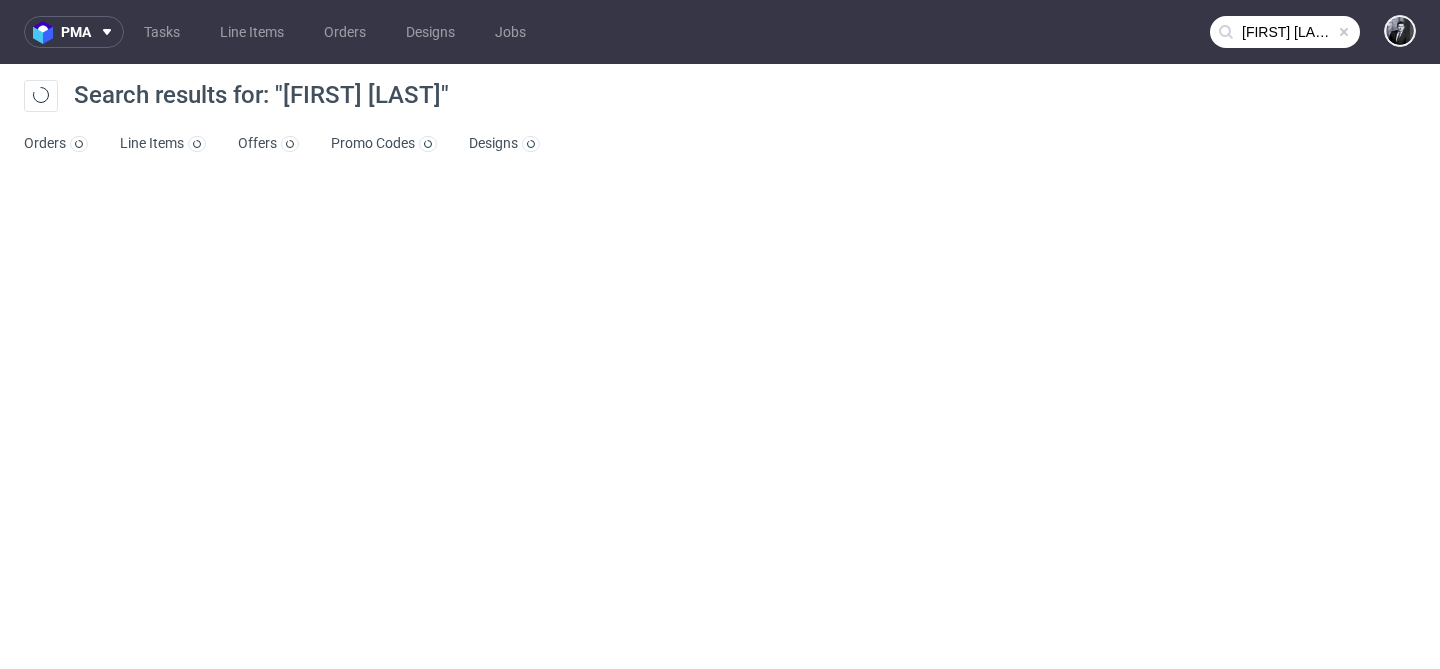 scroll, scrollTop: 0, scrollLeft: 0, axis: both 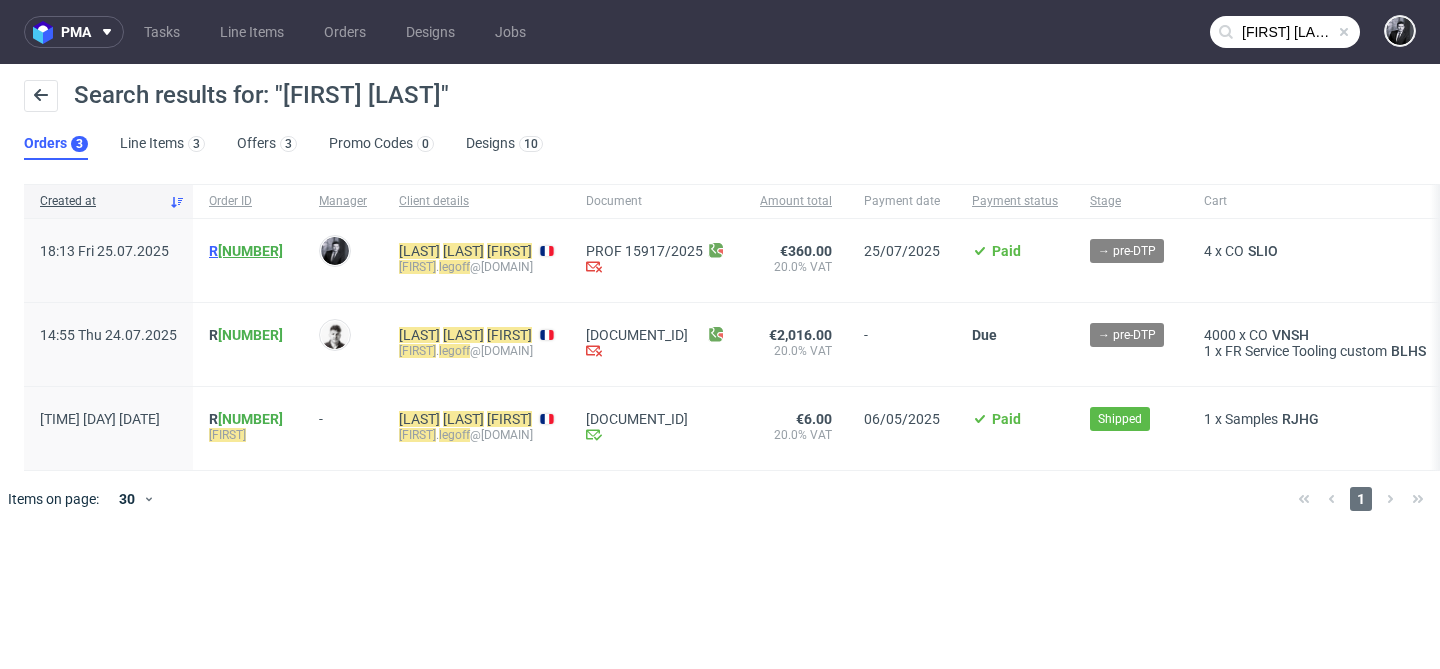 click on "[NUMBER]" at bounding box center (250, 251) 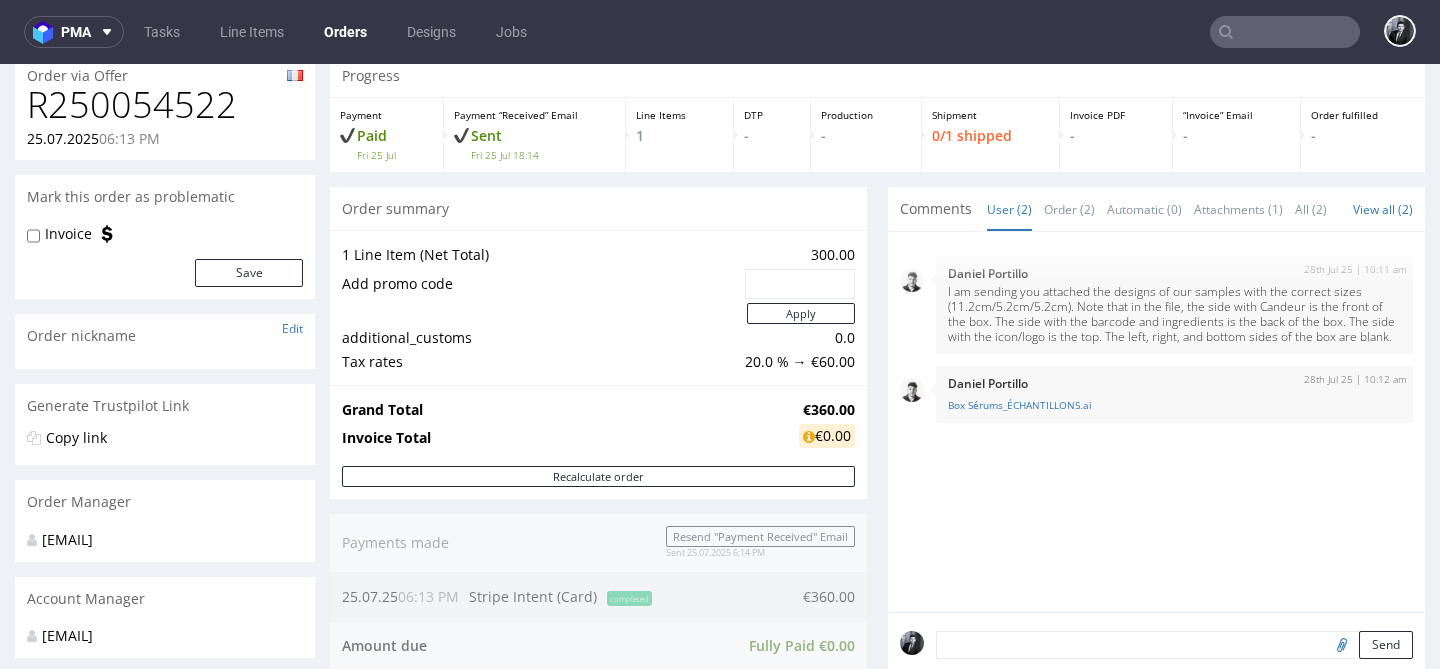 scroll, scrollTop: 0, scrollLeft: 0, axis: both 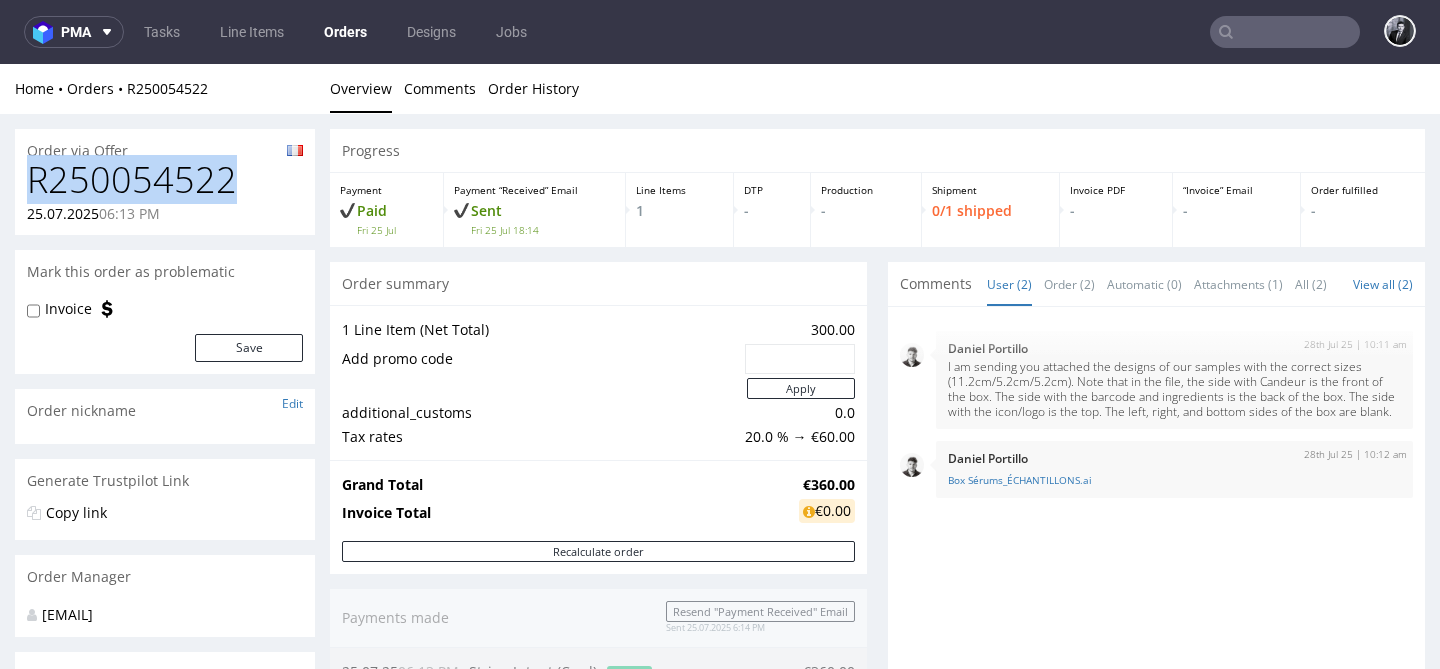 drag, startPoint x: 270, startPoint y: 188, endPoint x: 10, endPoint y: 164, distance: 261.10535 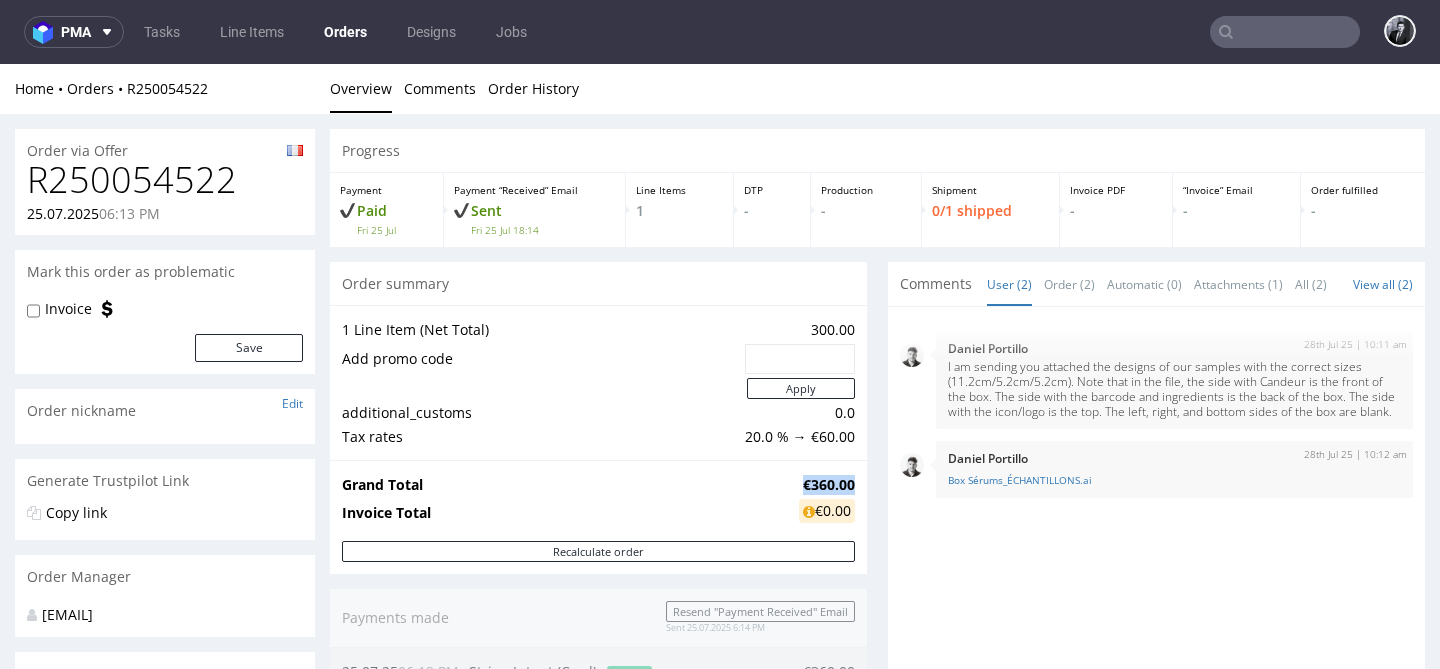 drag, startPoint x: 779, startPoint y: 486, endPoint x: 844, endPoint y: 485, distance: 65.00769 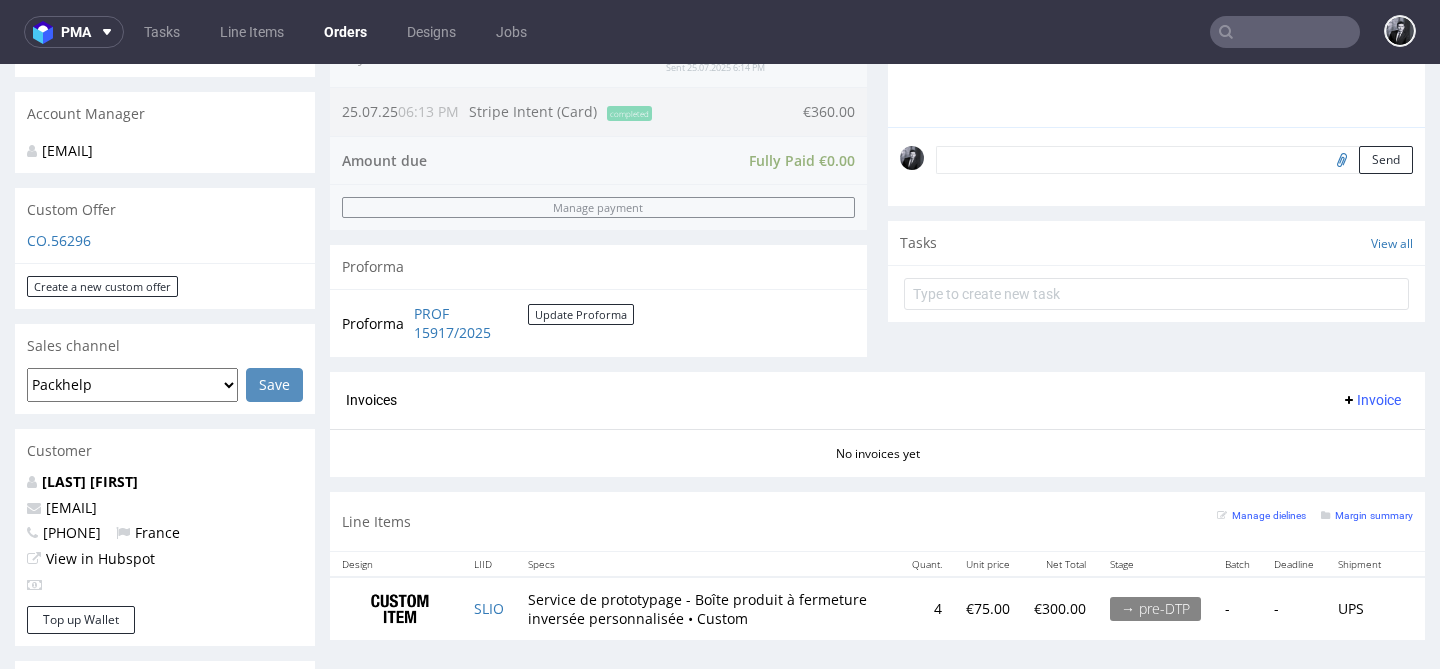 scroll, scrollTop: 0, scrollLeft: 0, axis: both 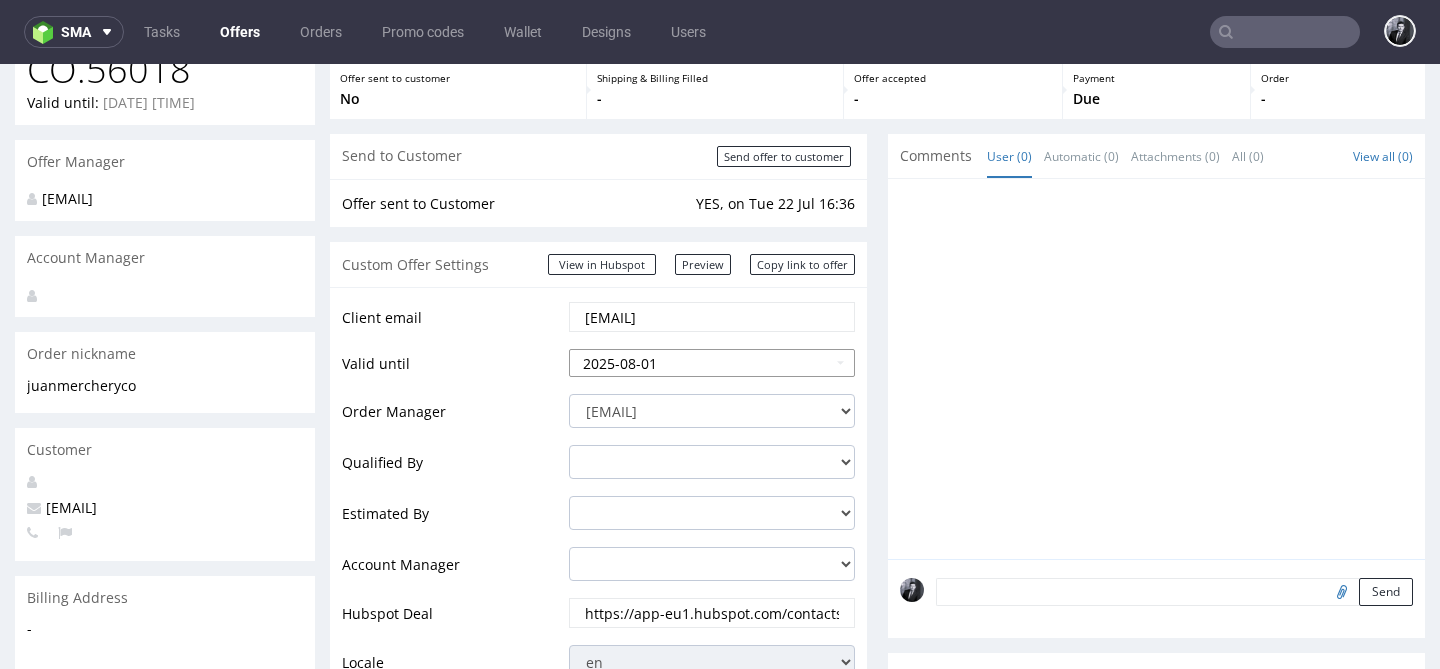 click on "2025-08-01" at bounding box center [712, 363] 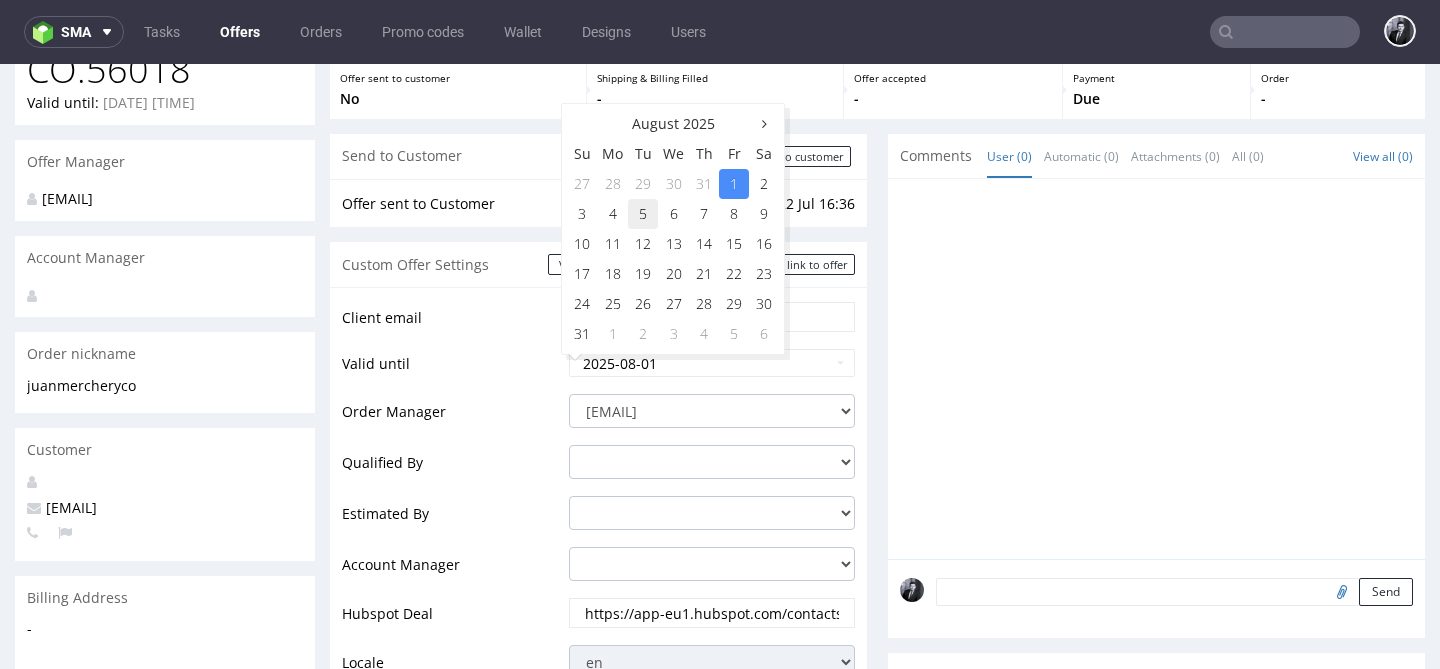click on "5" at bounding box center [643, 214] 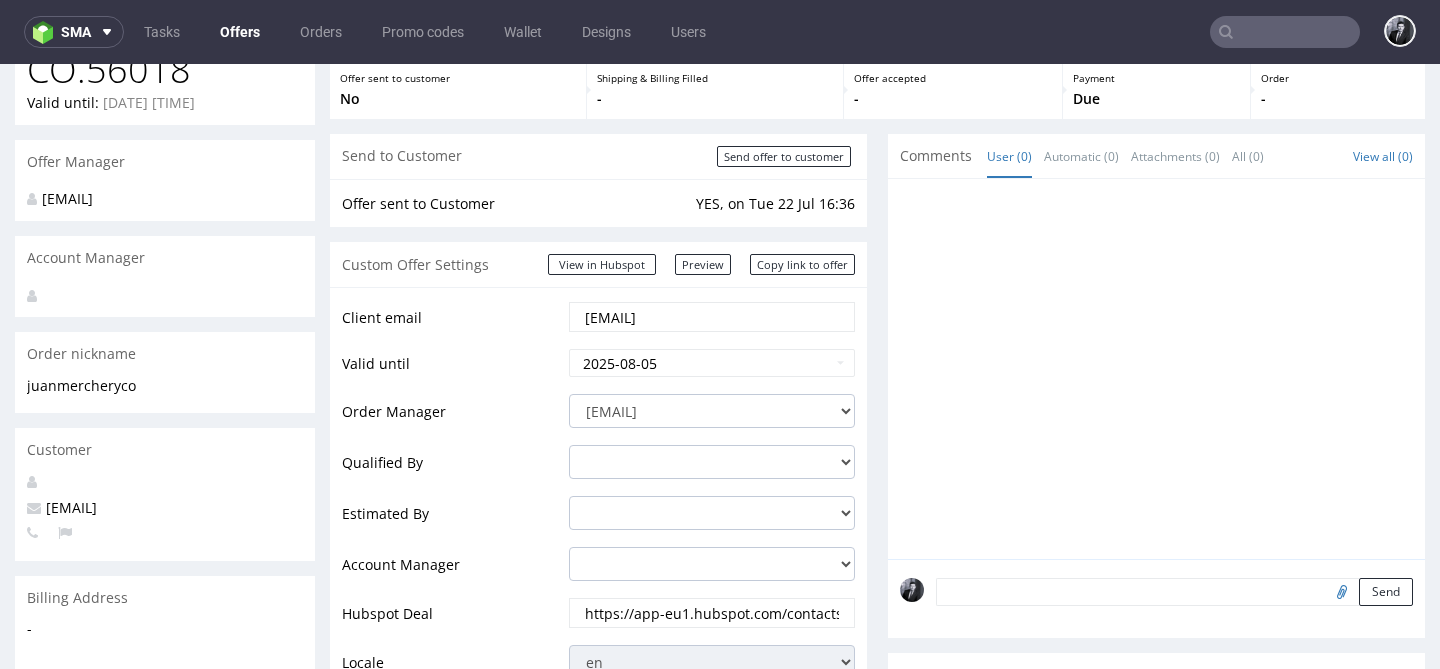 click on "Qualified By" at bounding box center [453, 468] 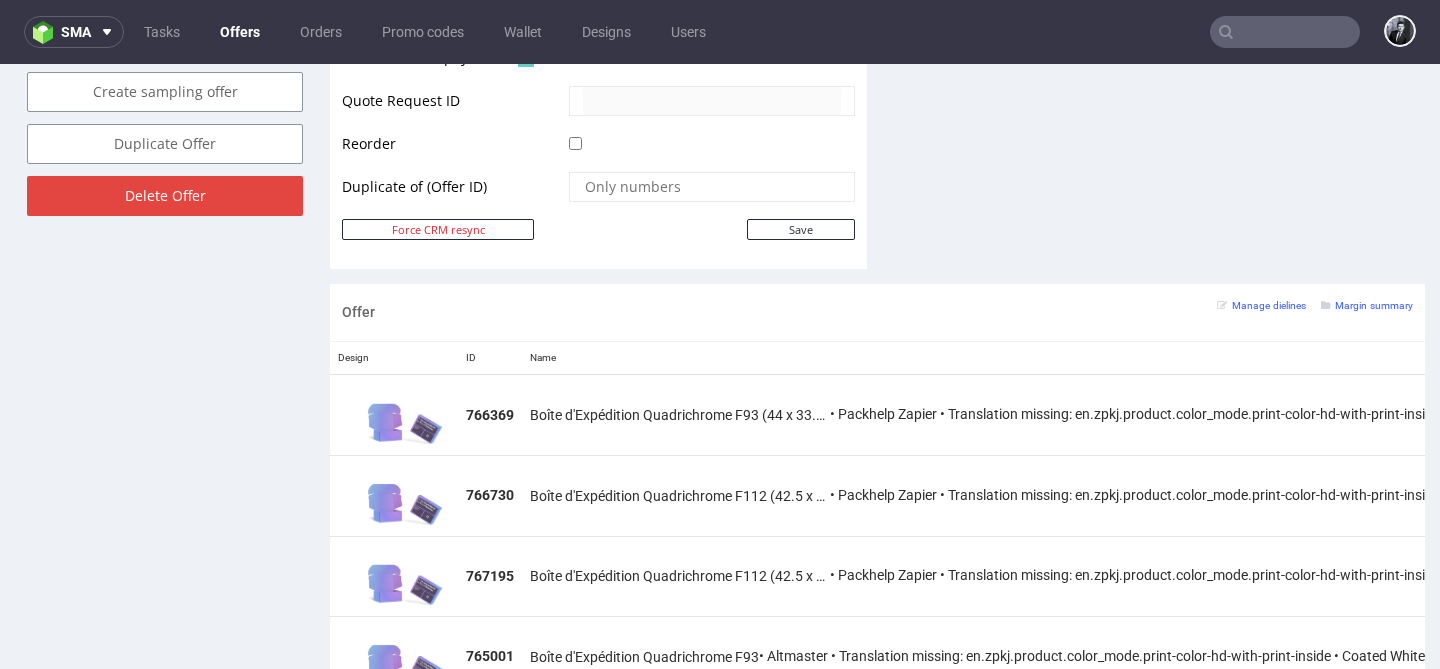 scroll, scrollTop: 1126, scrollLeft: 0, axis: vertical 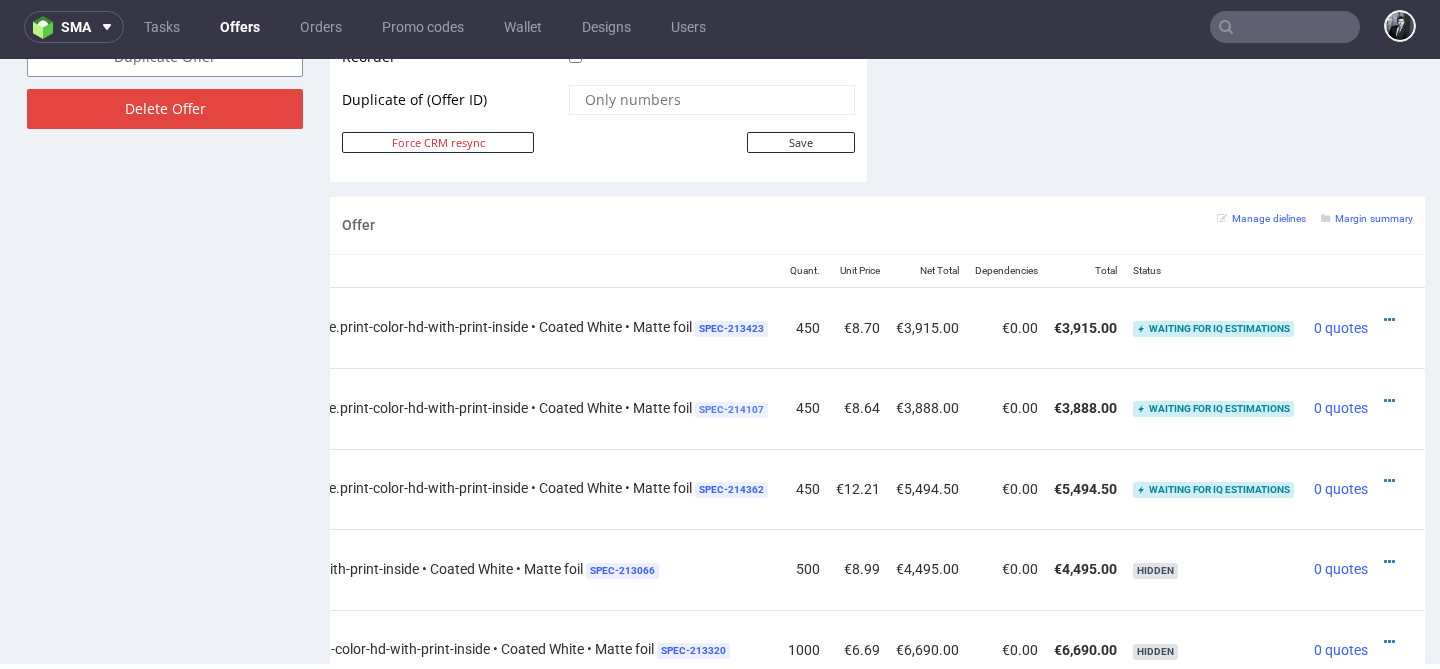click on "SPEC- 214107" at bounding box center [731, 410] 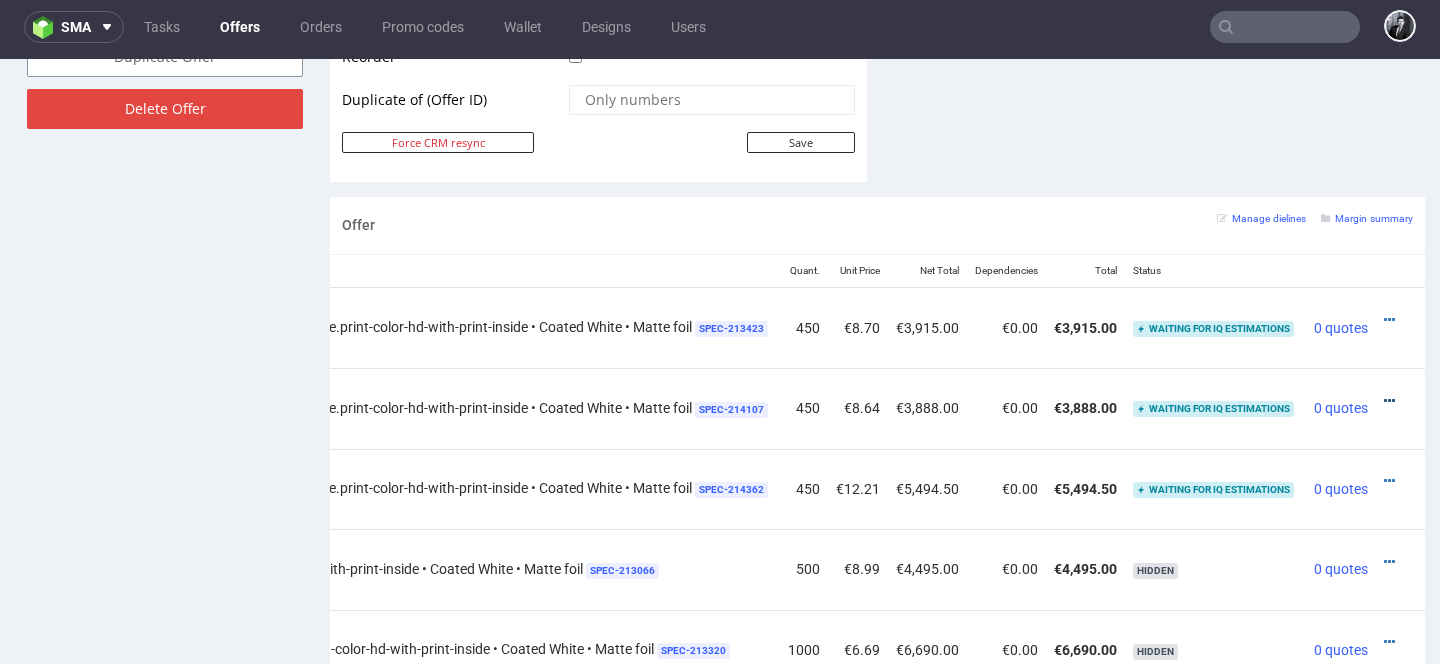 click at bounding box center (1389, 401) 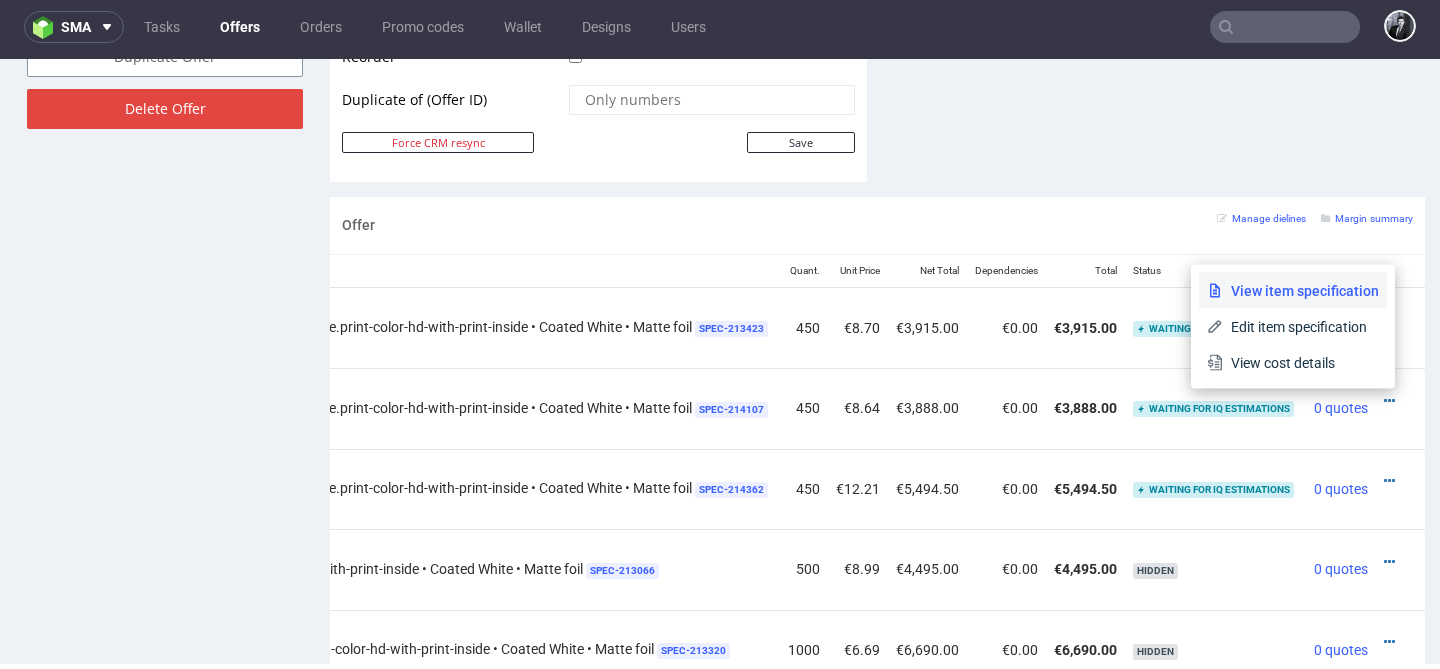 click on "View item specification" at bounding box center [1301, 291] 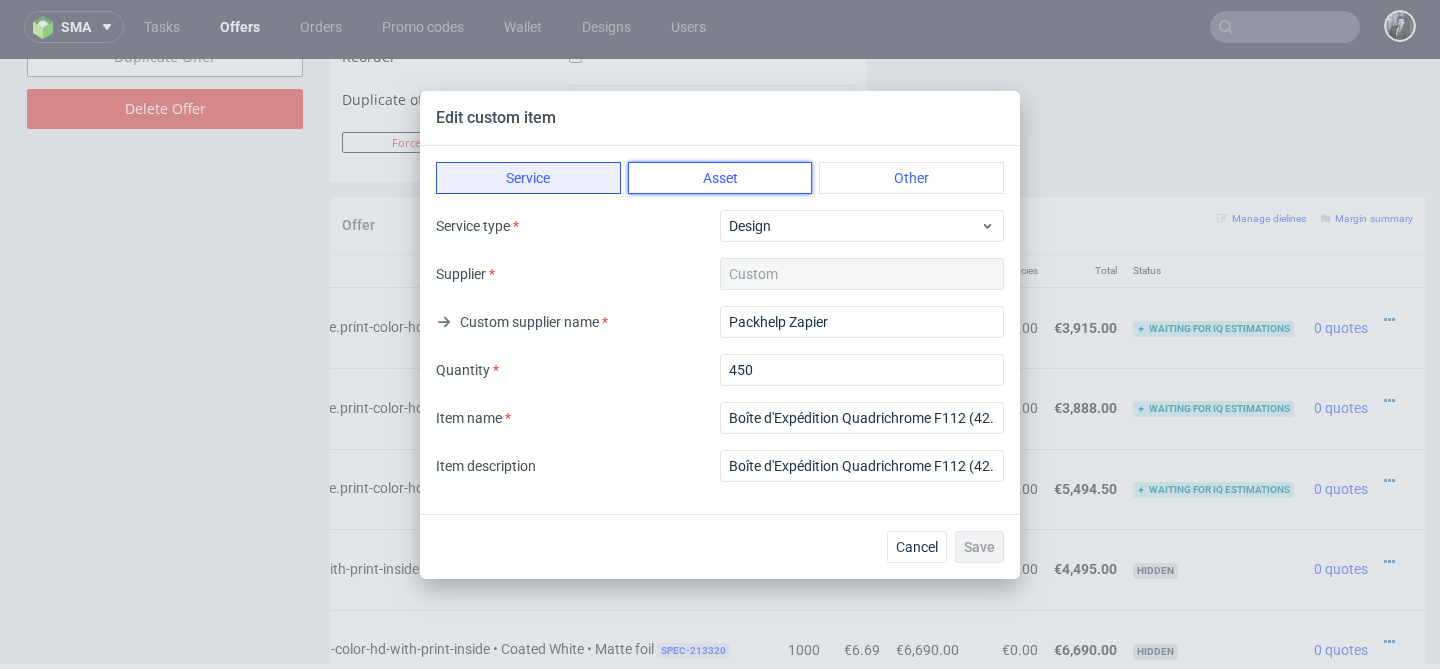 click on "Asset" at bounding box center (720, 178) 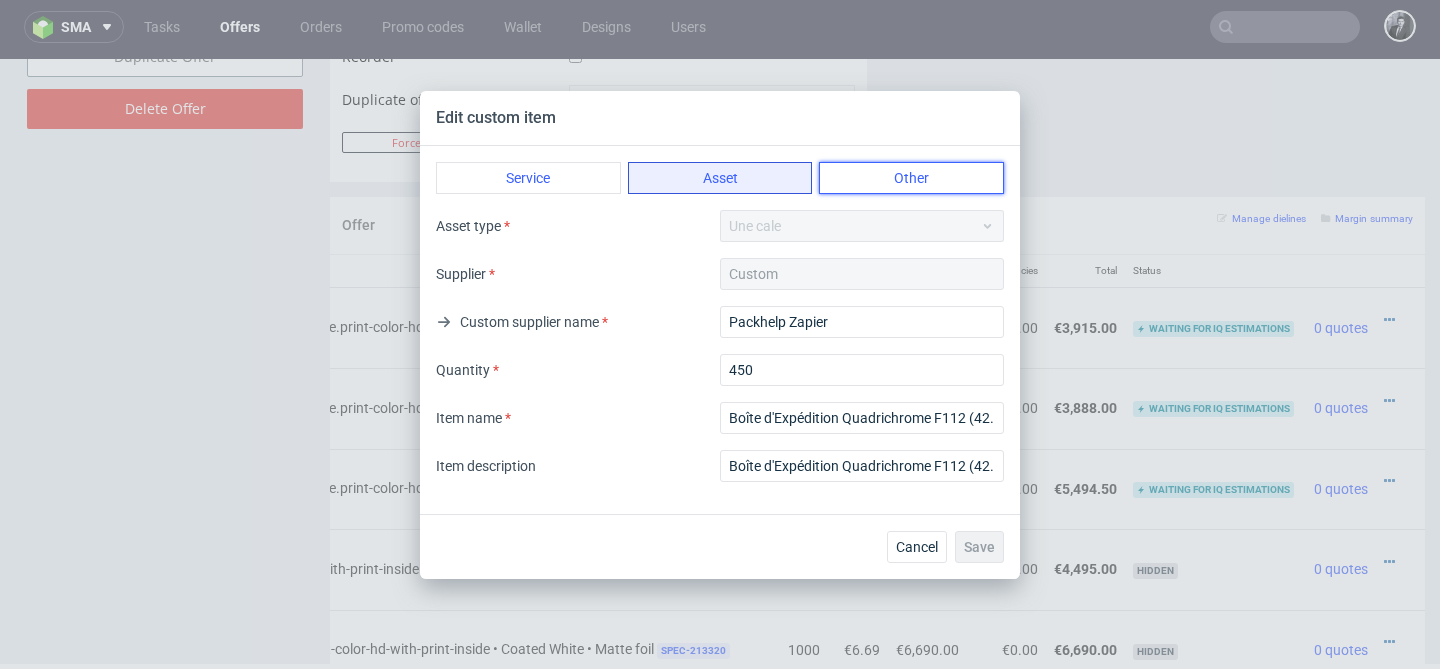 click on "Other" at bounding box center (911, 178) 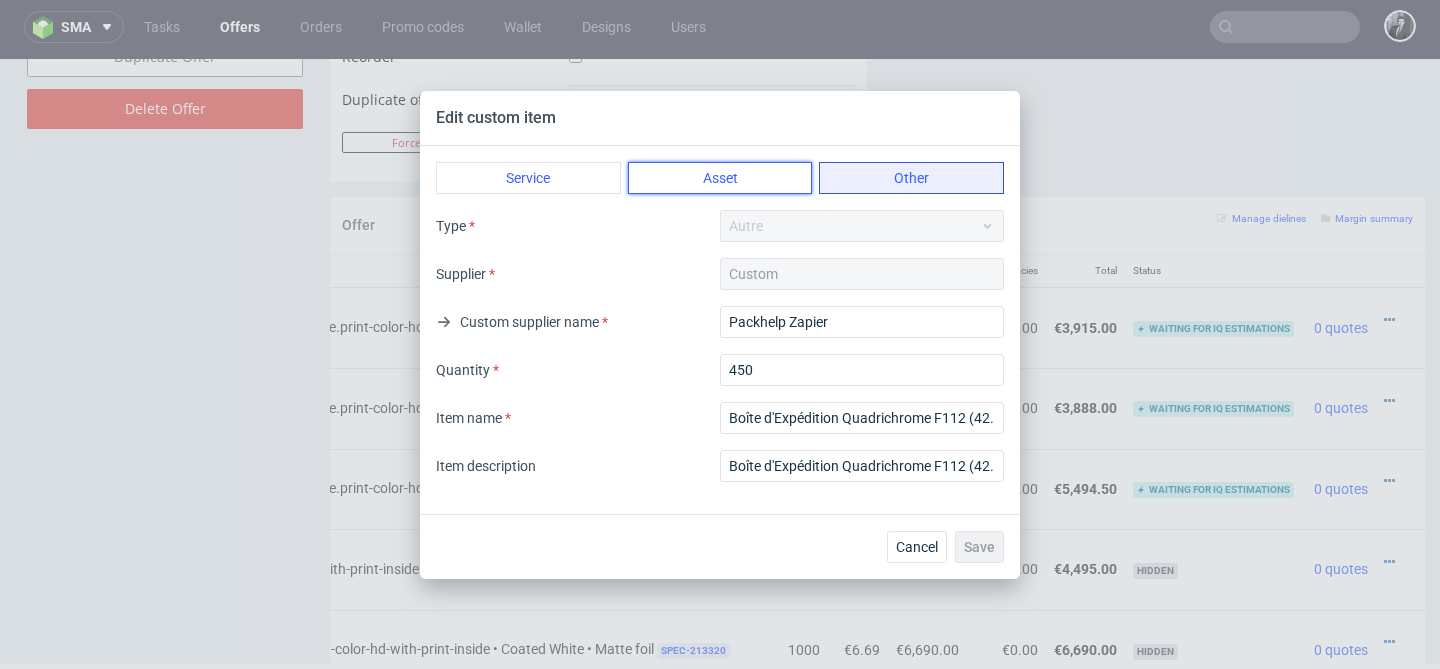 click on "Asset" at bounding box center (720, 178) 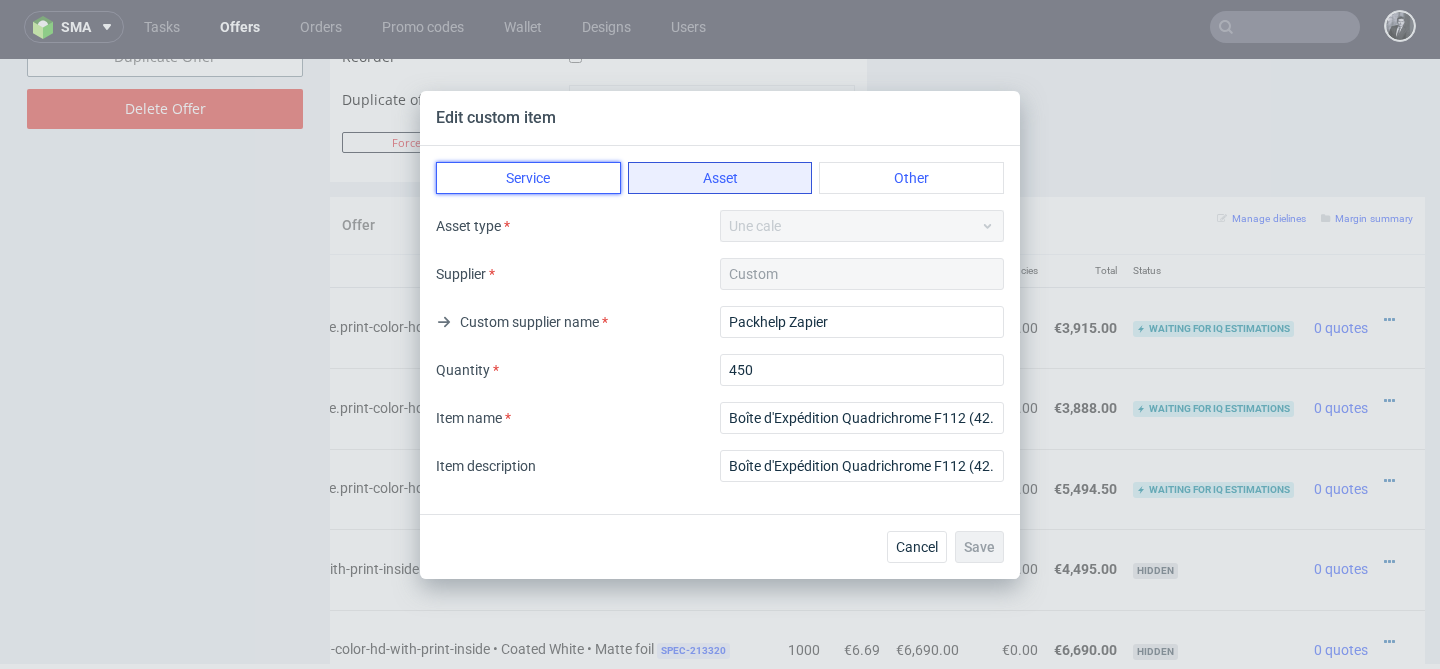 click on "Service" at bounding box center [528, 178] 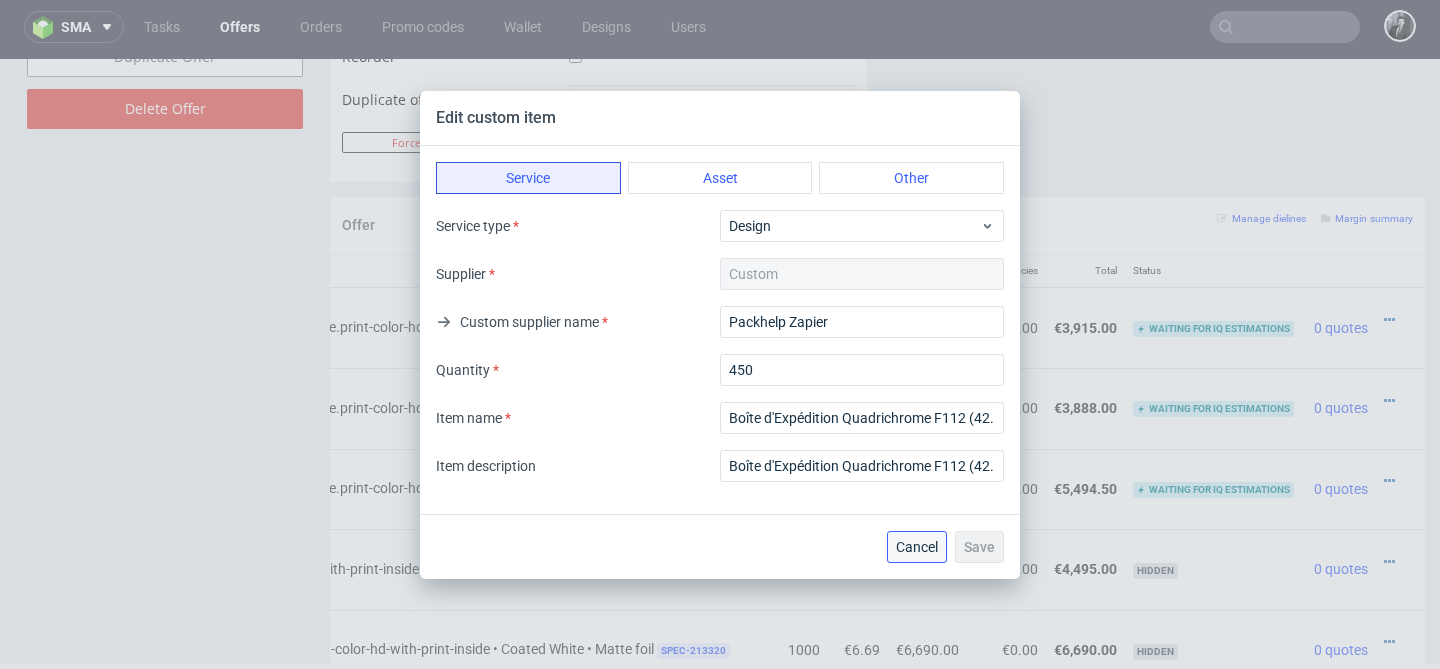 click on "Cancel" at bounding box center [917, 547] 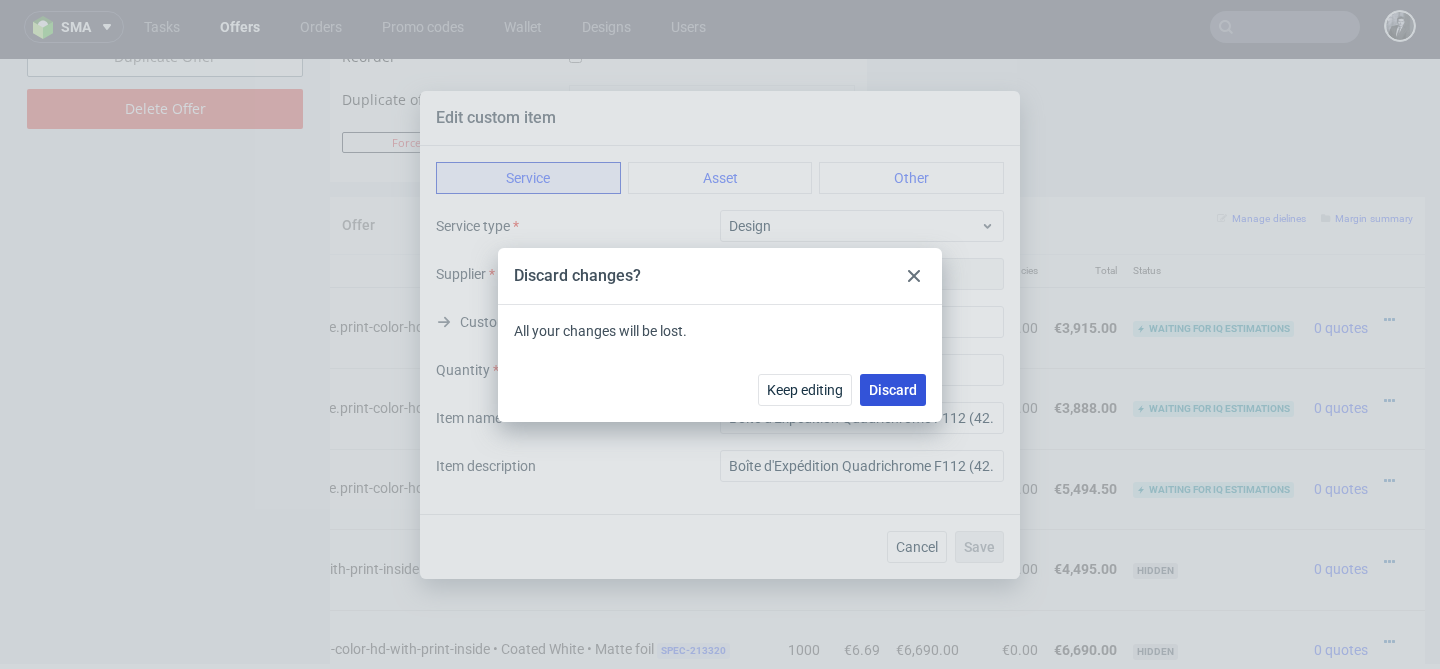 click on "Discard" at bounding box center [893, 390] 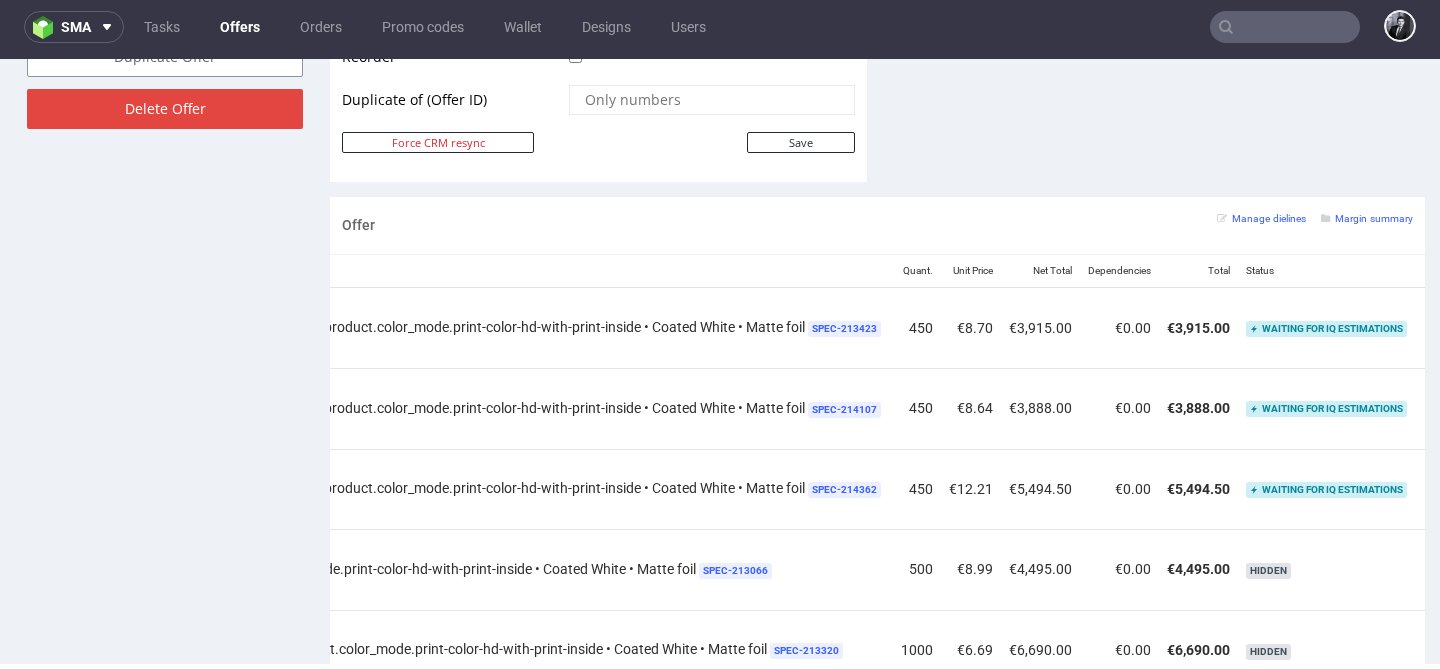 scroll, scrollTop: 0, scrollLeft: 933, axis: horizontal 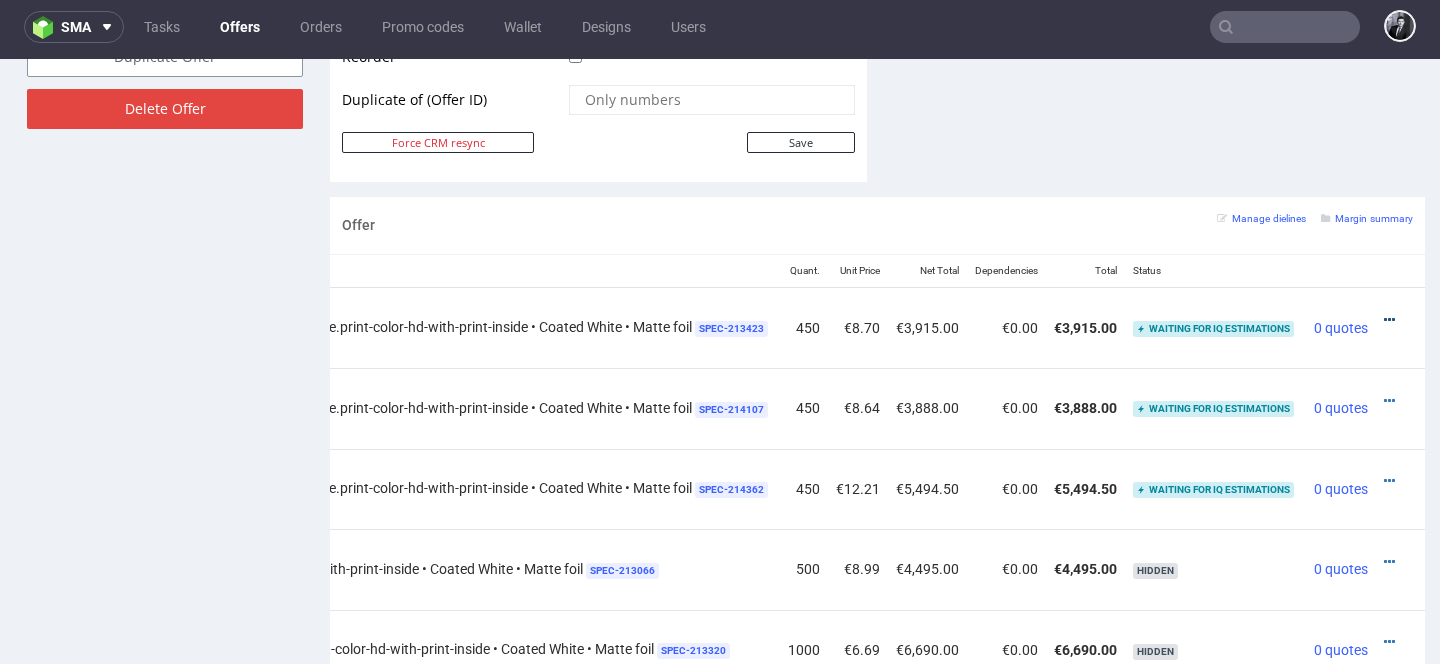 click at bounding box center (1389, 320) 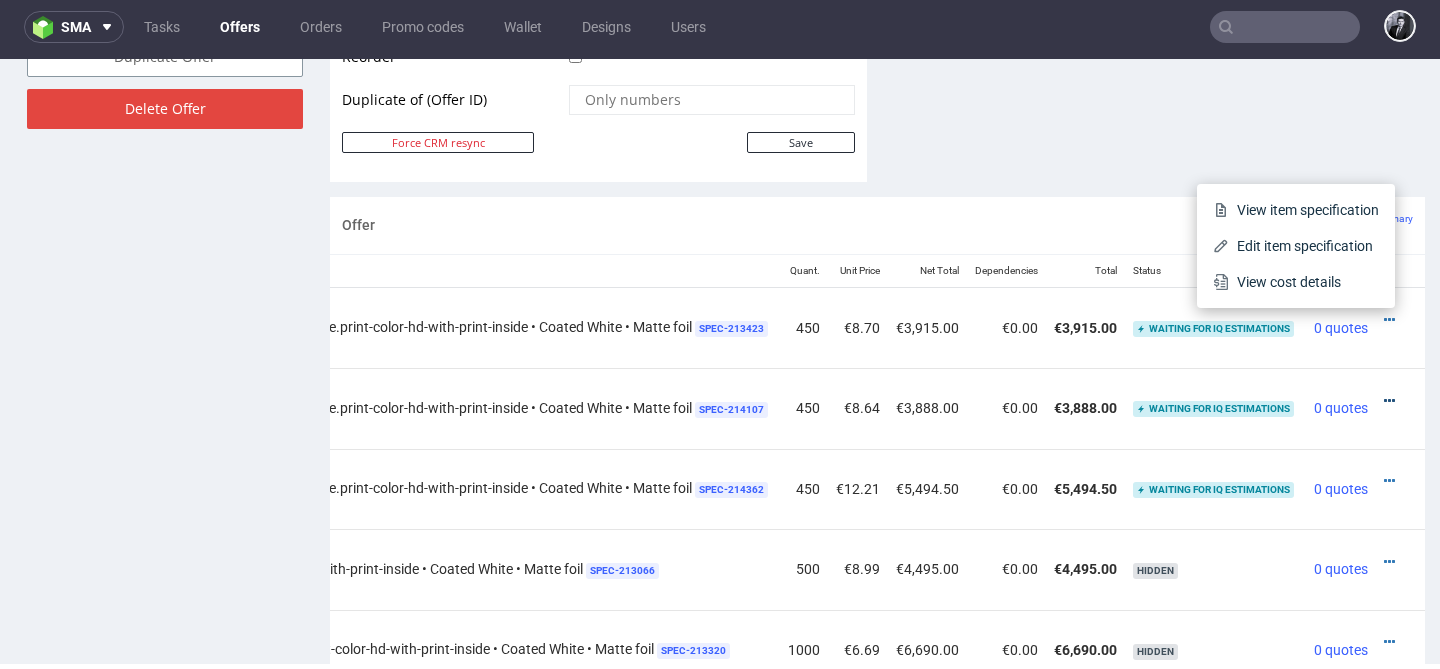 click at bounding box center (1389, 401) 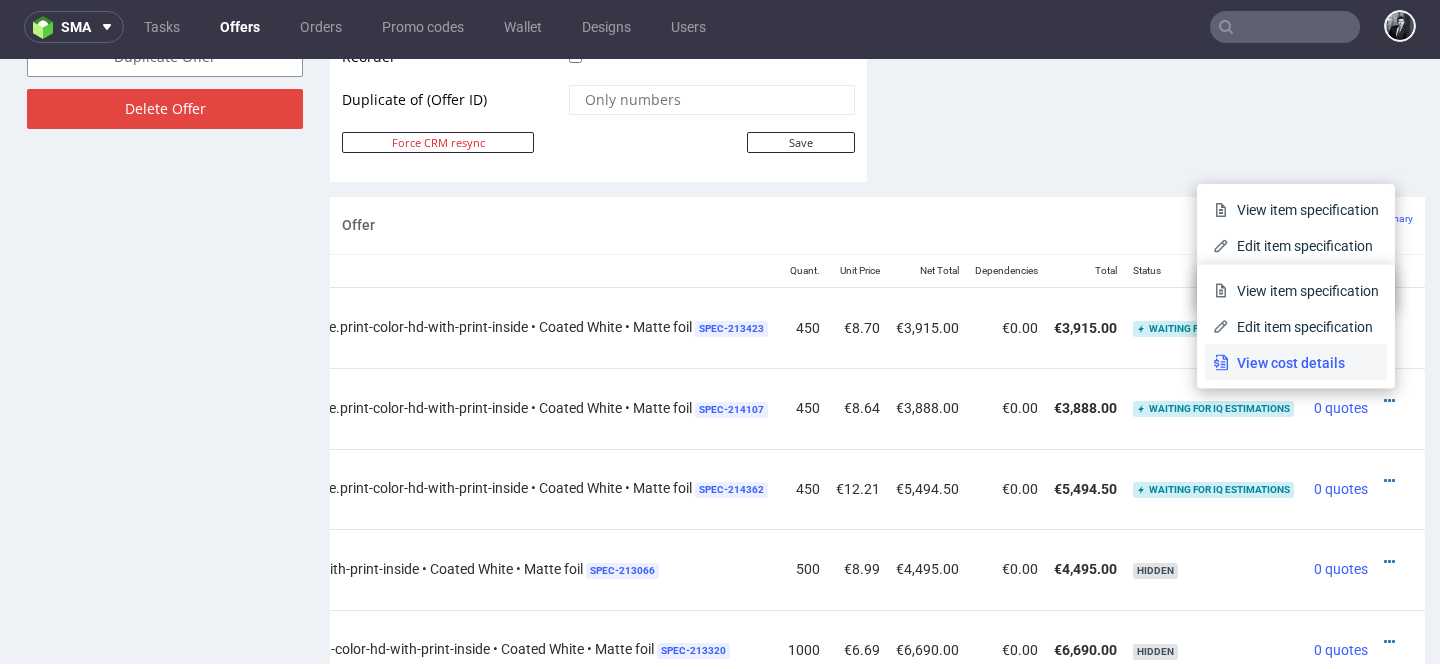 click on "View cost details" at bounding box center [1296, 363] 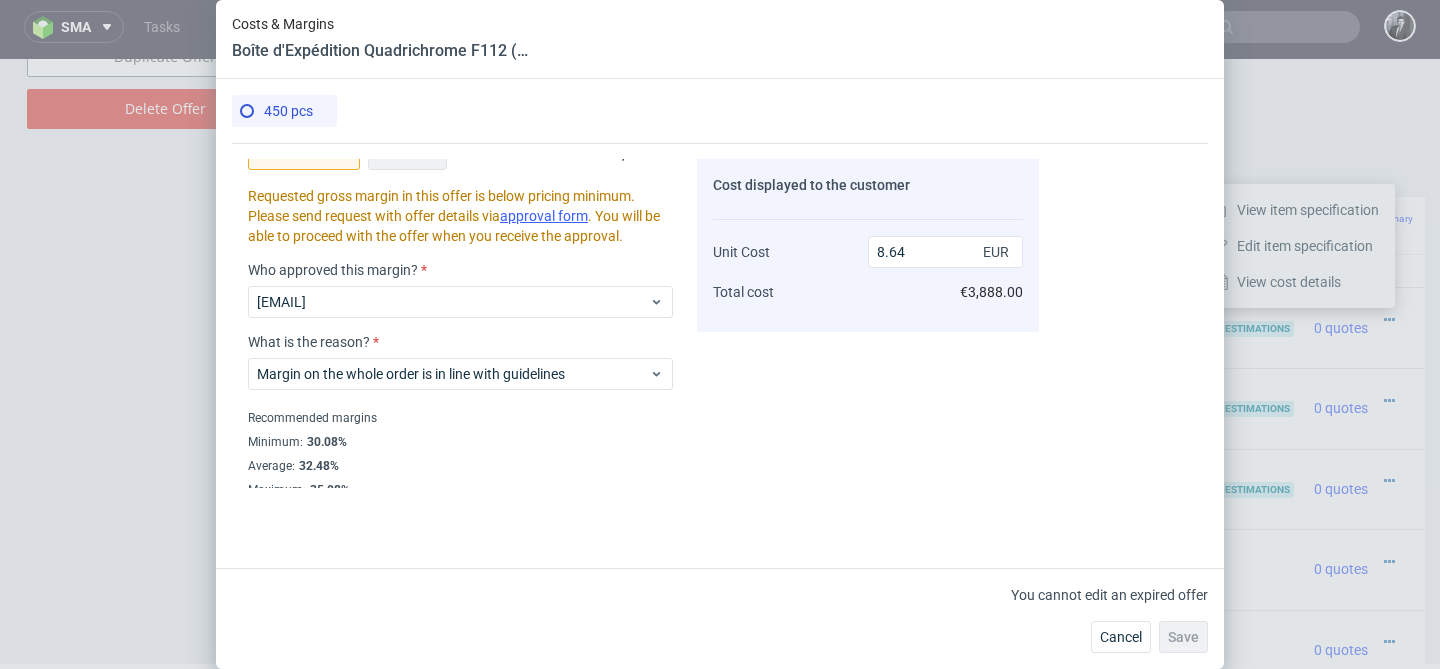 scroll, scrollTop: 623, scrollLeft: 0, axis: vertical 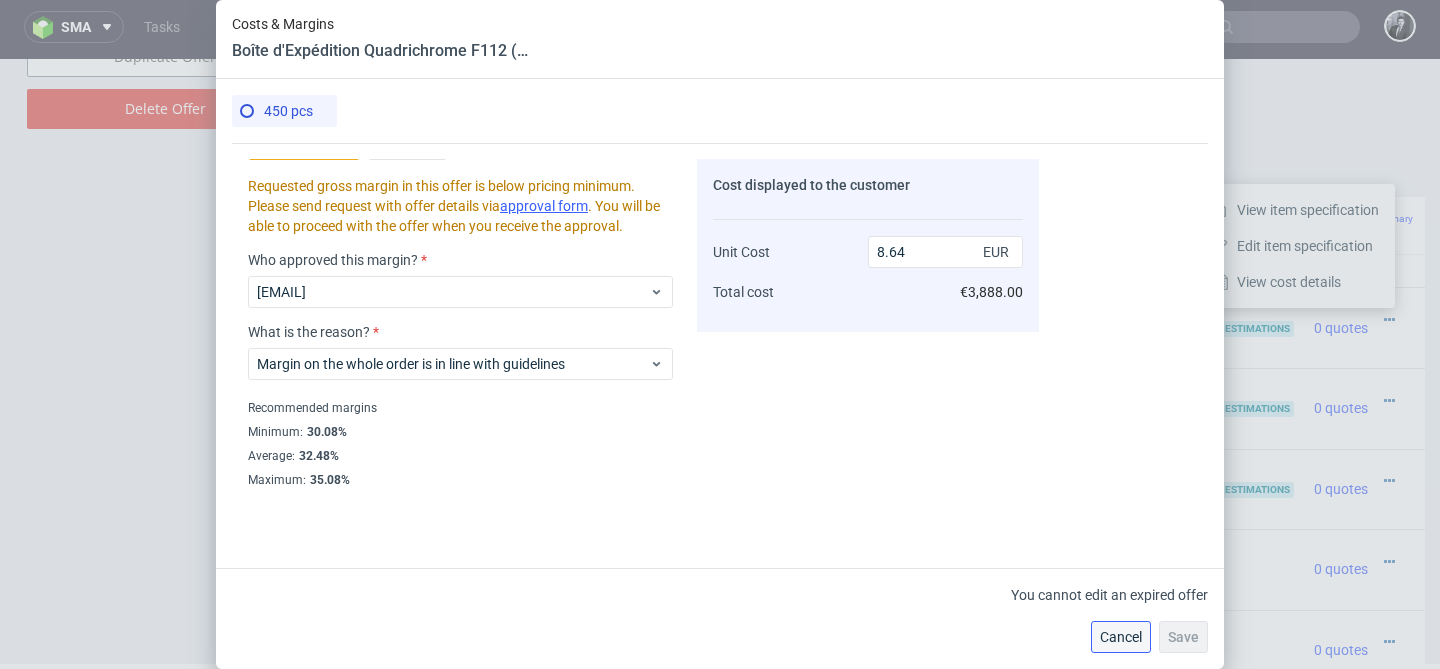 click on "Cancel" at bounding box center (1121, 637) 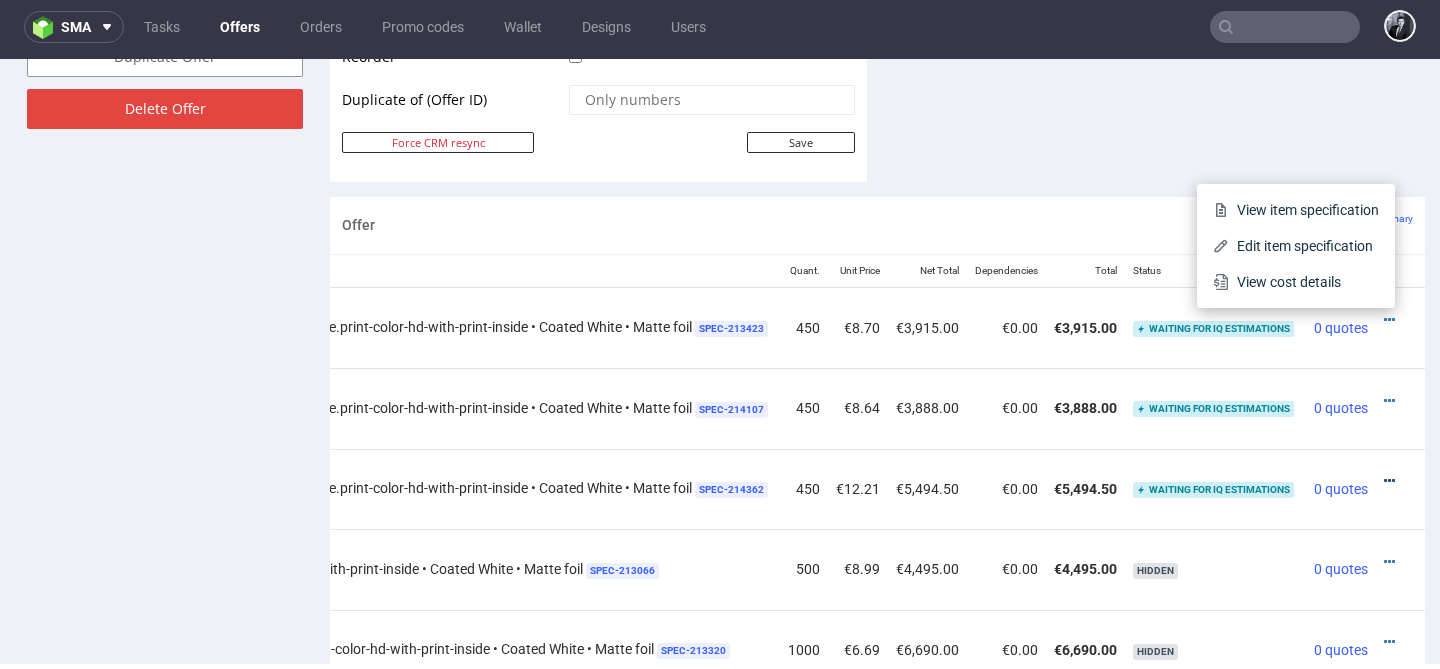 click at bounding box center (1389, 481) 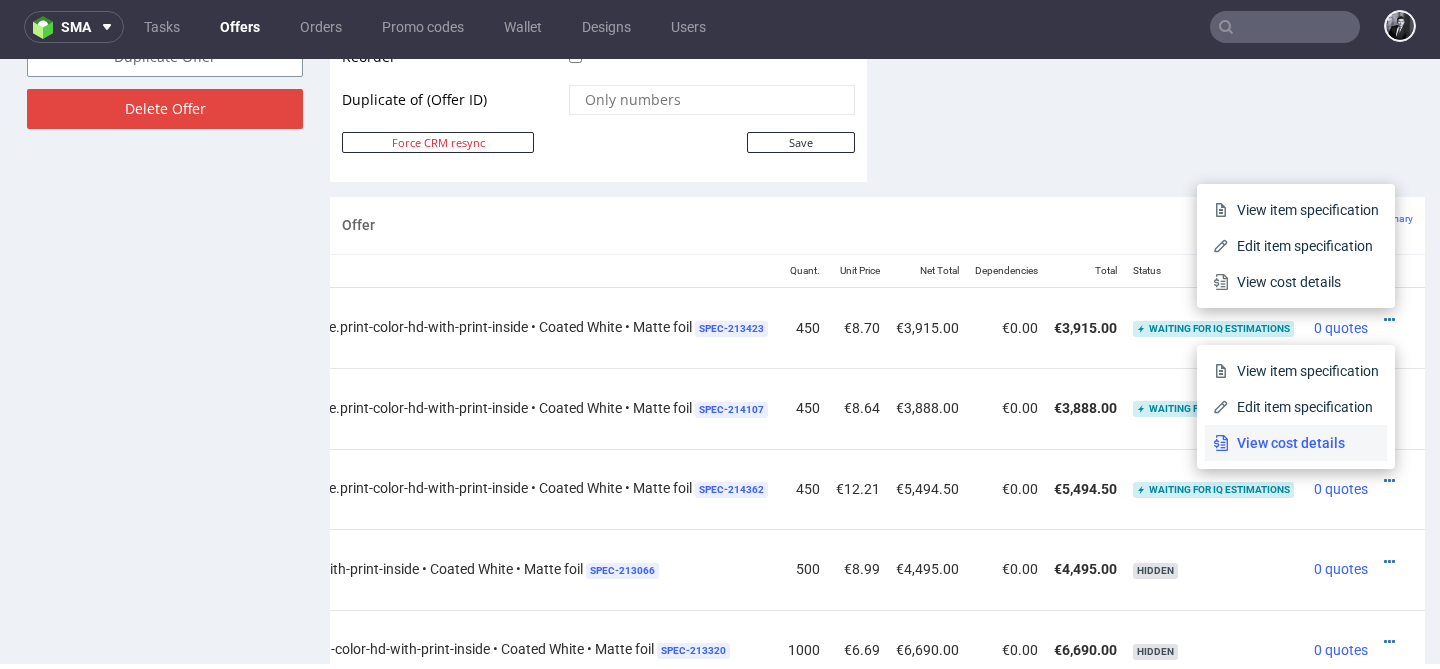 click on "View cost details" at bounding box center [1304, 443] 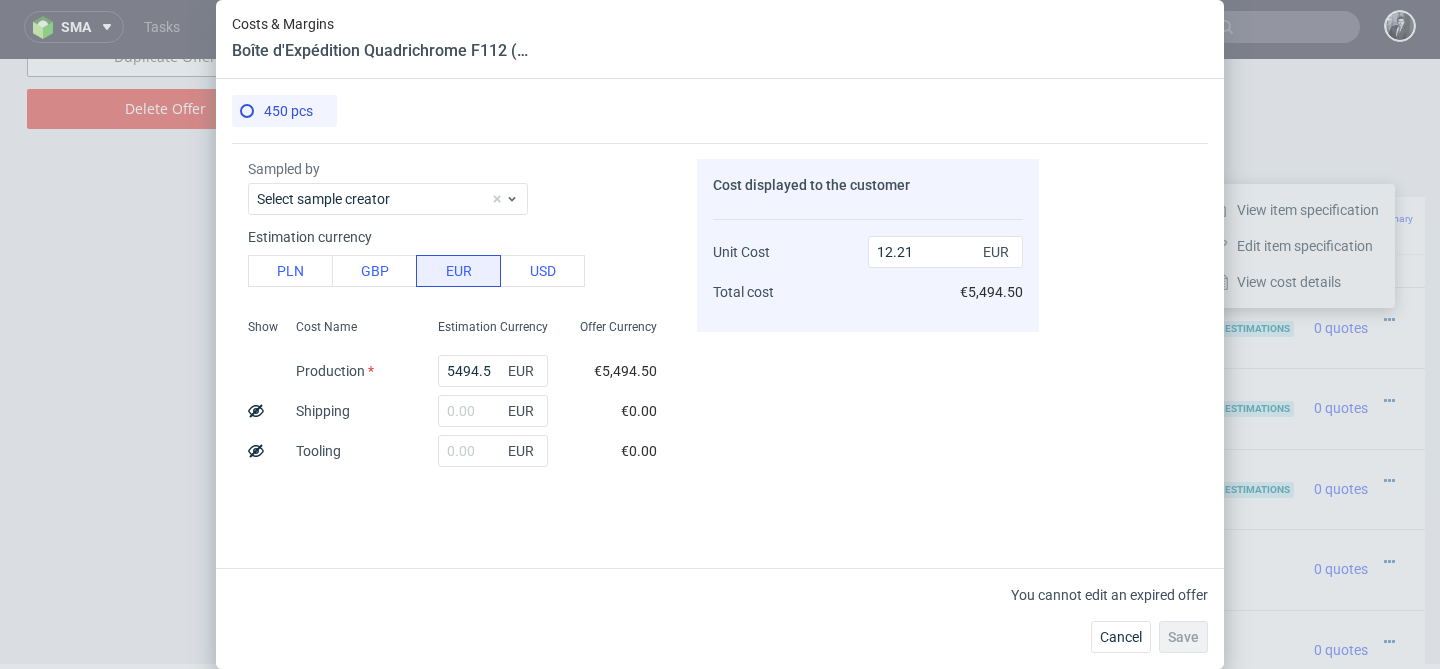 scroll, scrollTop: 0, scrollLeft: 0, axis: both 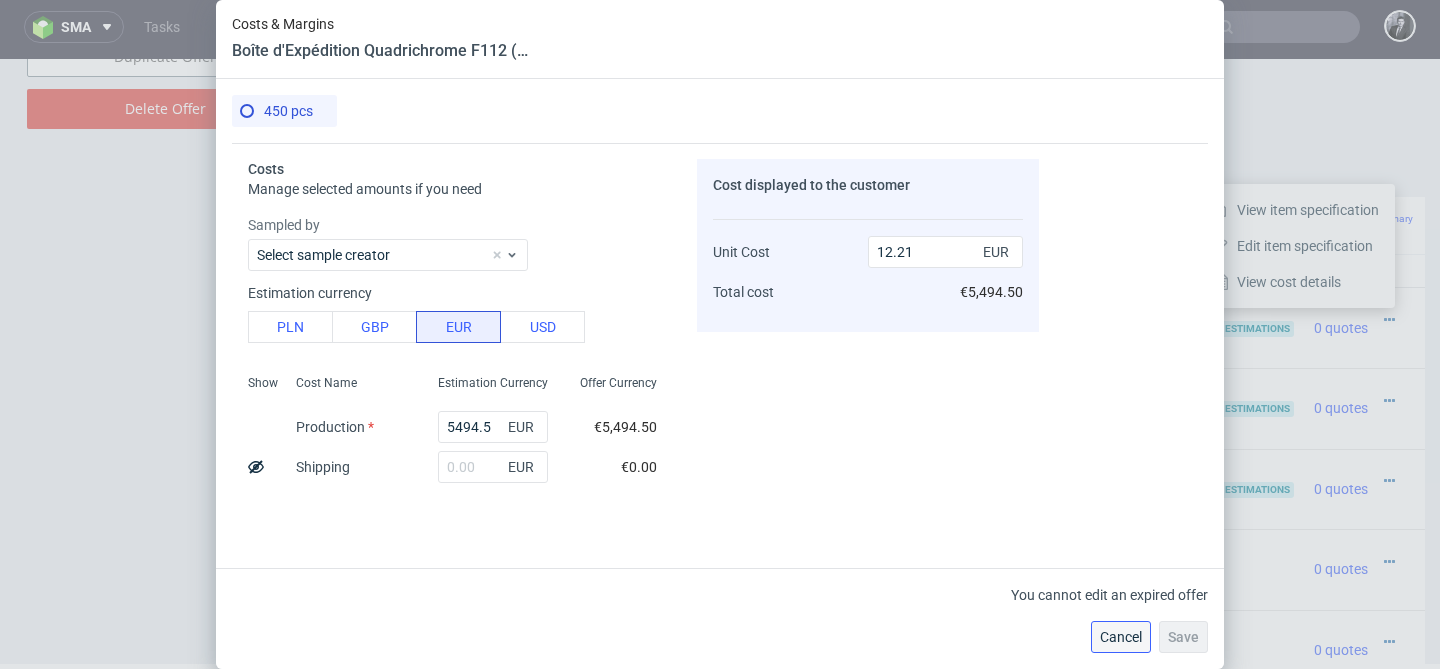 click on "Cancel" at bounding box center (1121, 637) 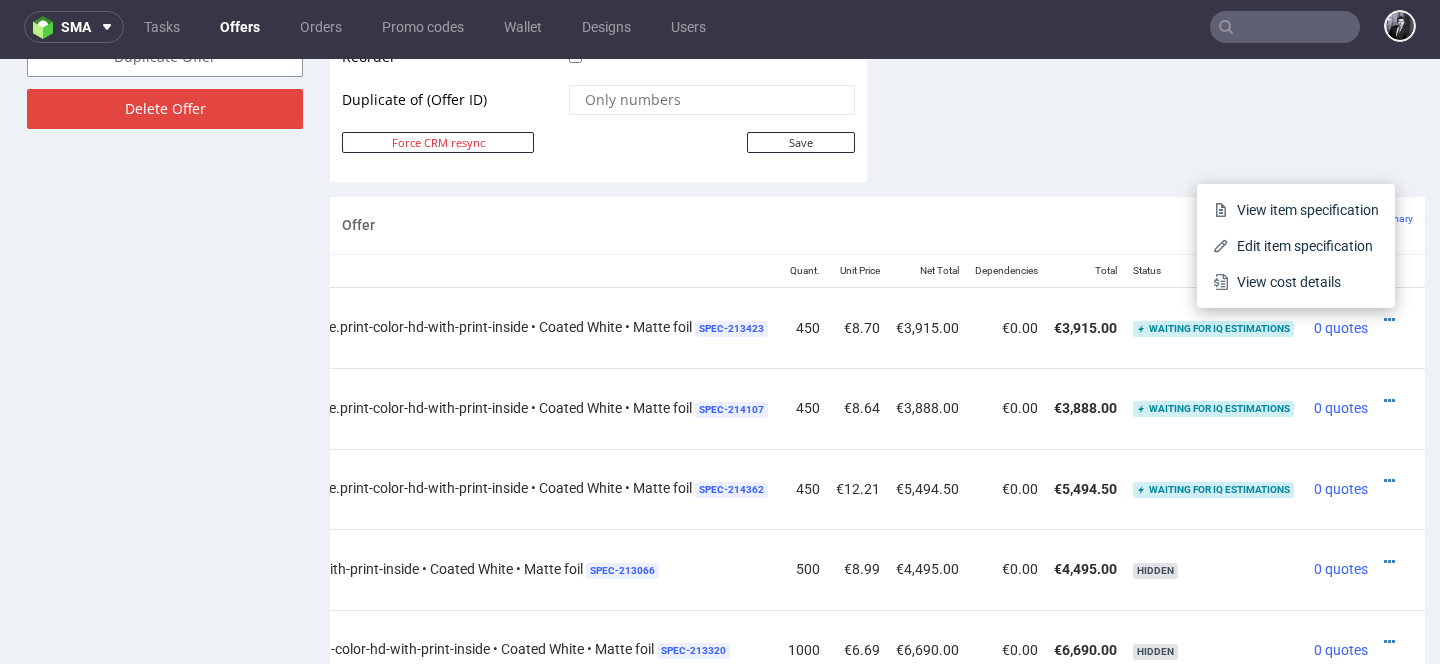click on "€5,494.50" at bounding box center [927, 489] 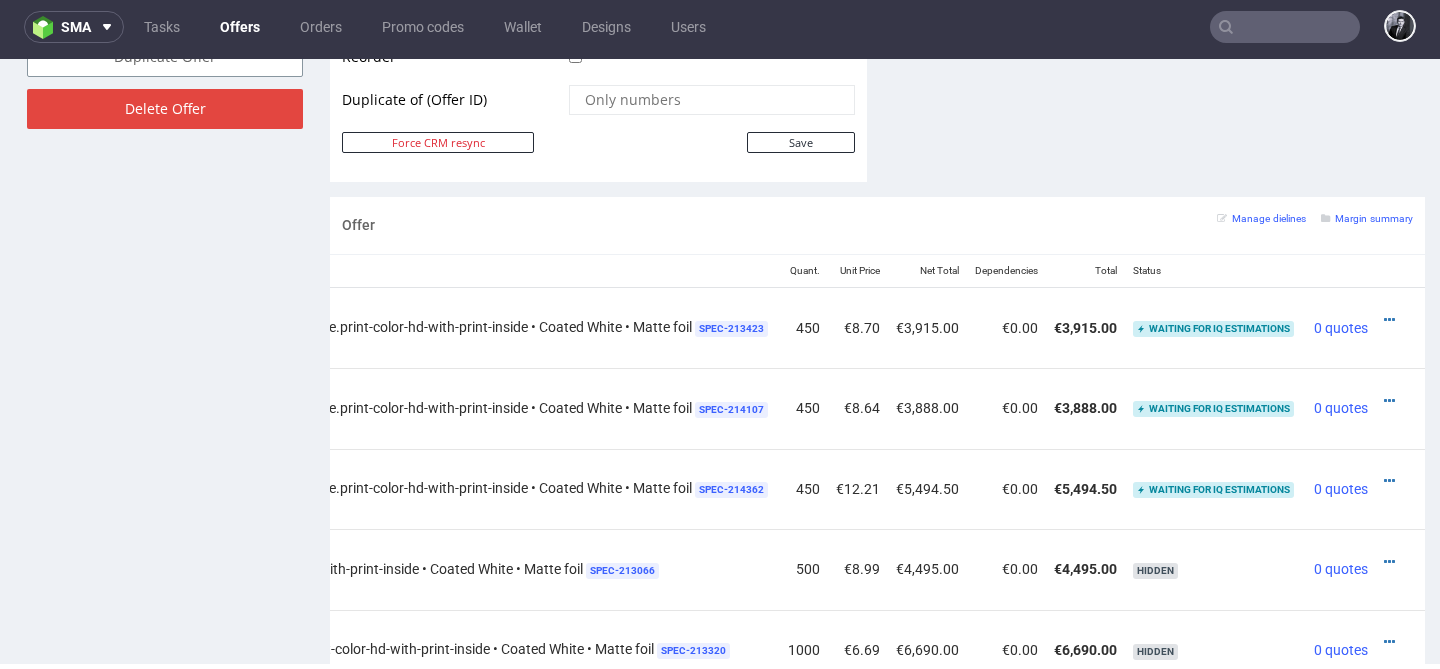click at bounding box center (1394, 481) 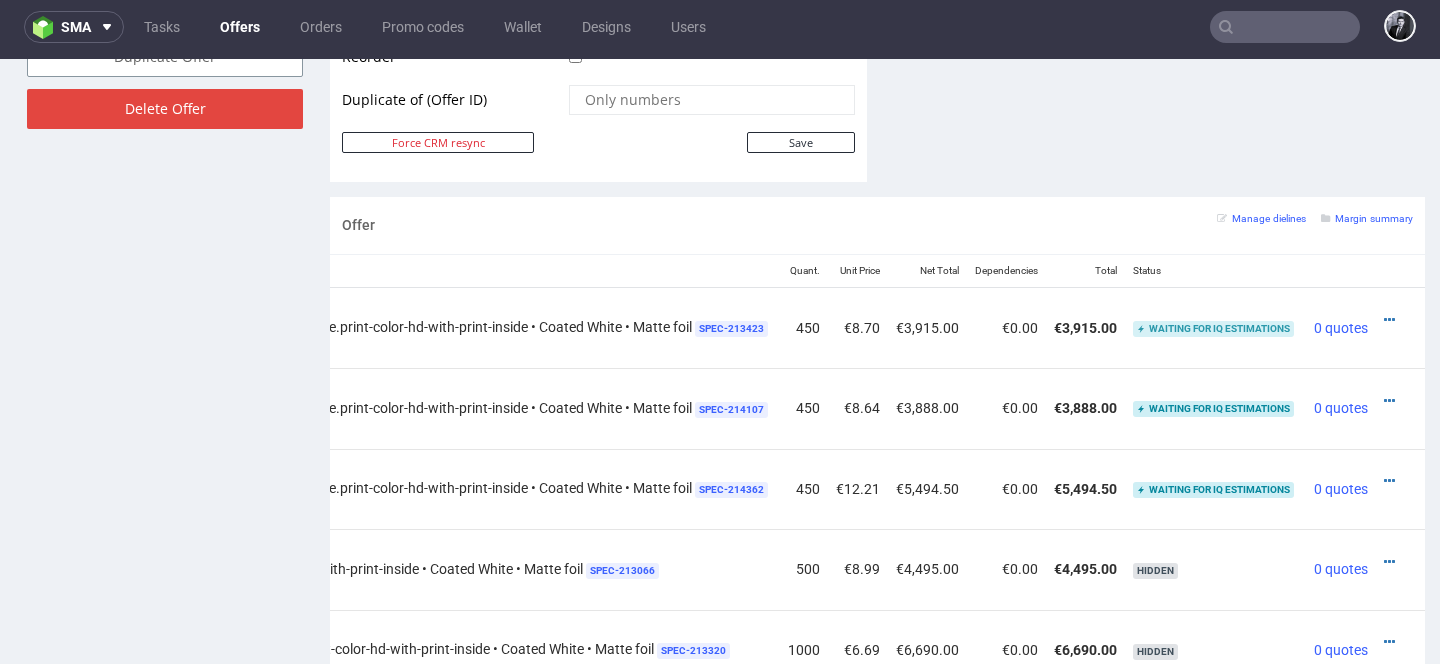 click on "Waiting for IQ estimations" at bounding box center [1213, 329] 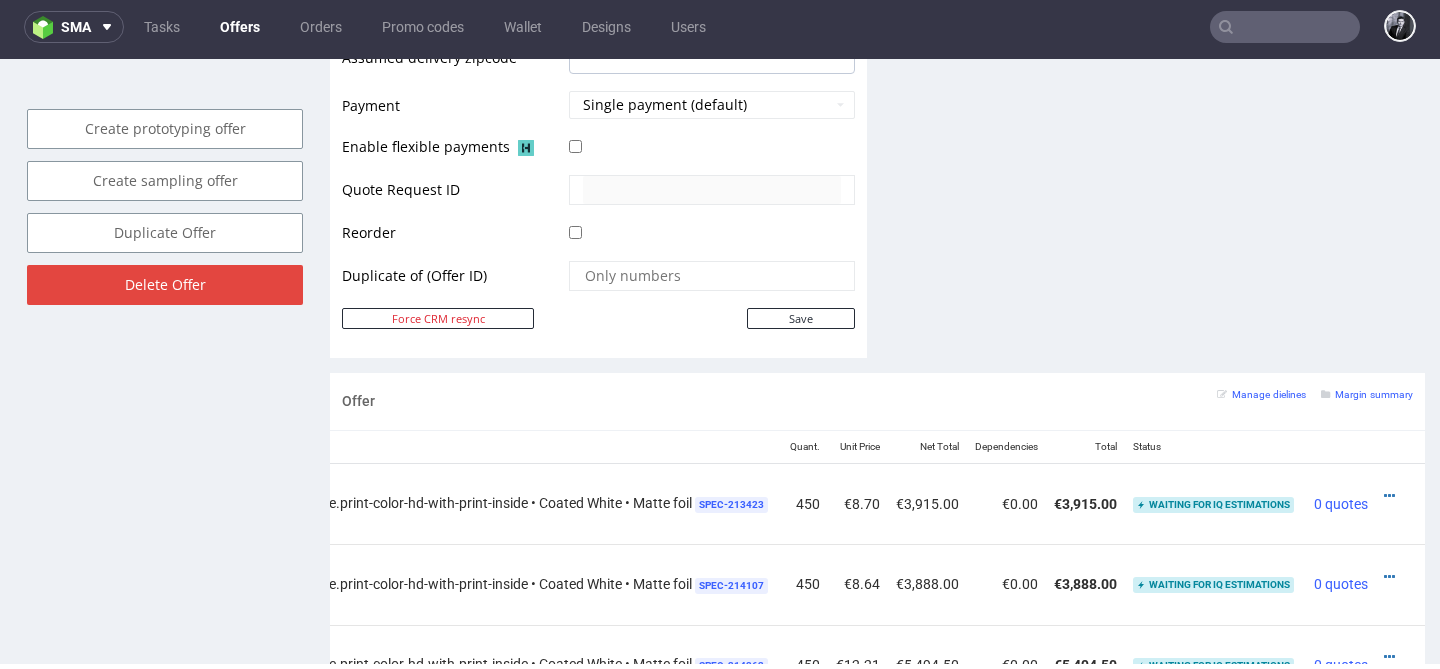 scroll, scrollTop: 916, scrollLeft: 0, axis: vertical 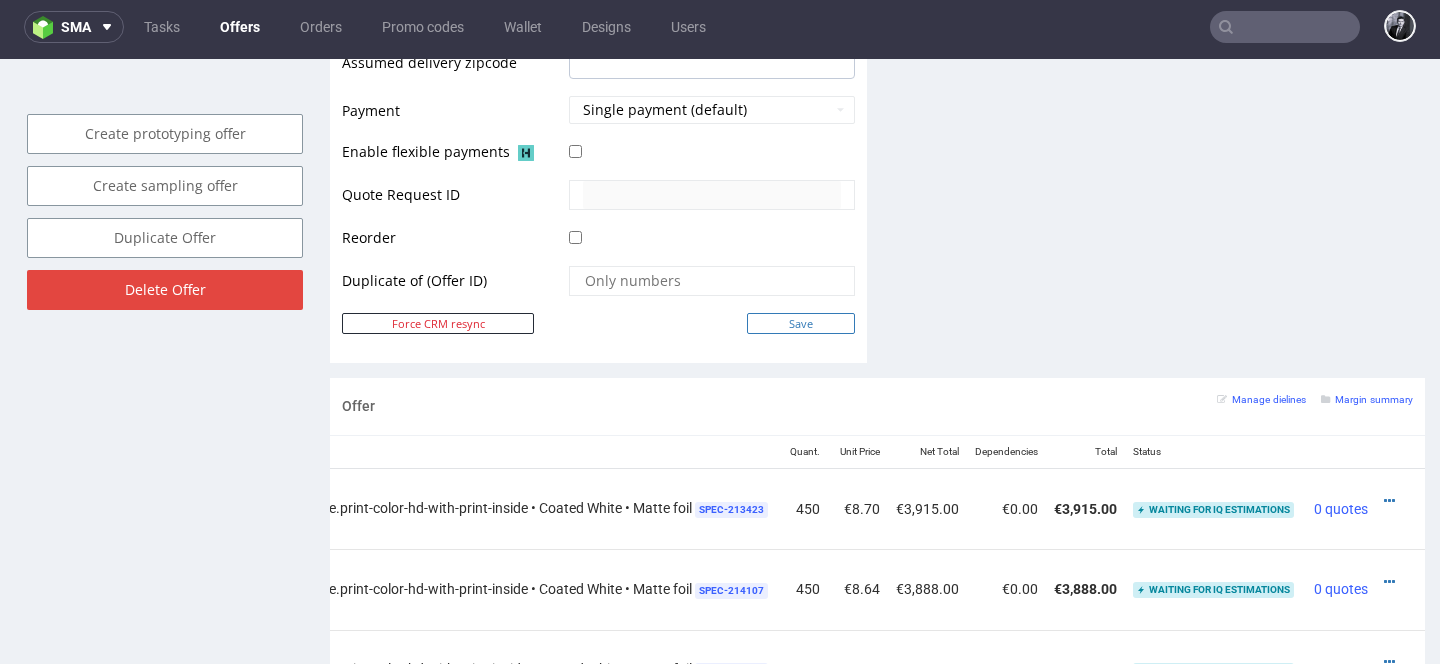 click on "Save" at bounding box center [801, 323] 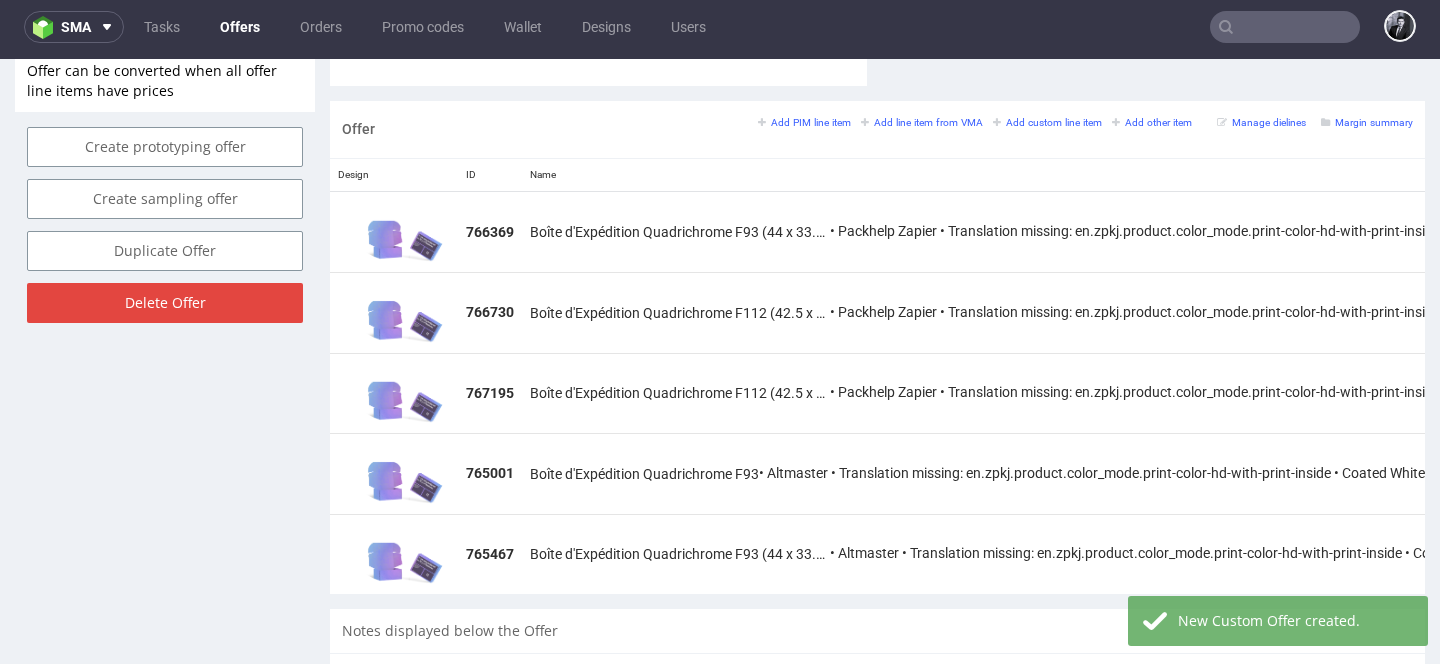 scroll, scrollTop: 1187, scrollLeft: 0, axis: vertical 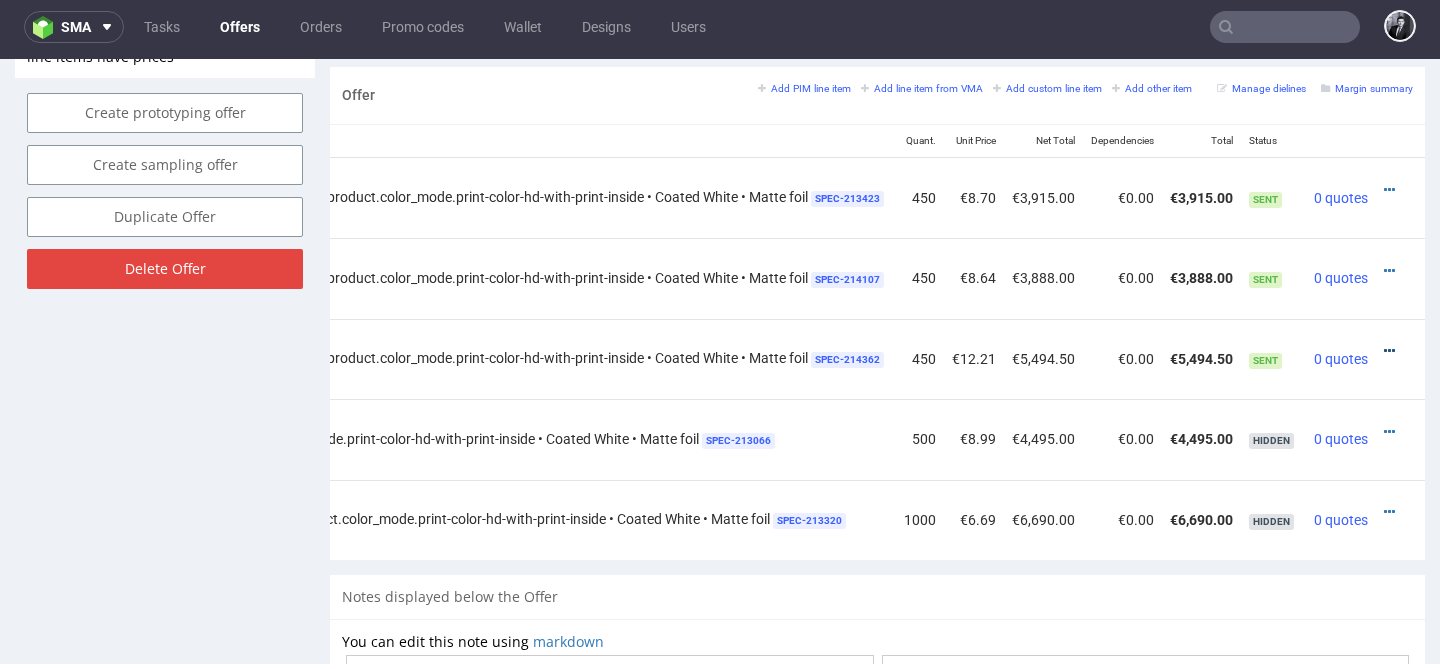 click at bounding box center (1389, 351) 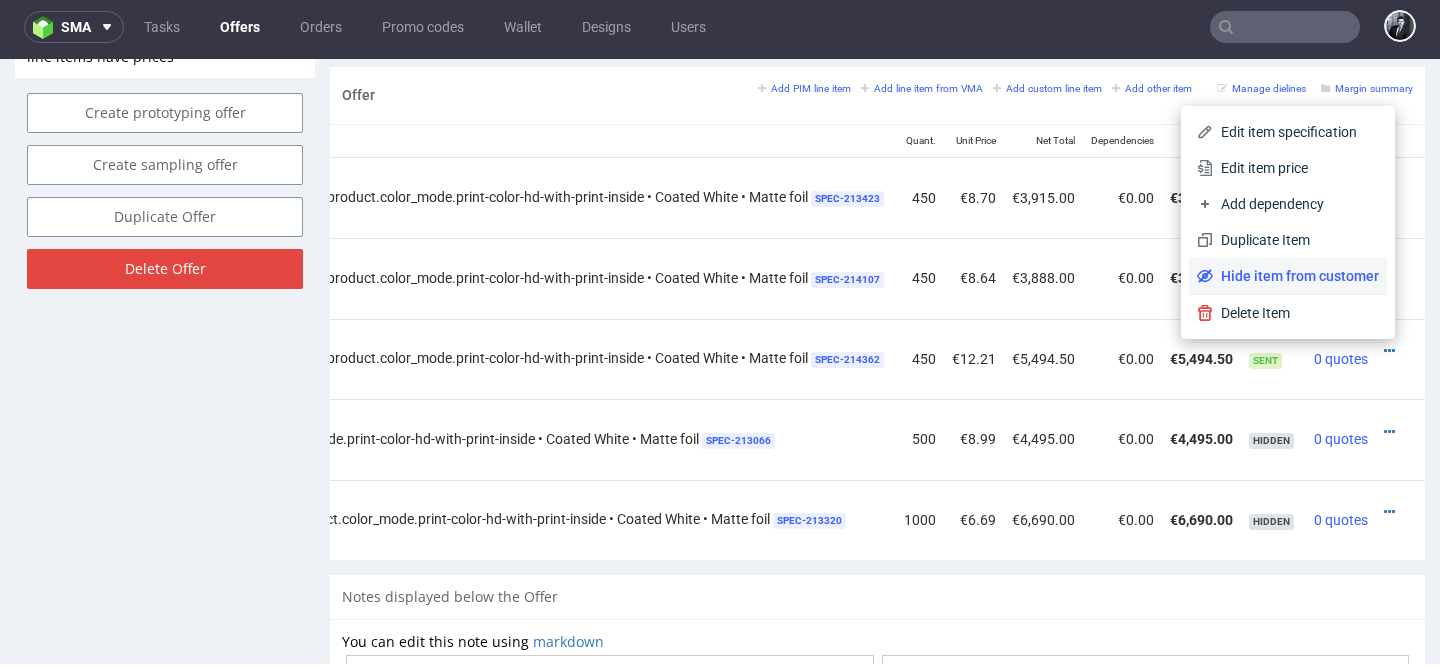 click on "Hide item from customer" at bounding box center [1296, 276] 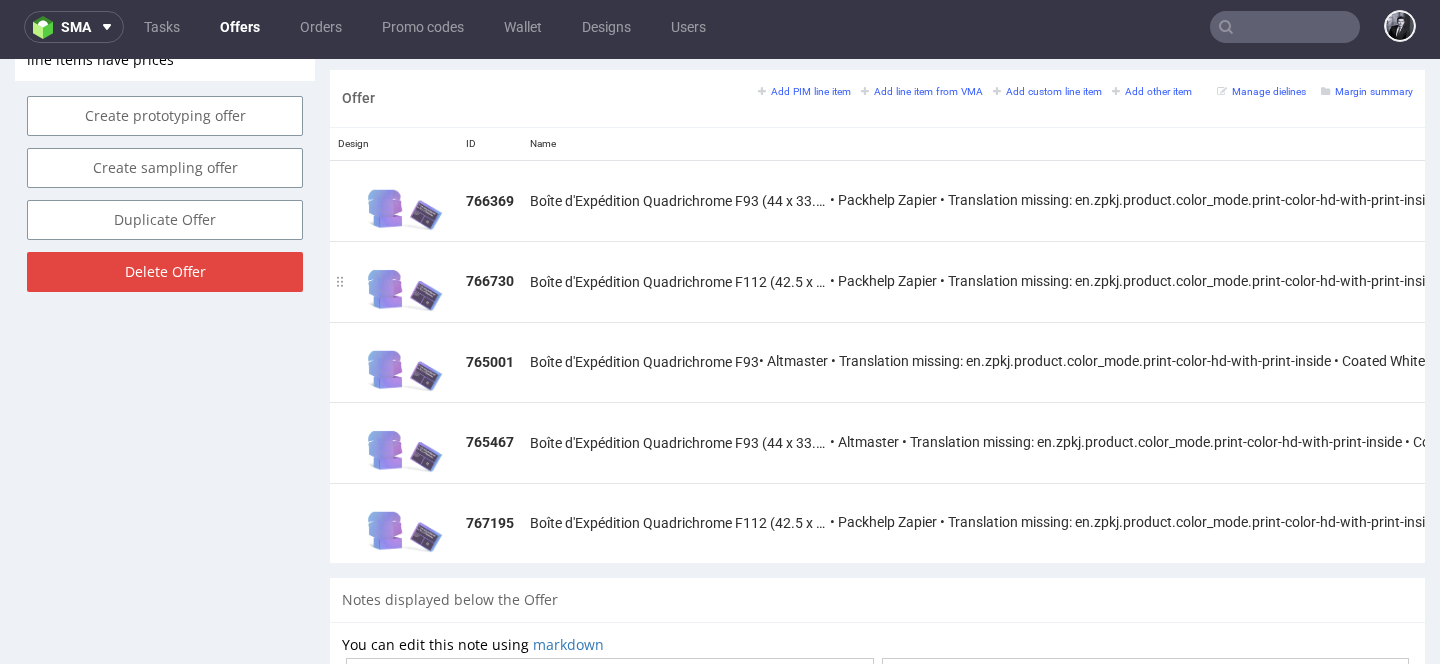 scroll, scrollTop: 1168, scrollLeft: 0, axis: vertical 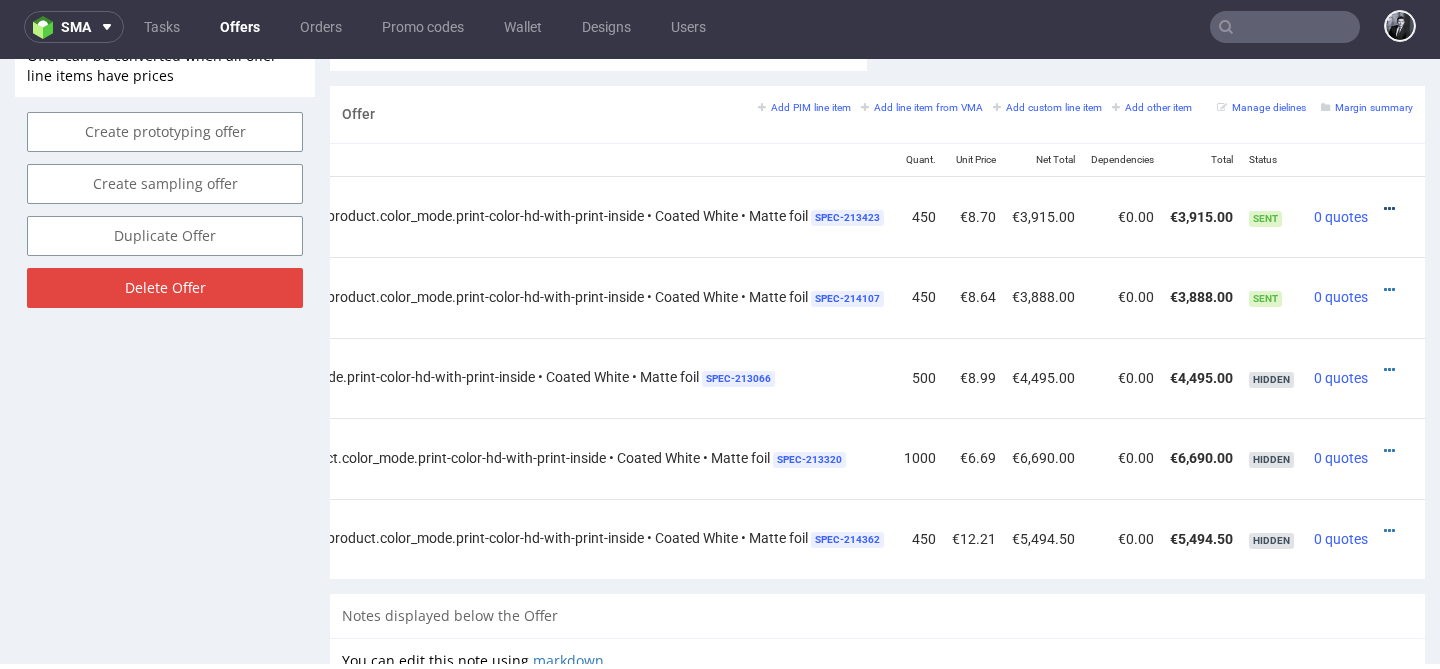 click at bounding box center (1389, 209) 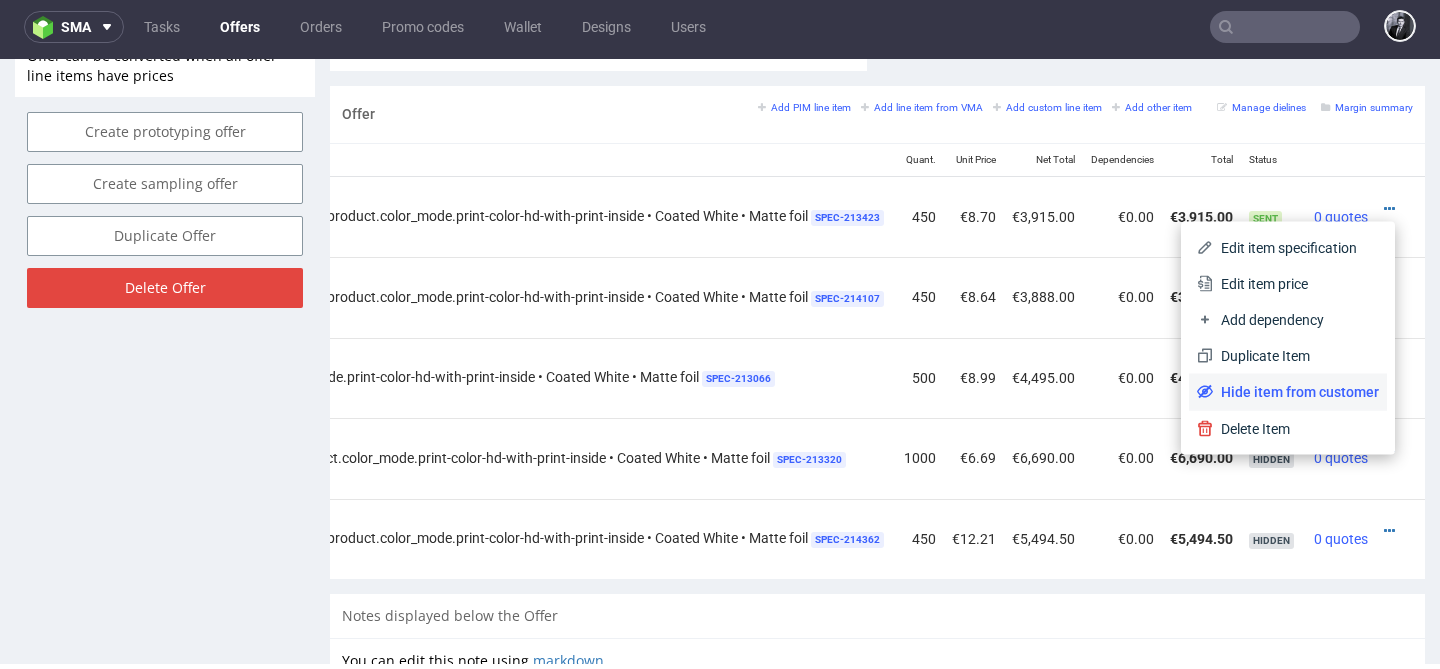 click on "Hide item from customer" at bounding box center [1296, 392] 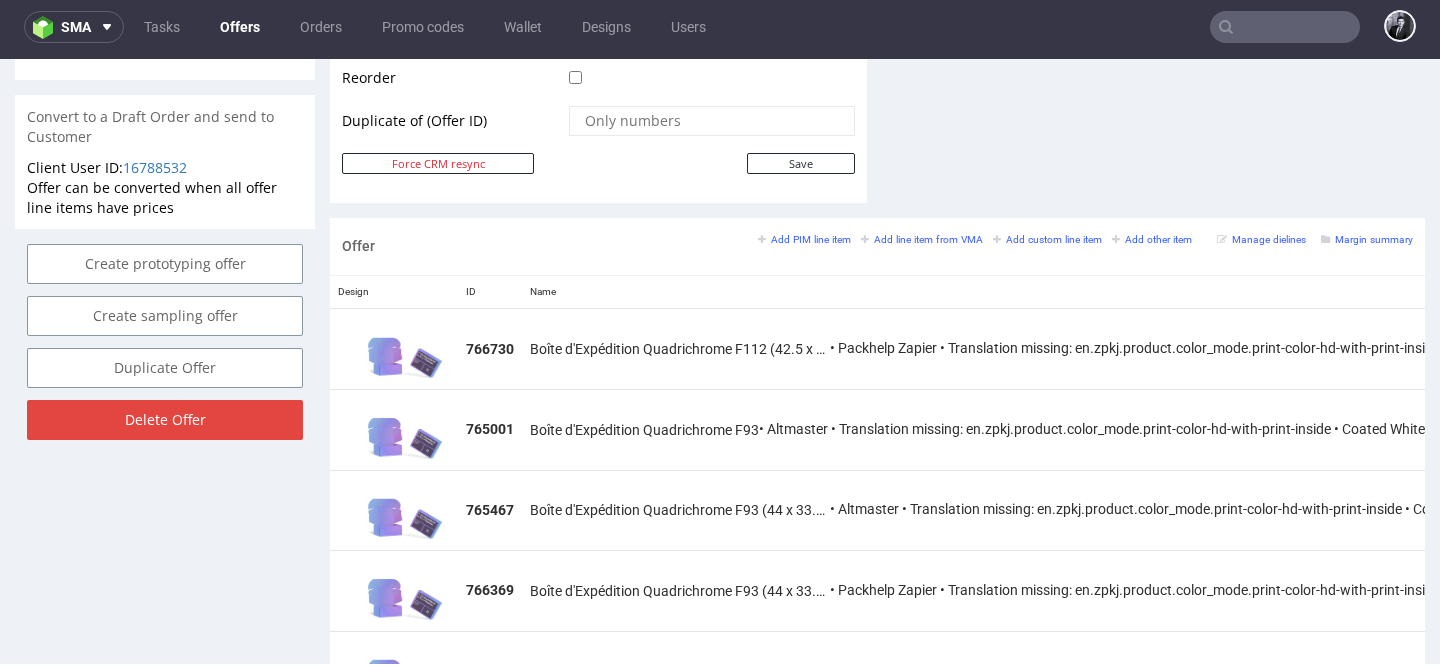 scroll, scrollTop: 1038, scrollLeft: 0, axis: vertical 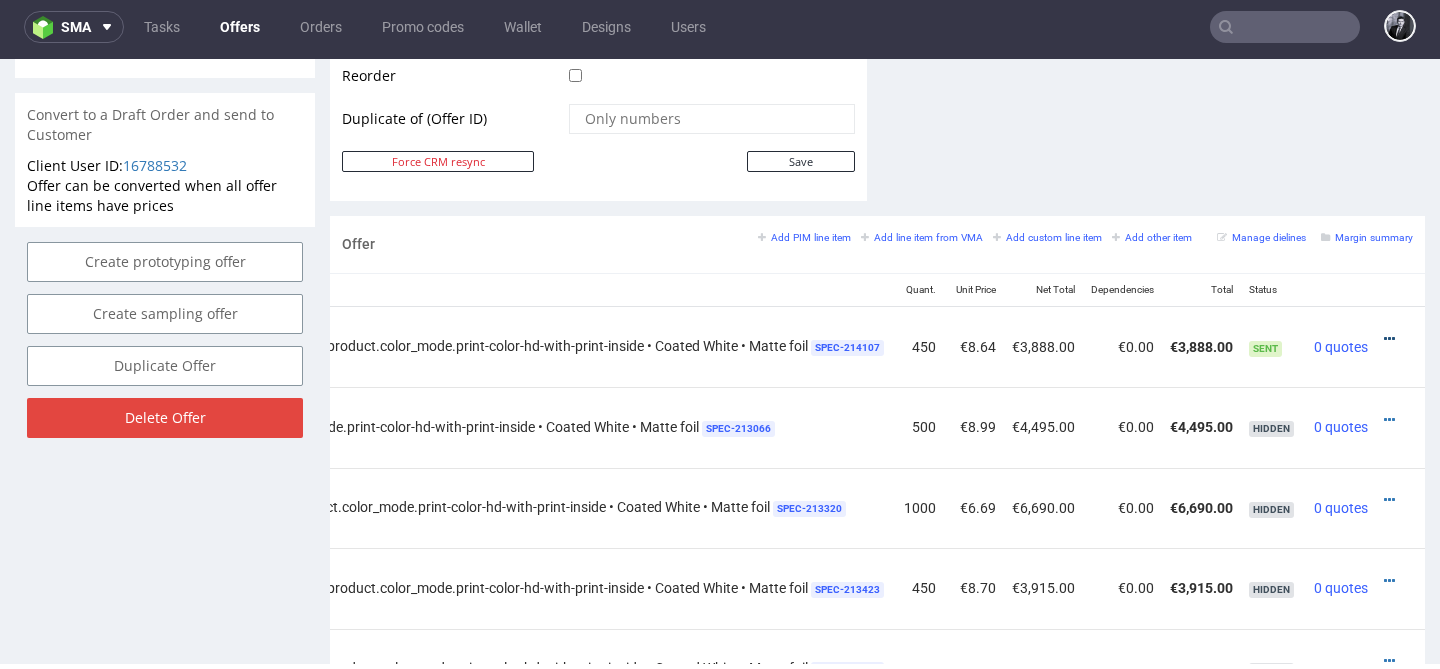 click at bounding box center (1389, 339) 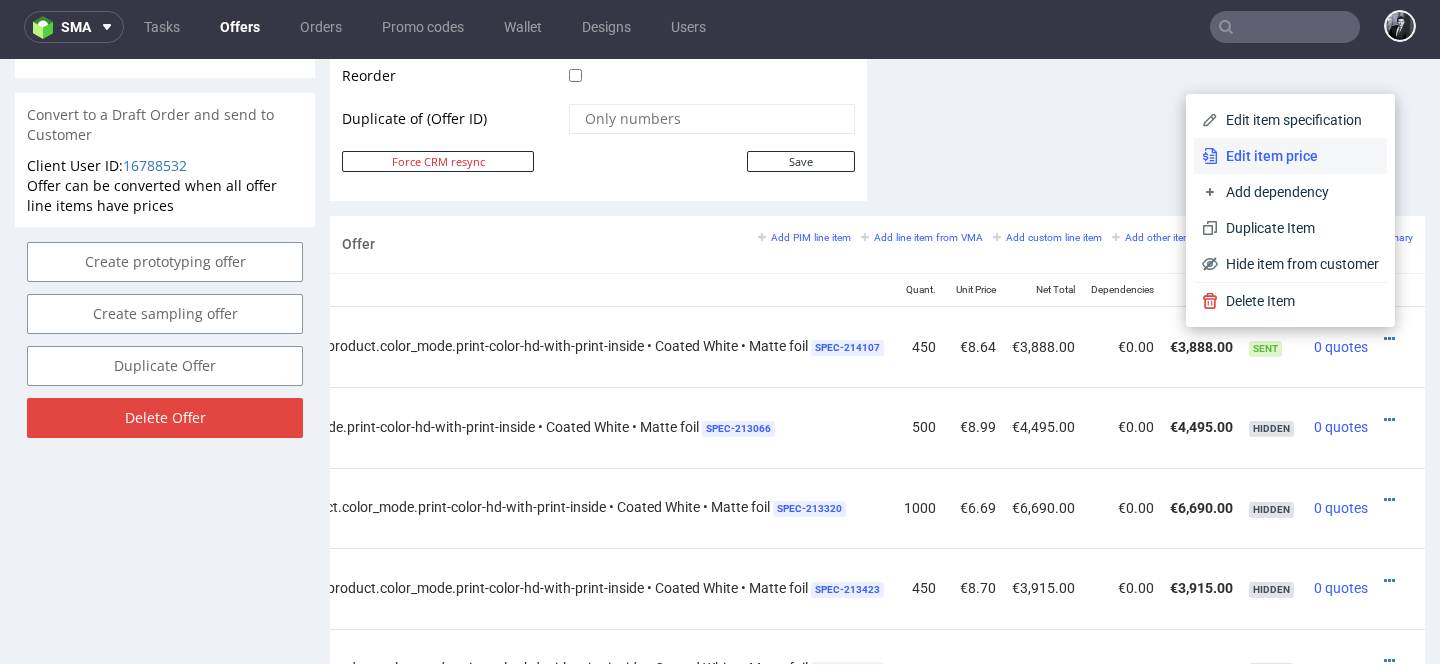 click on "Edit item price" at bounding box center [1290, 156] 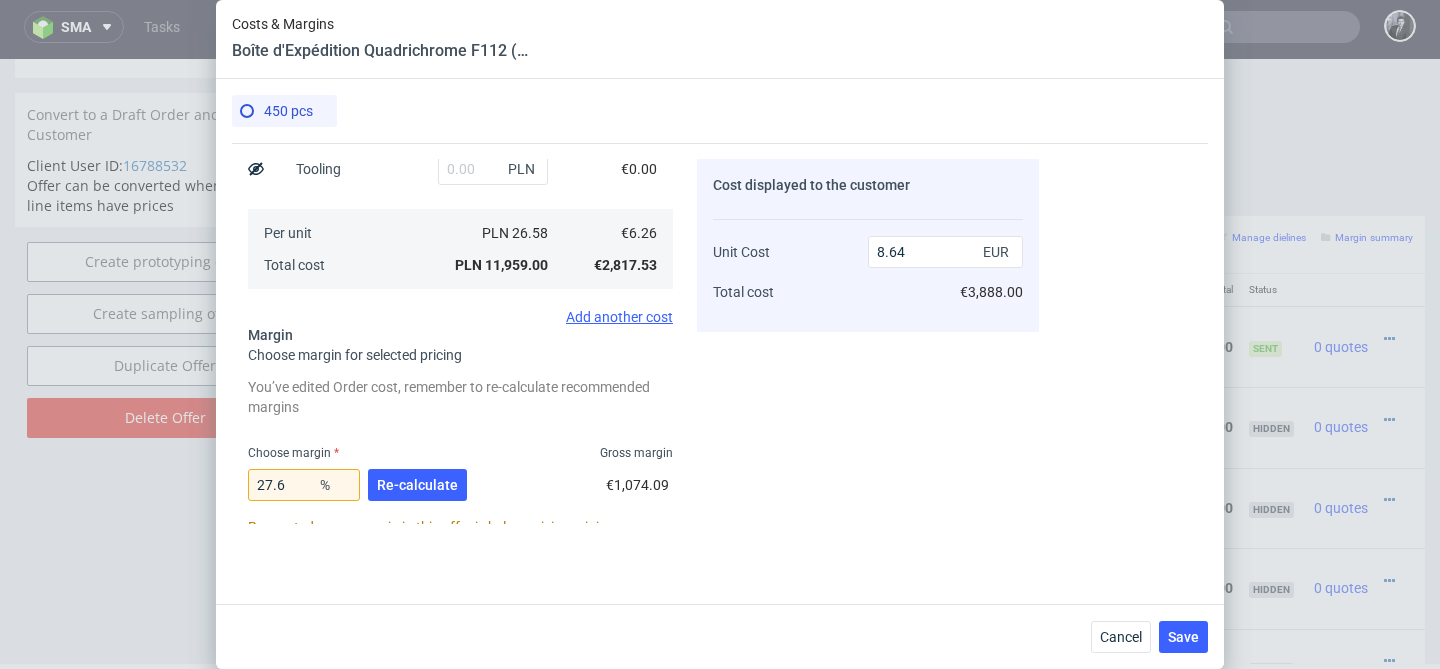 scroll, scrollTop: 401, scrollLeft: 0, axis: vertical 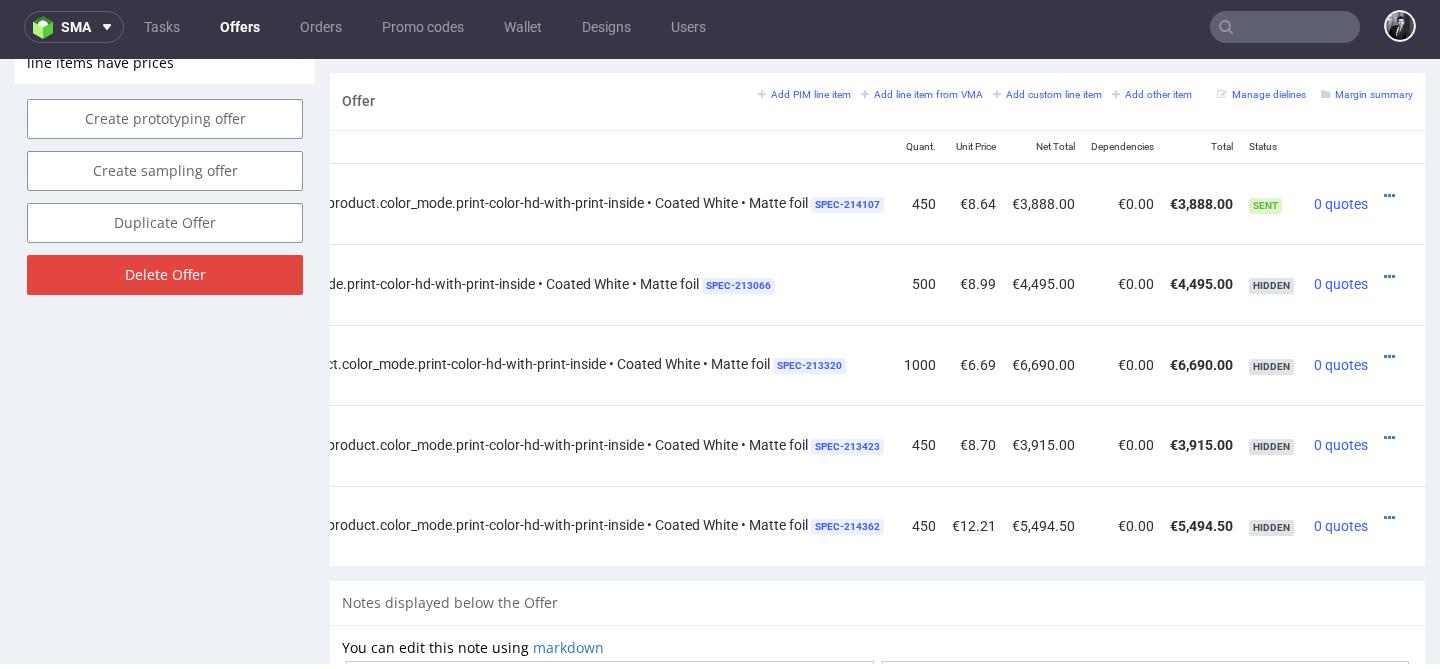 click at bounding box center (1394, 196) 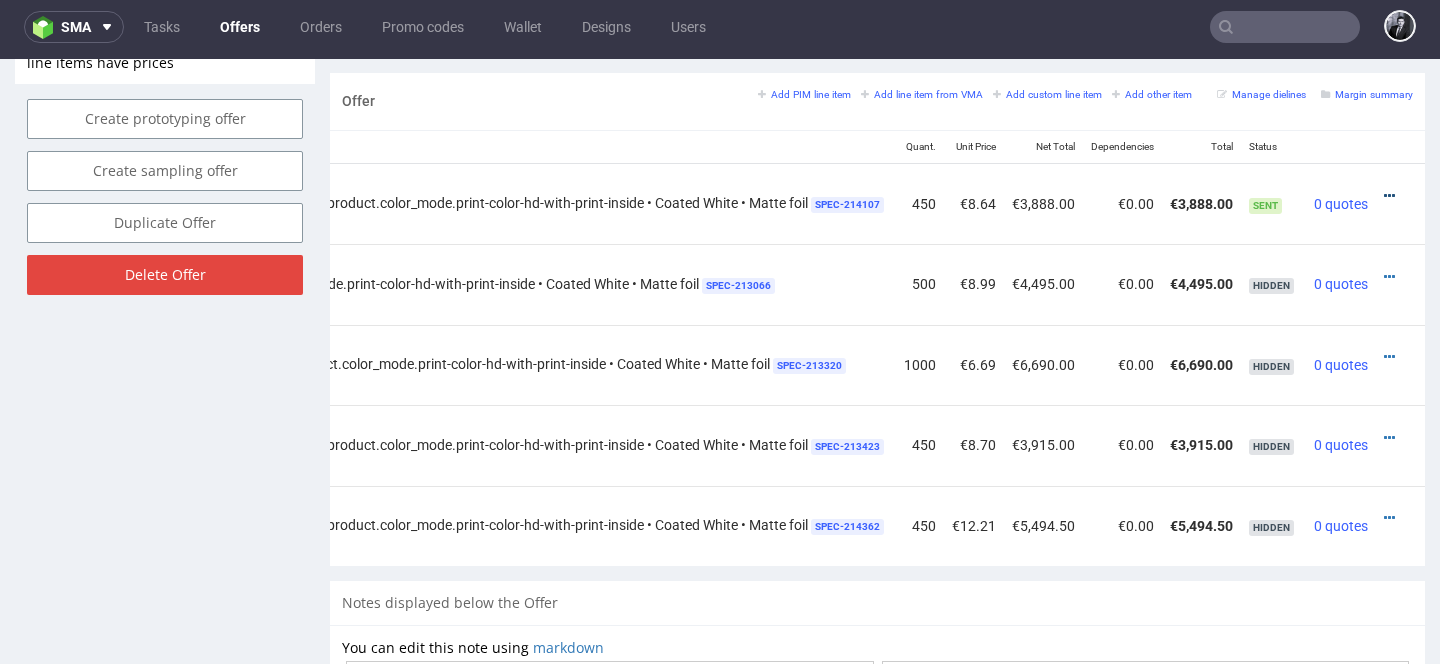 click at bounding box center (1389, 196) 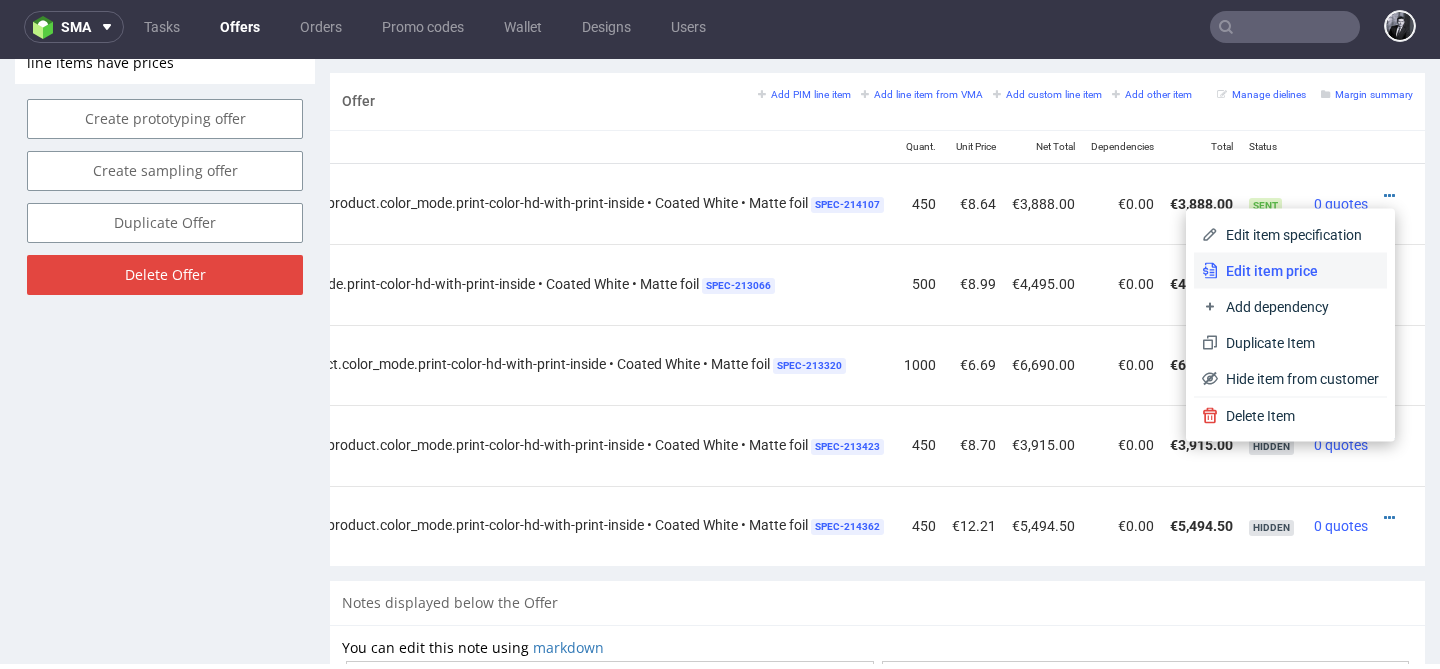 click on "Edit item price" at bounding box center (1298, 271) 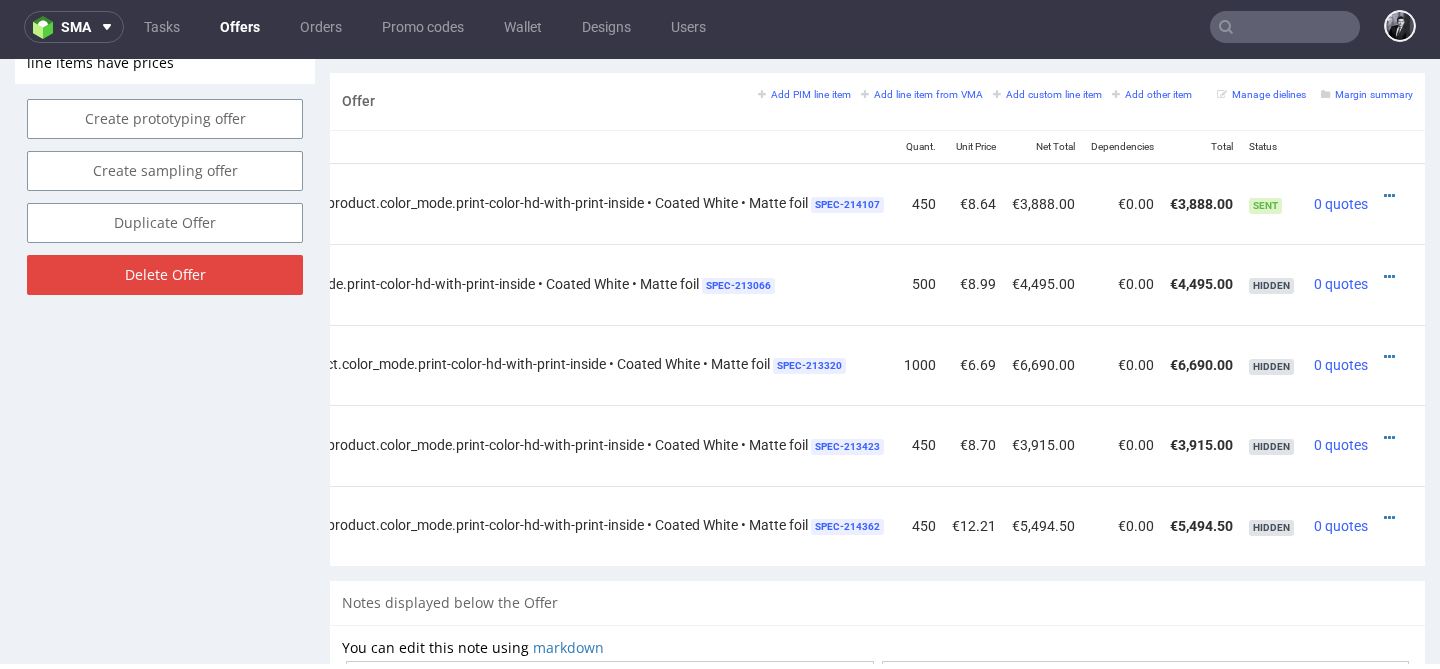 scroll, scrollTop: 0, scrollLeft: 0, axis: both 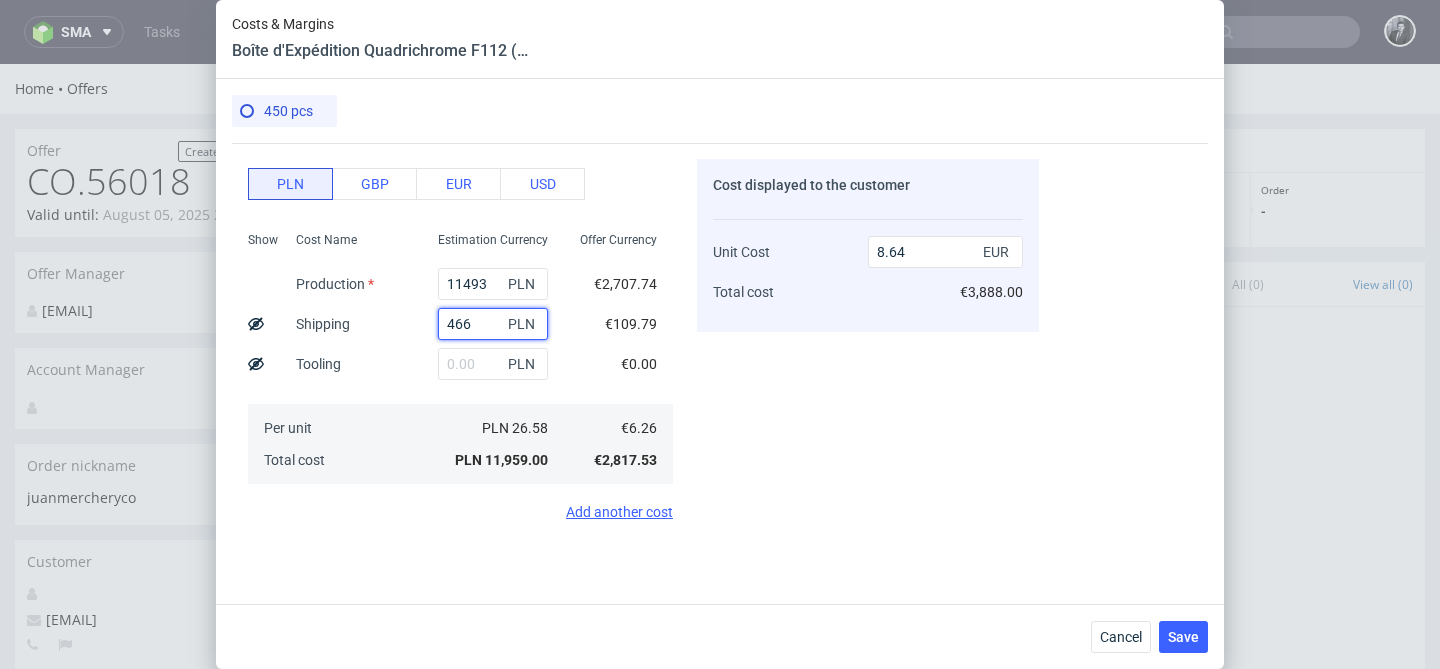 drag, startPoint x: 486, startPoint y: 328, endPoint x: 375, endPoint y: 328, distance: 111 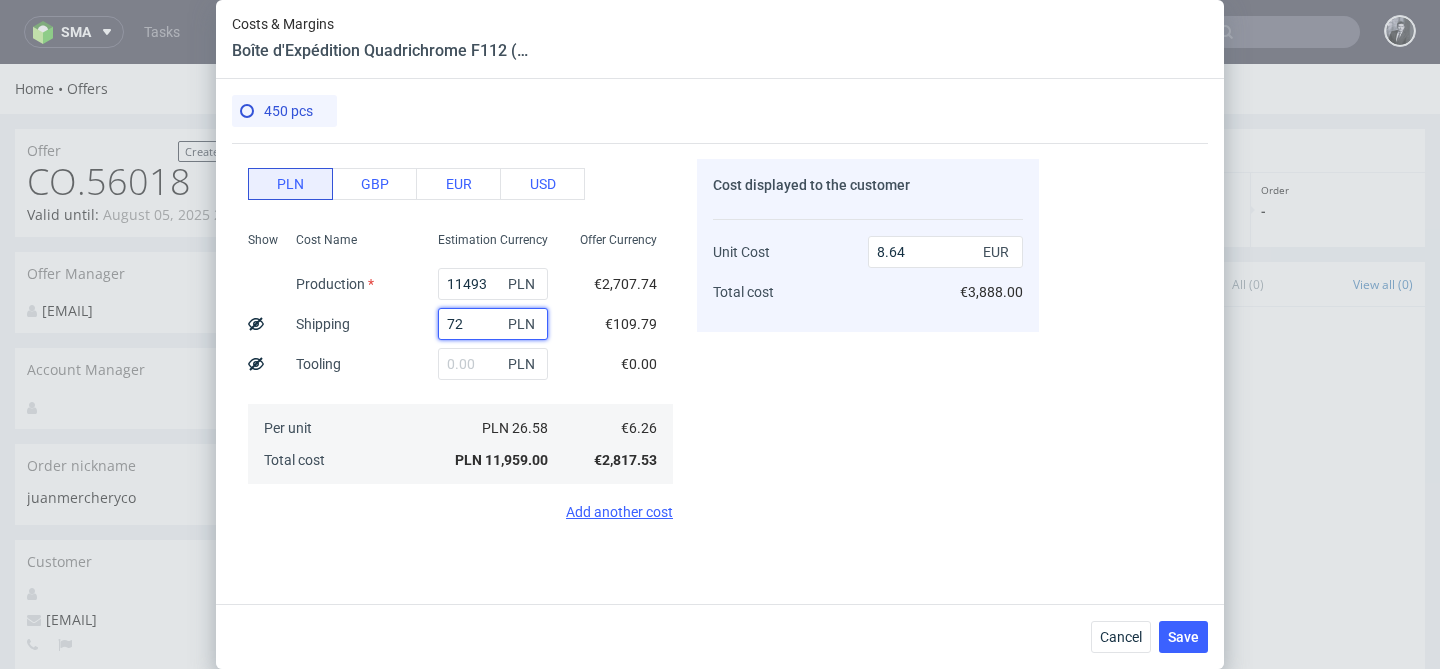 type on "725" 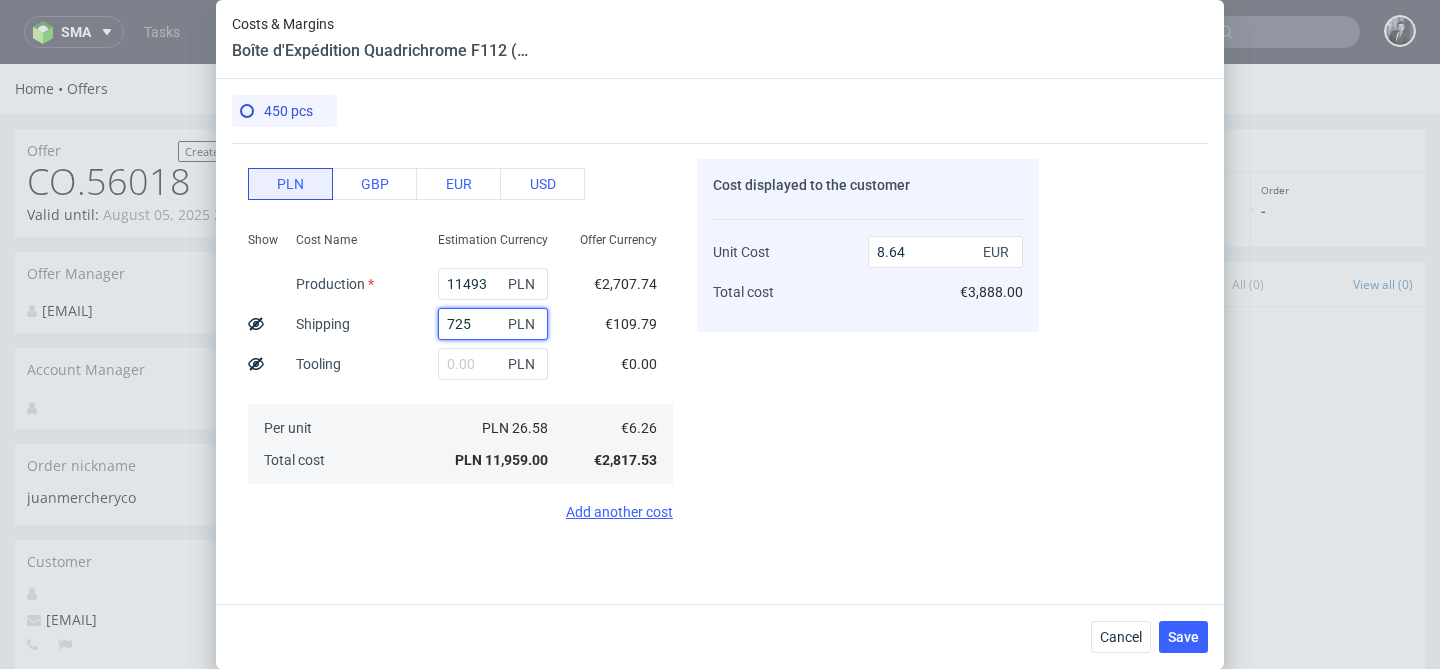 type on "8.84" 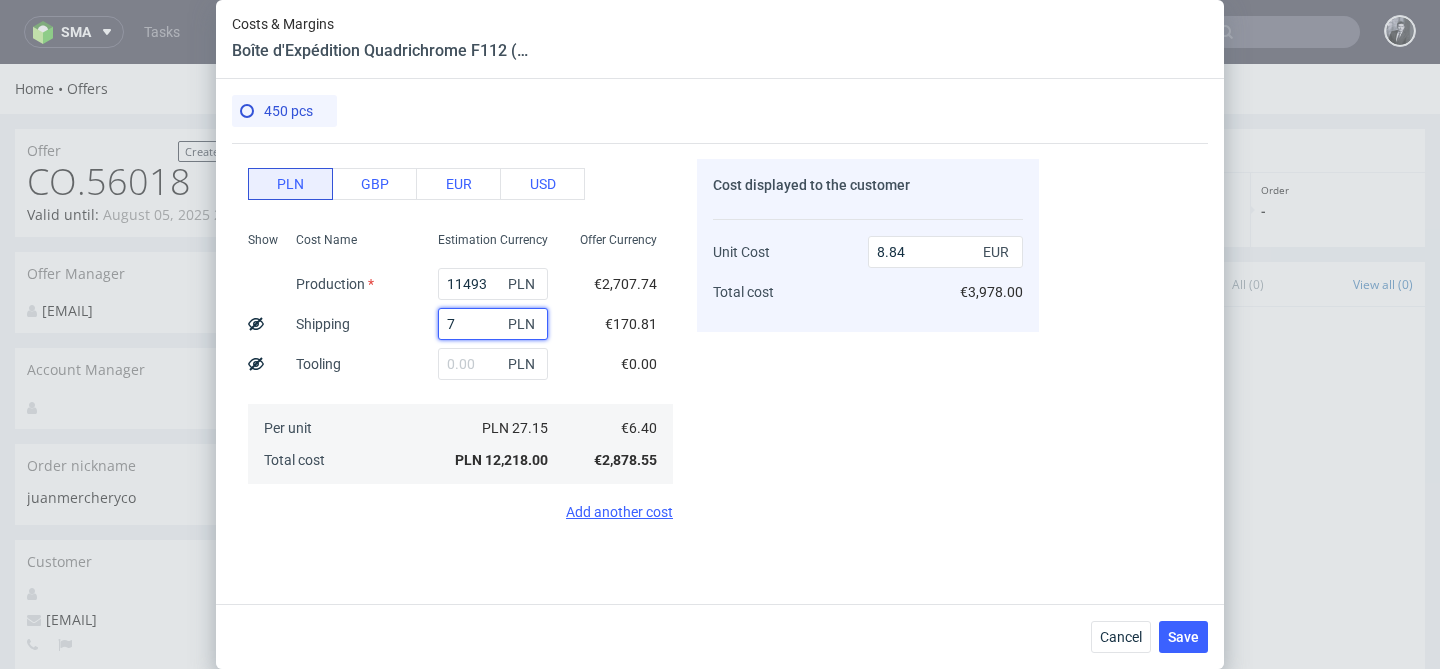 type on "73" 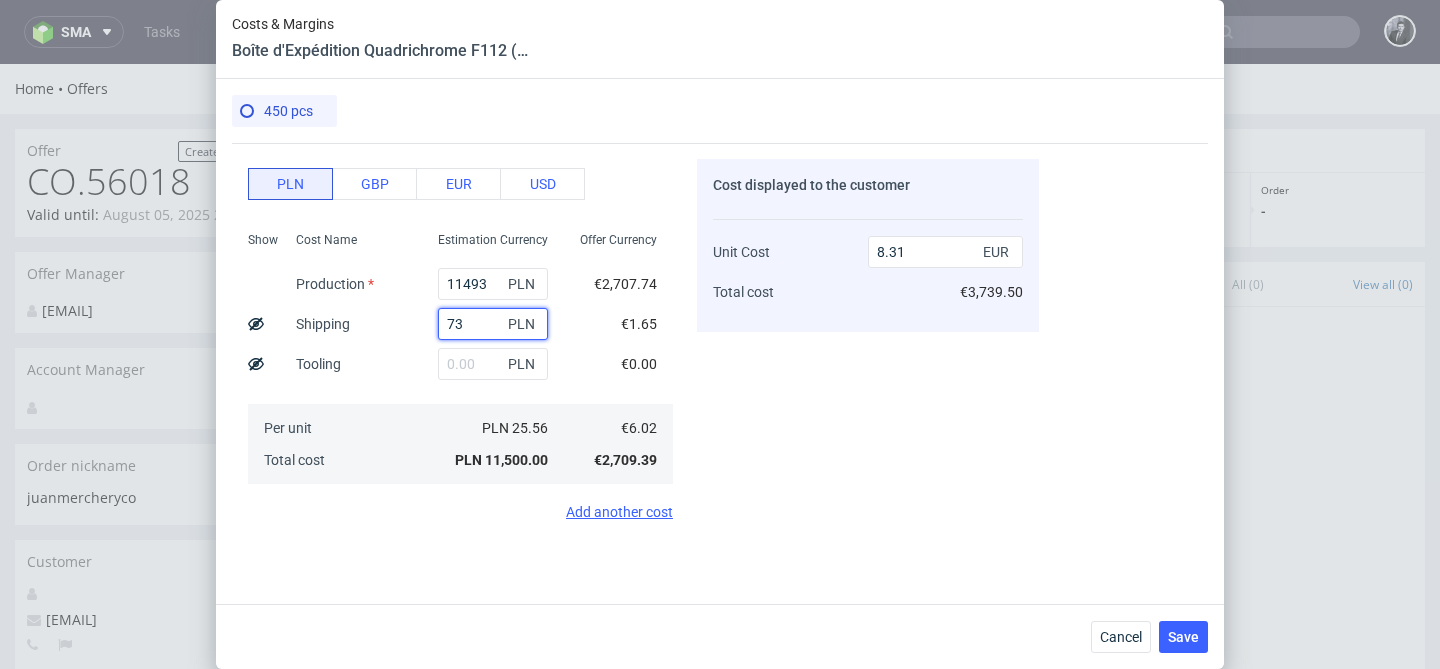 type on "8.37" 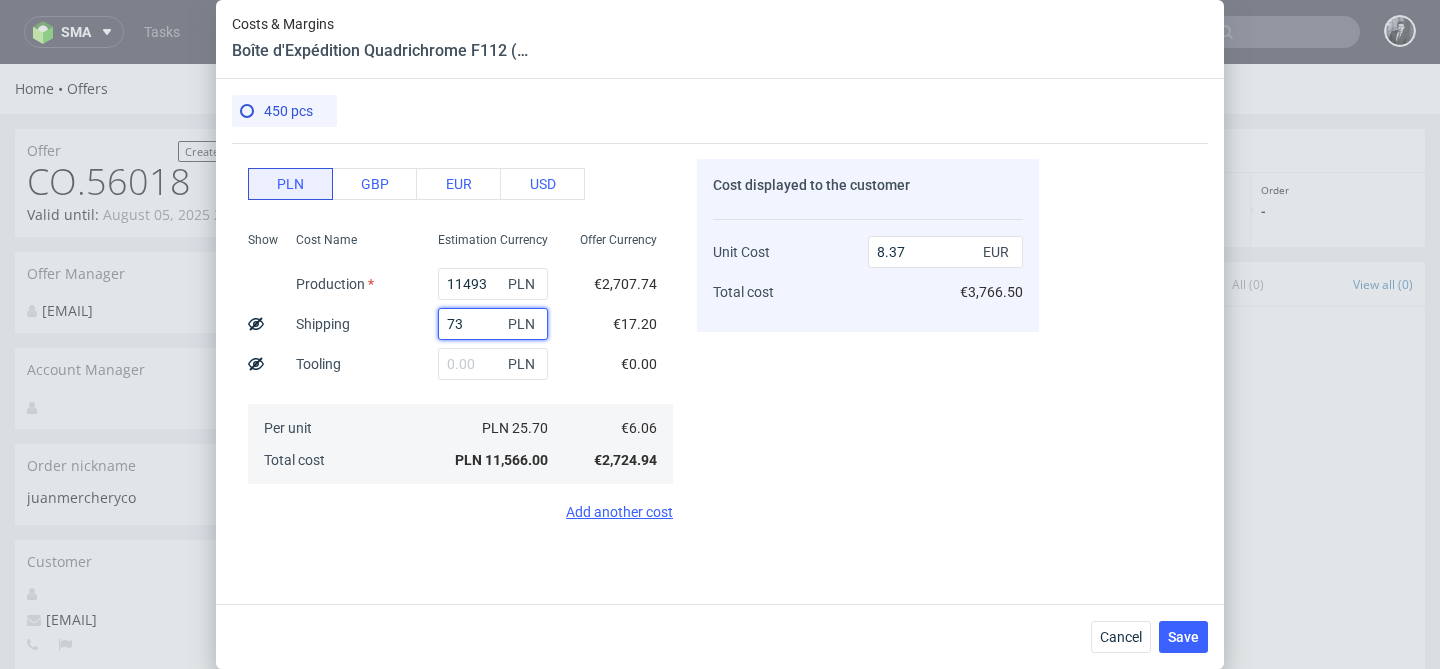 type on "735" 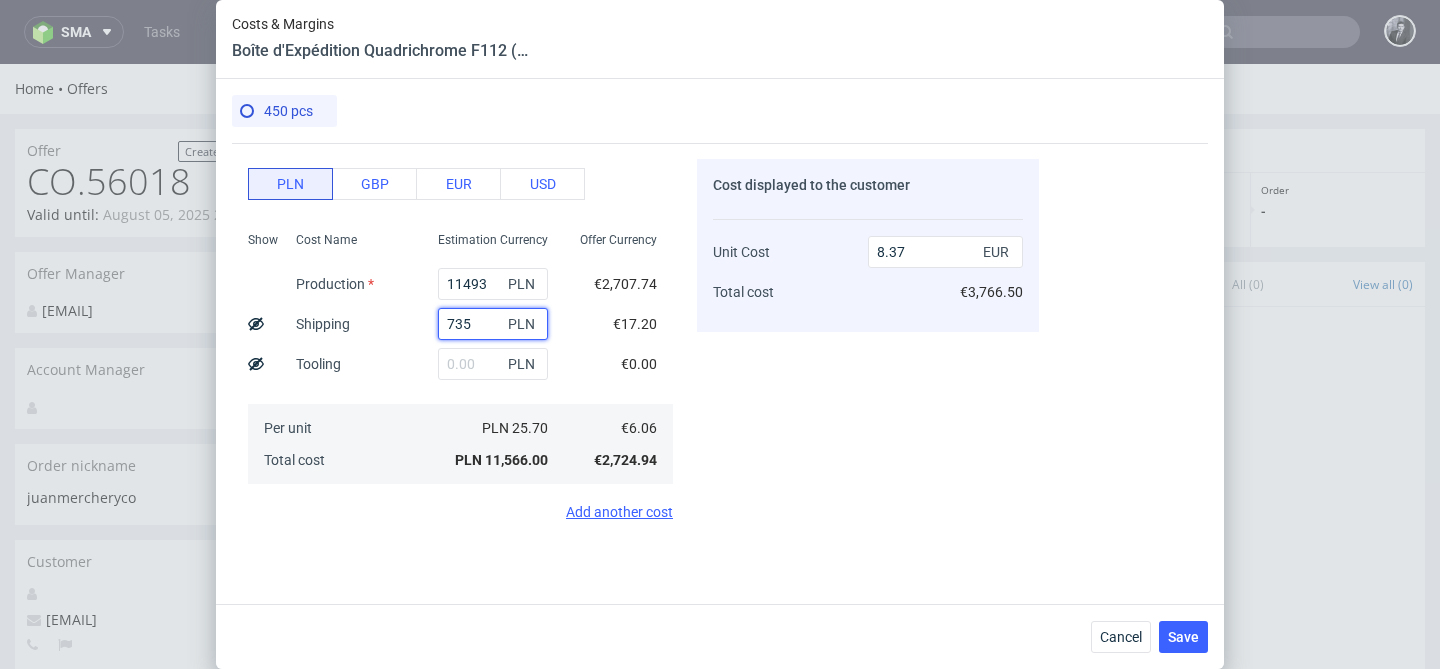 type on "8.84" 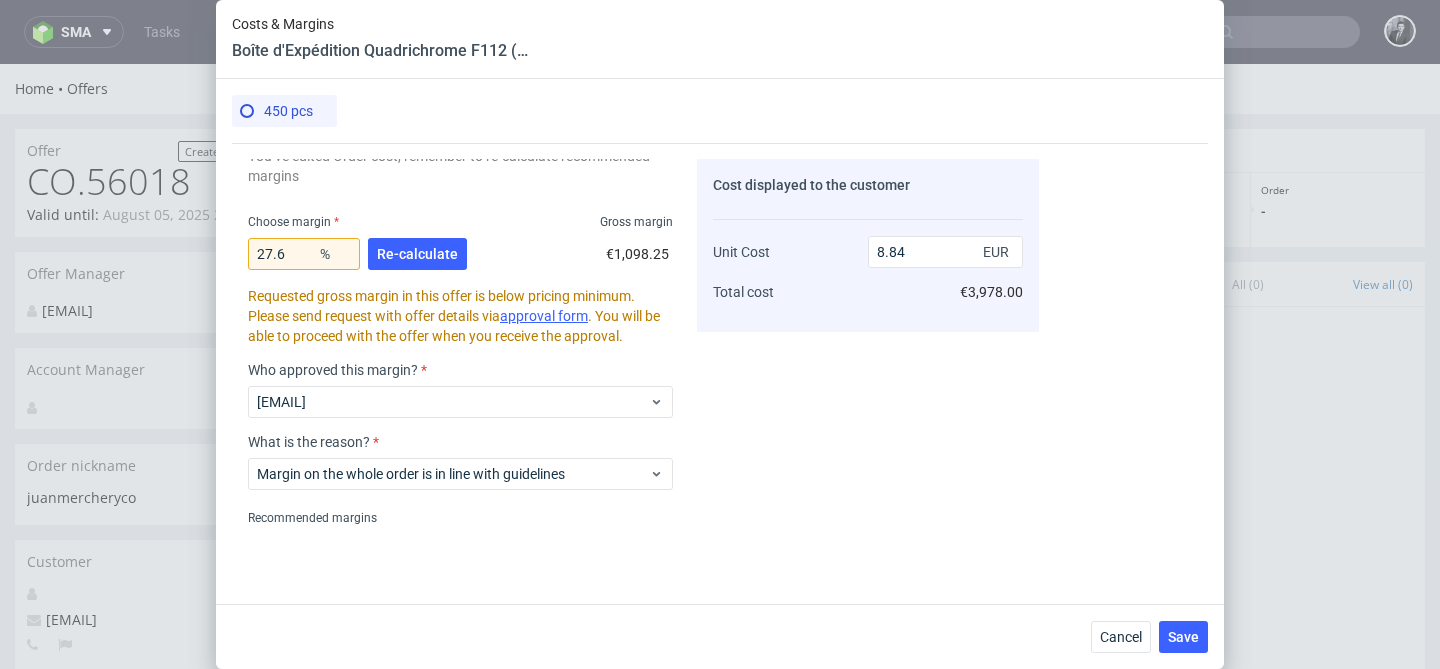 scroll, scrollTop: 736, scrollLeft: 0, axis: vertical 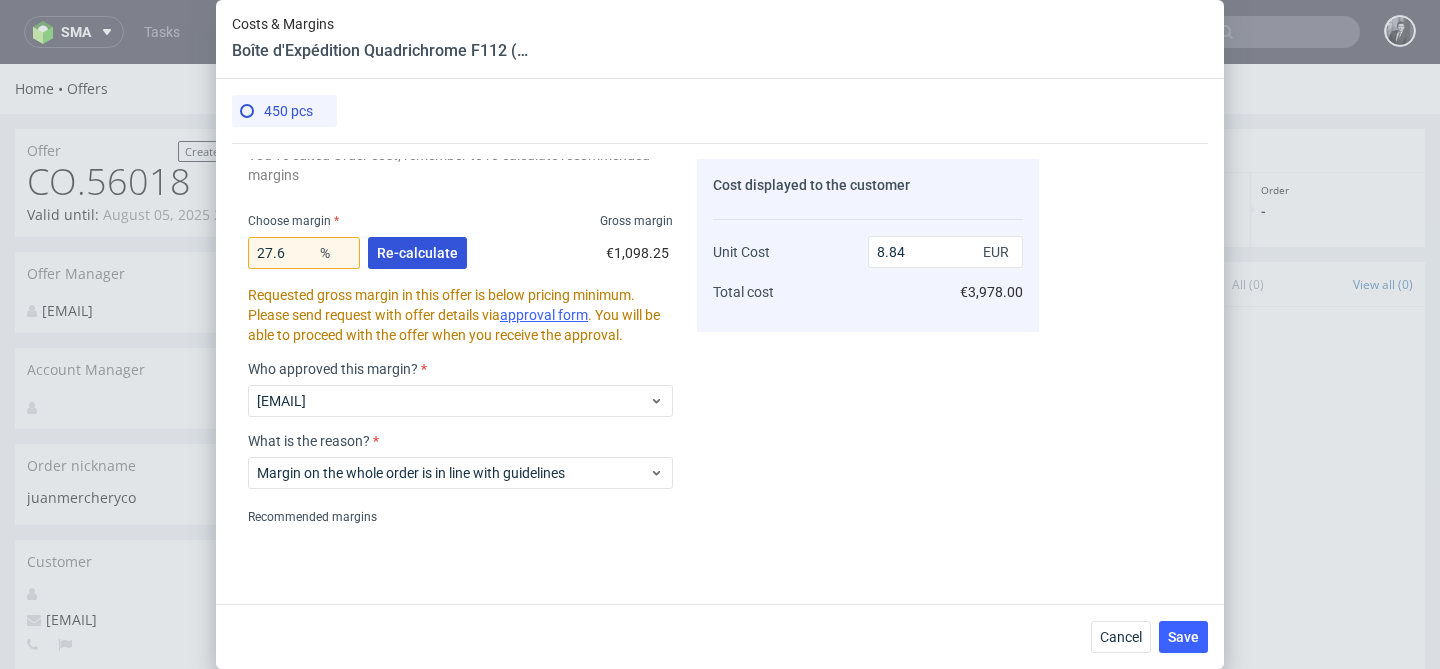 type on "735" 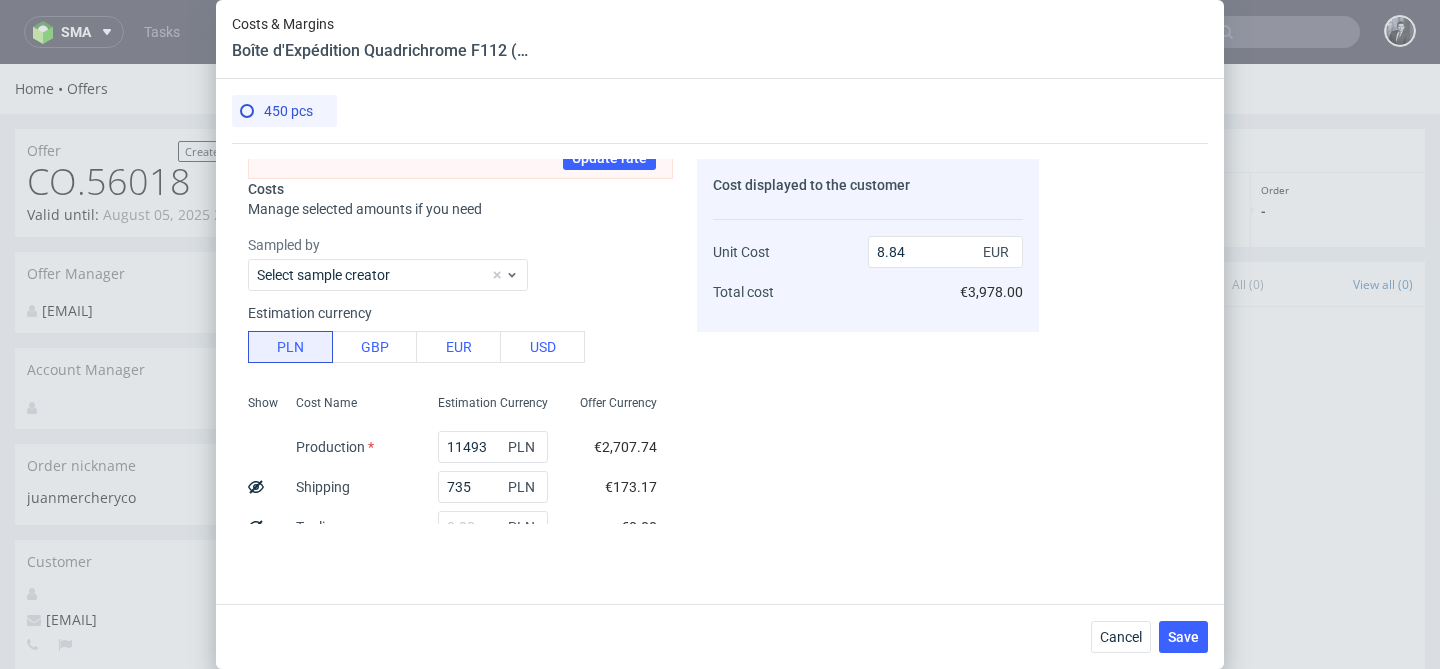 scroll, scrollTop: 0, scrollLeft: 0, axis: both 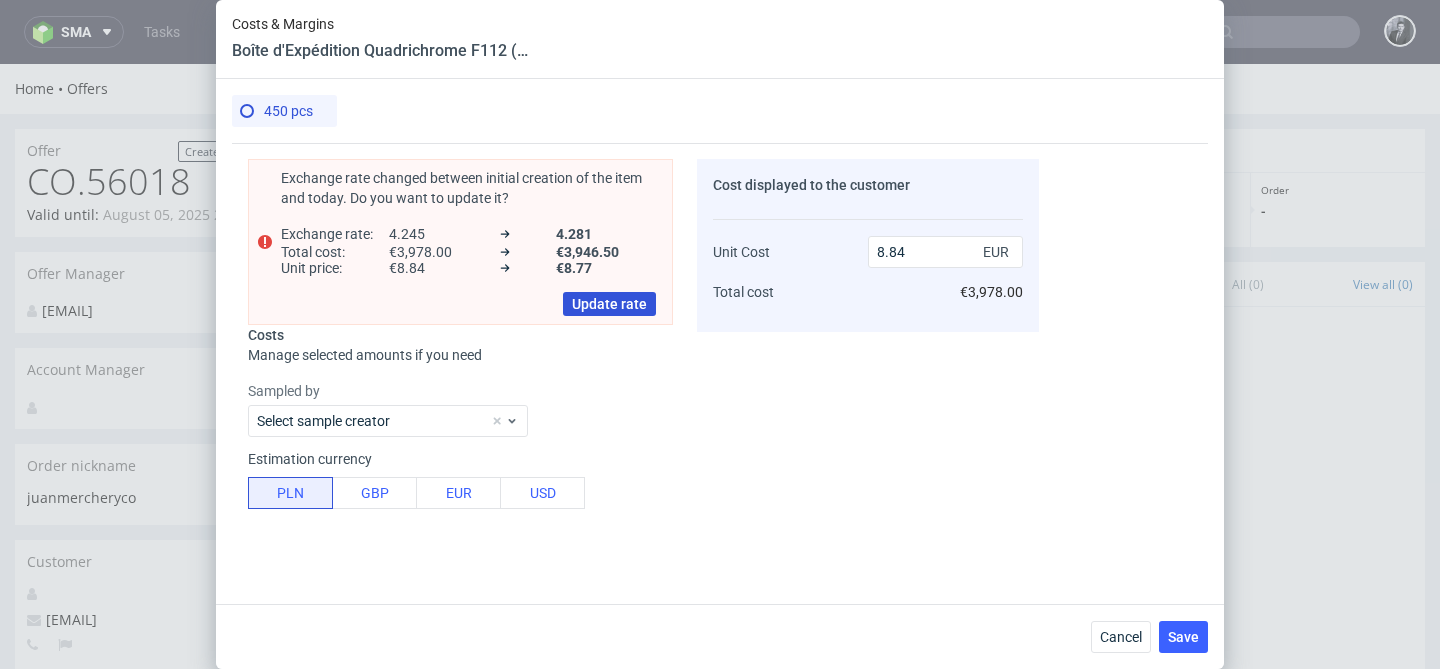 click on "Update rate" at bounding box center [609, 304] 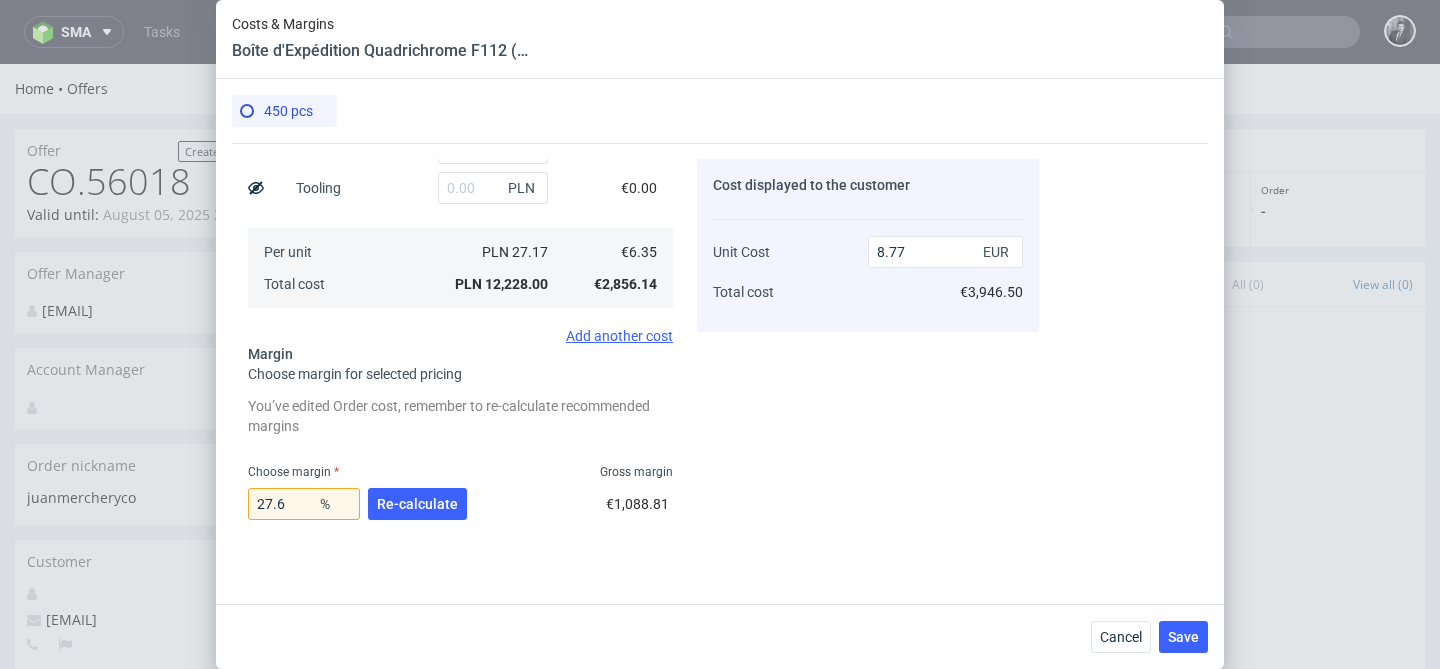 scroll, scrollTop: 394, scrollLeft: 0, axis: vertical 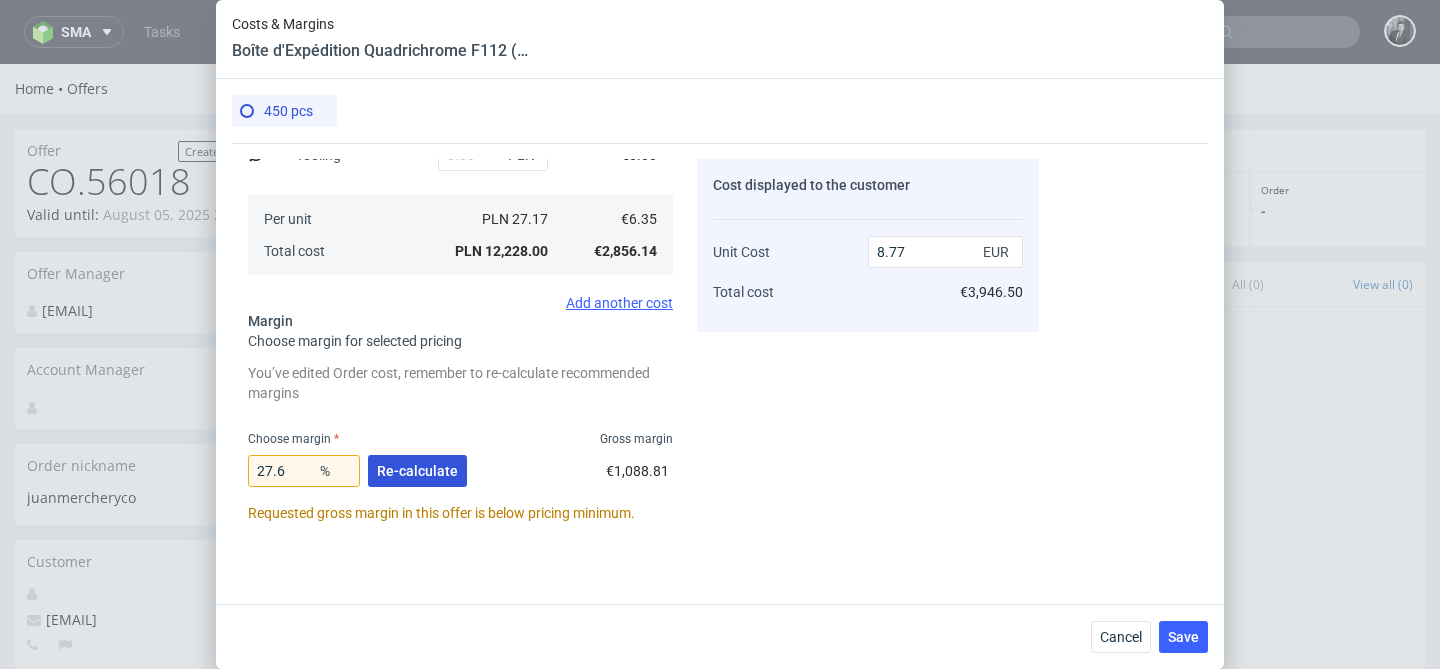 click on "Re-calculate" at bounding box center [417, 471] 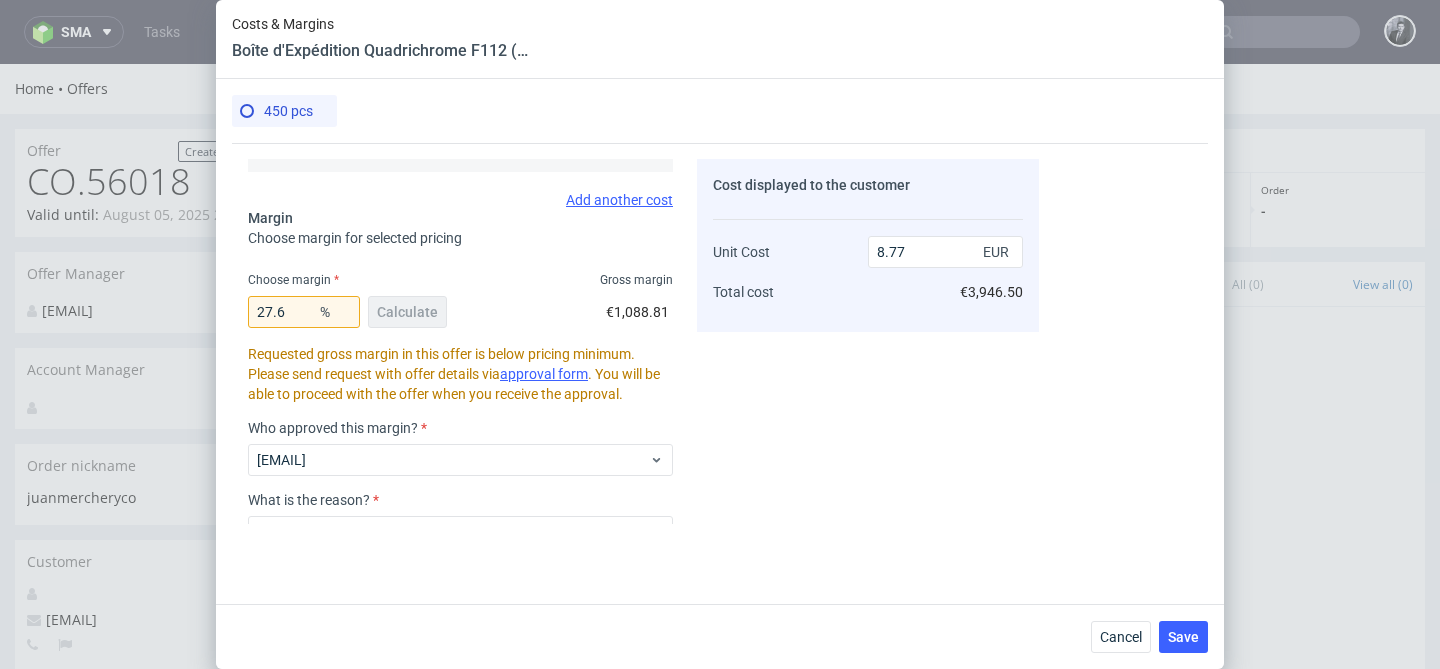 scroll, scrollTop: 509, scrollLeft: 0, axis: vertical 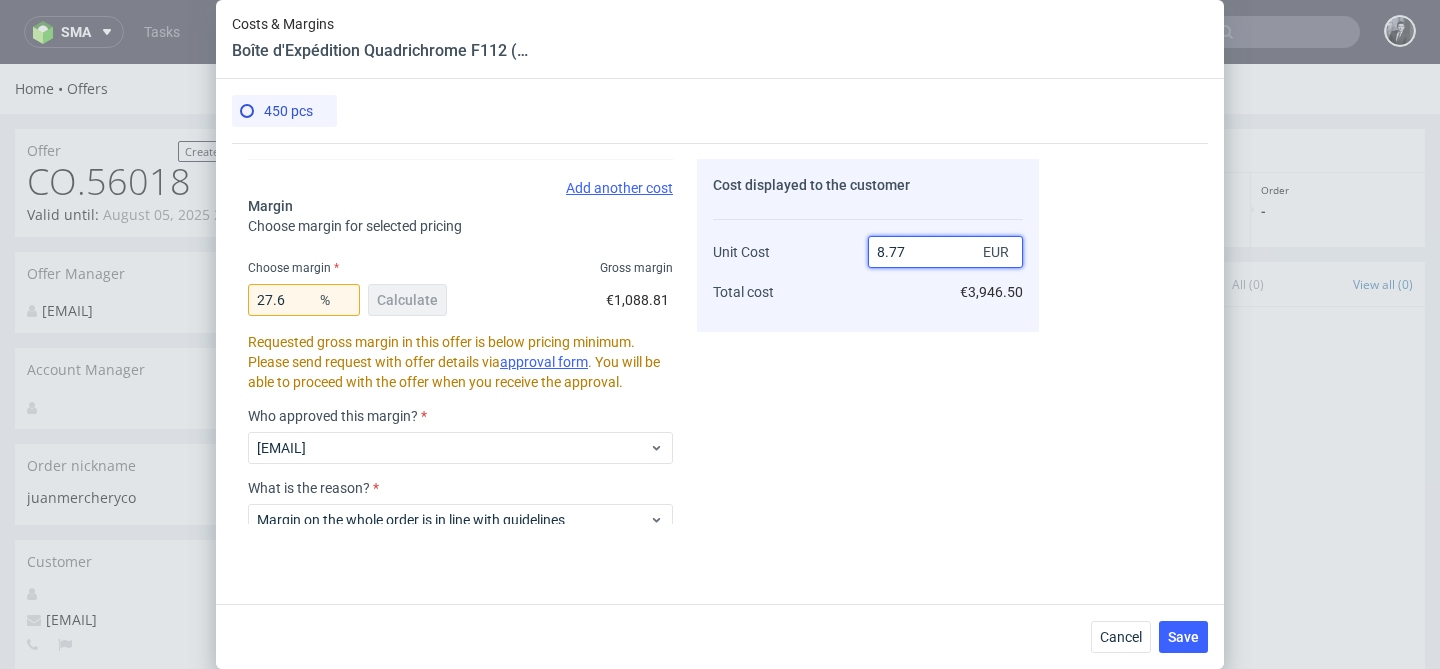 click on "8.77" at bounding box center [945, 252] 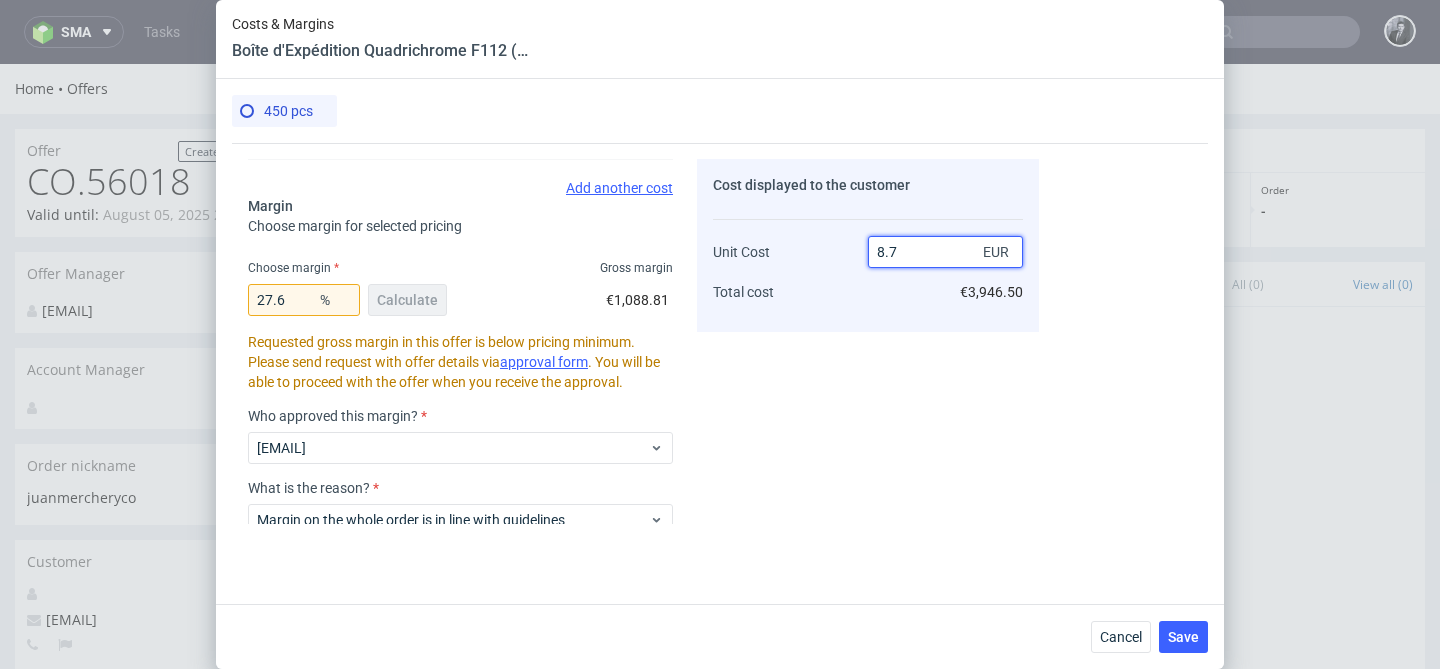 type on "8." 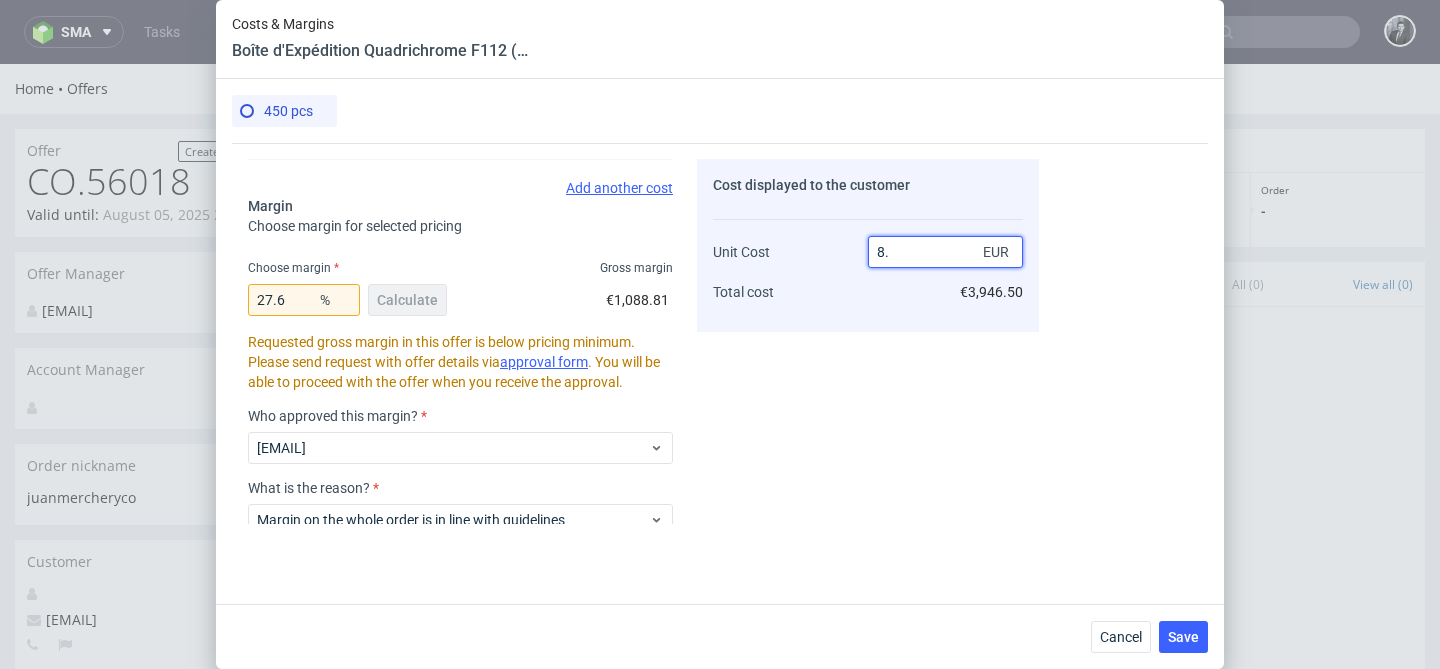 type on "20.625" 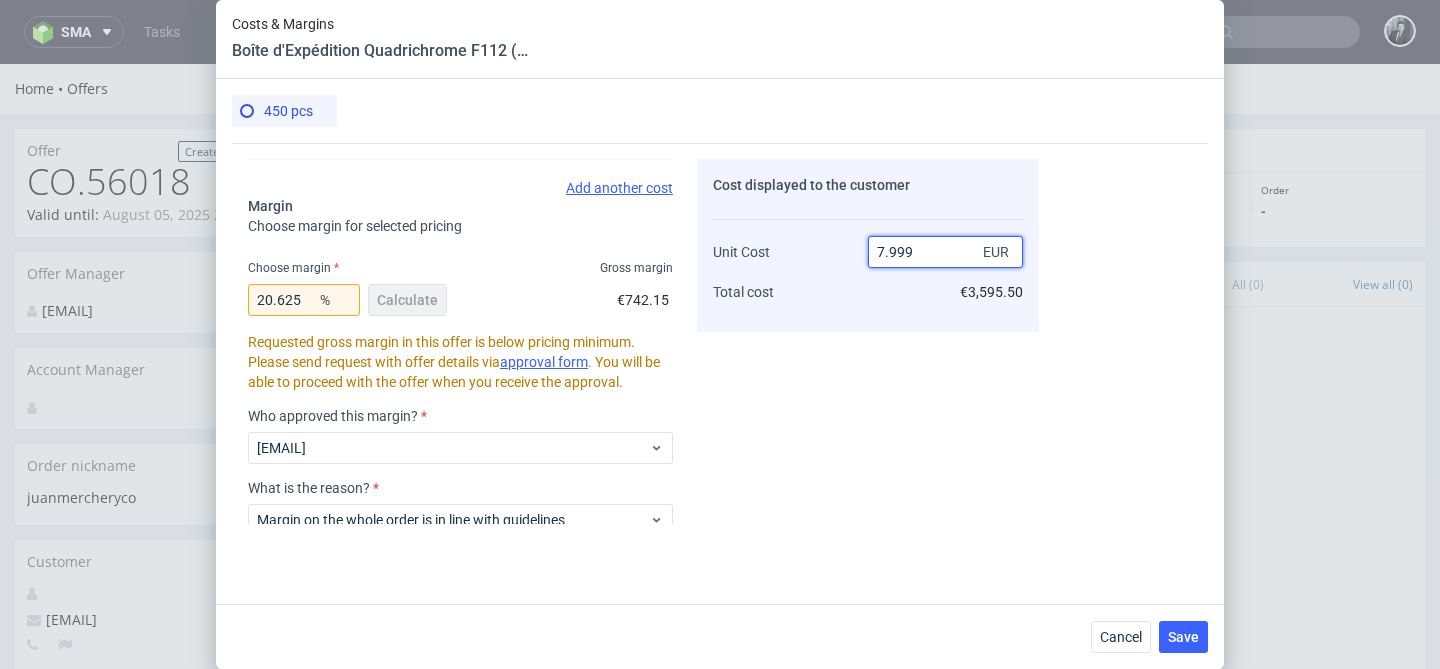 type on "7.9990" 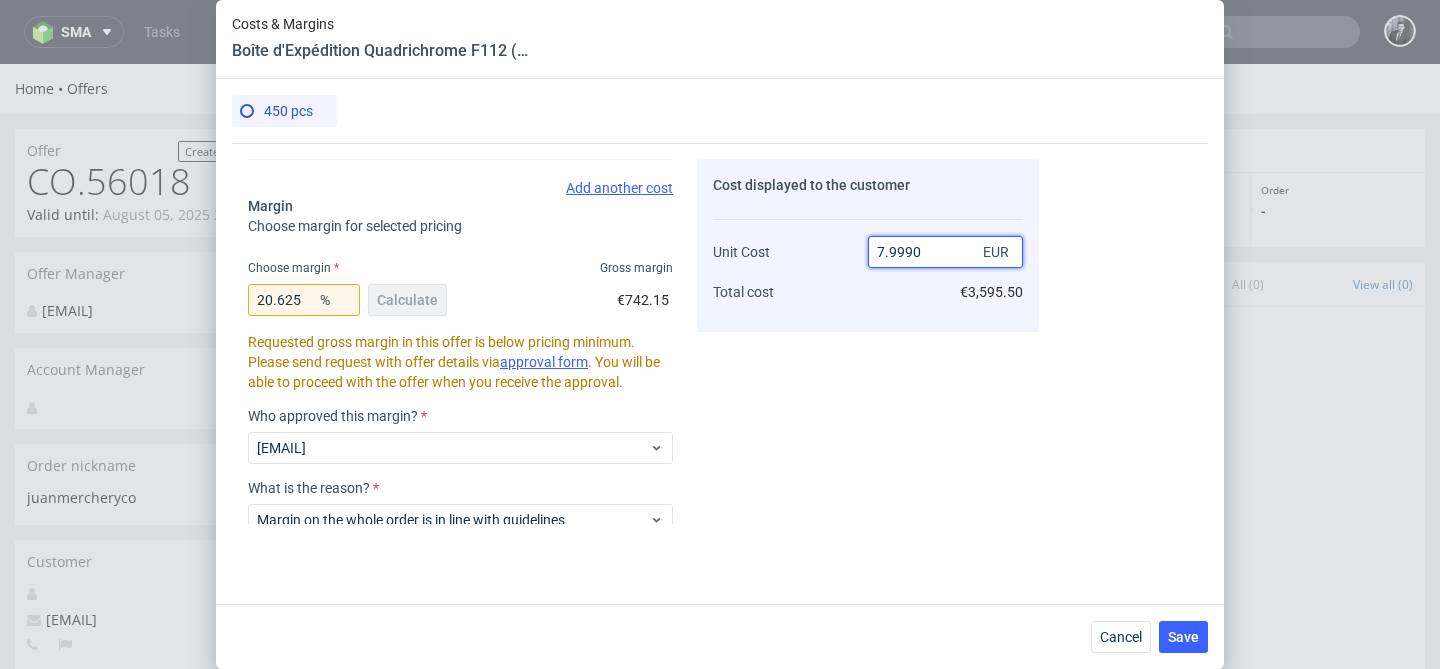 type on "20.61507688461057" 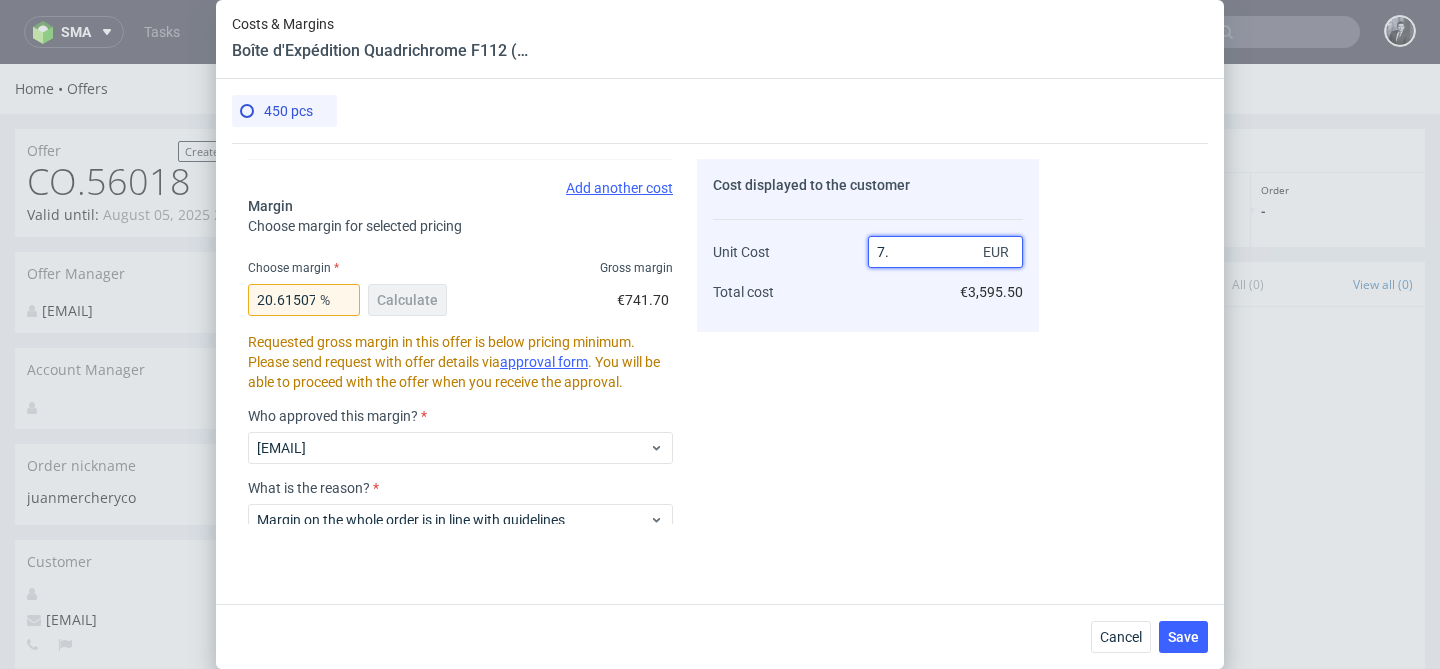 type on "7" 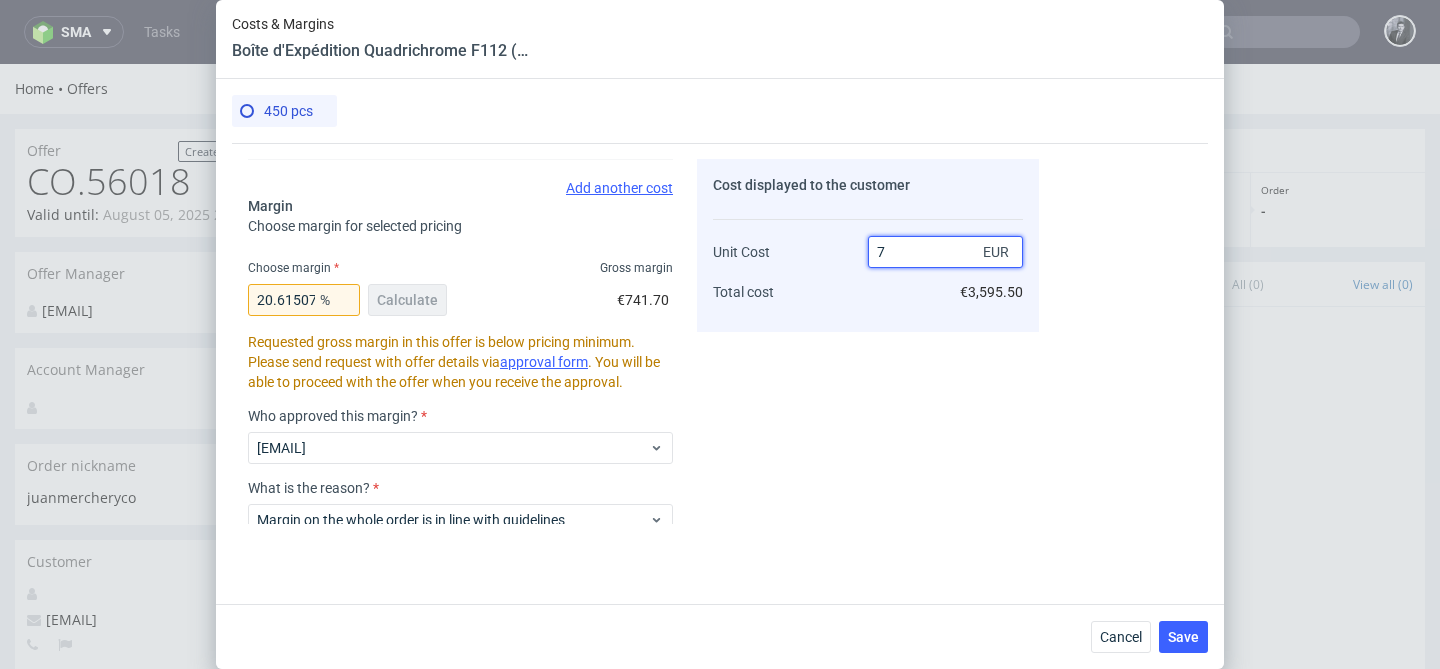 type 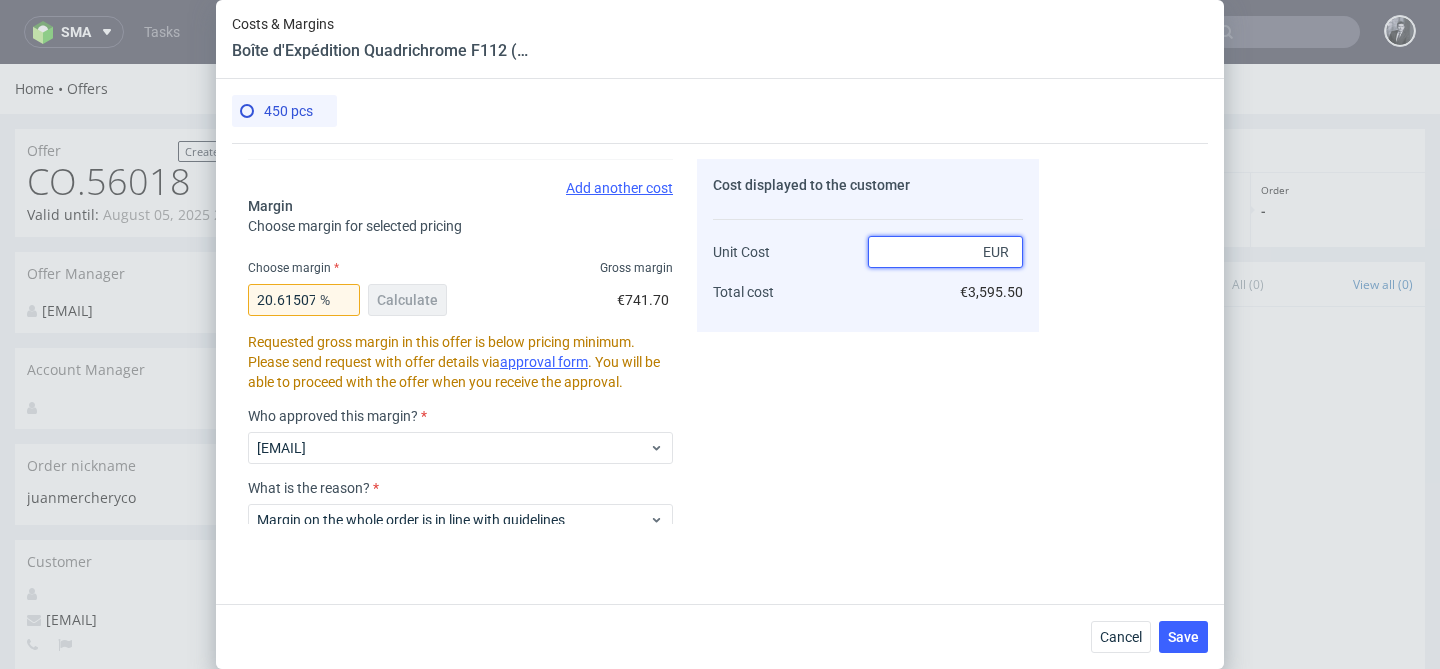 type on "-Infinity" 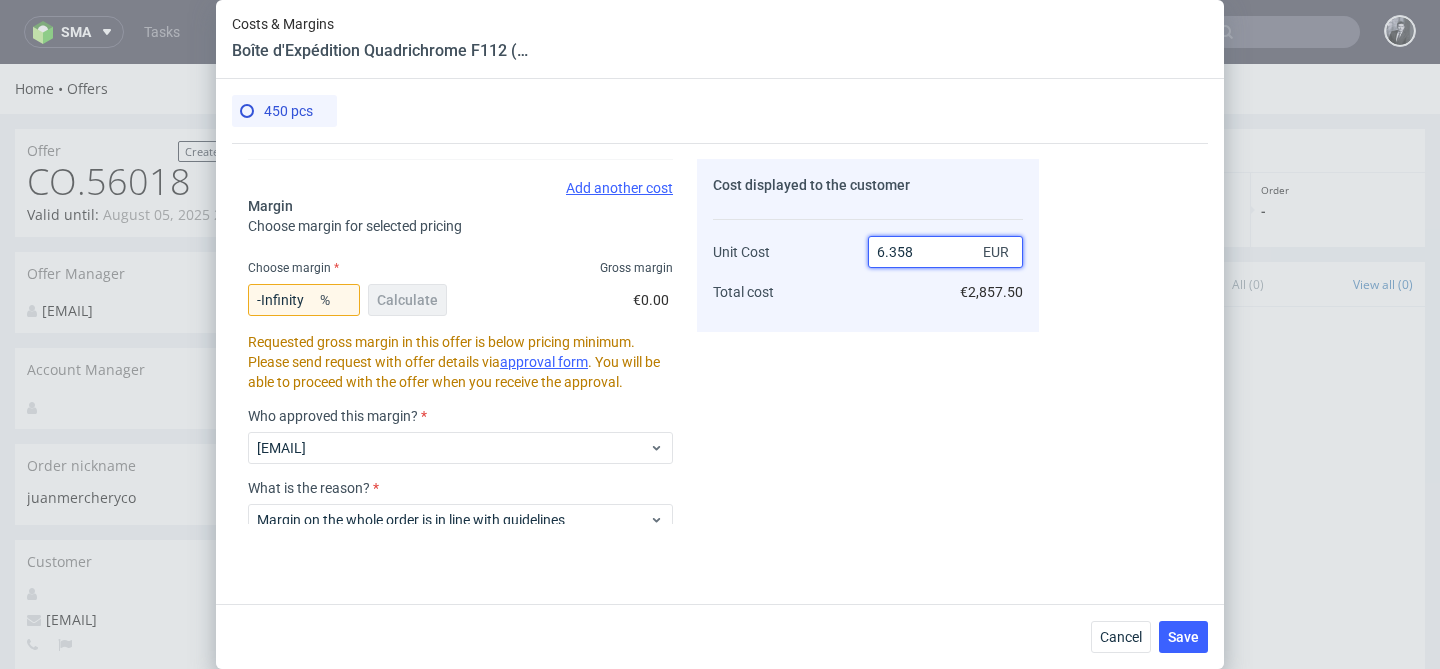 type on "6.358." 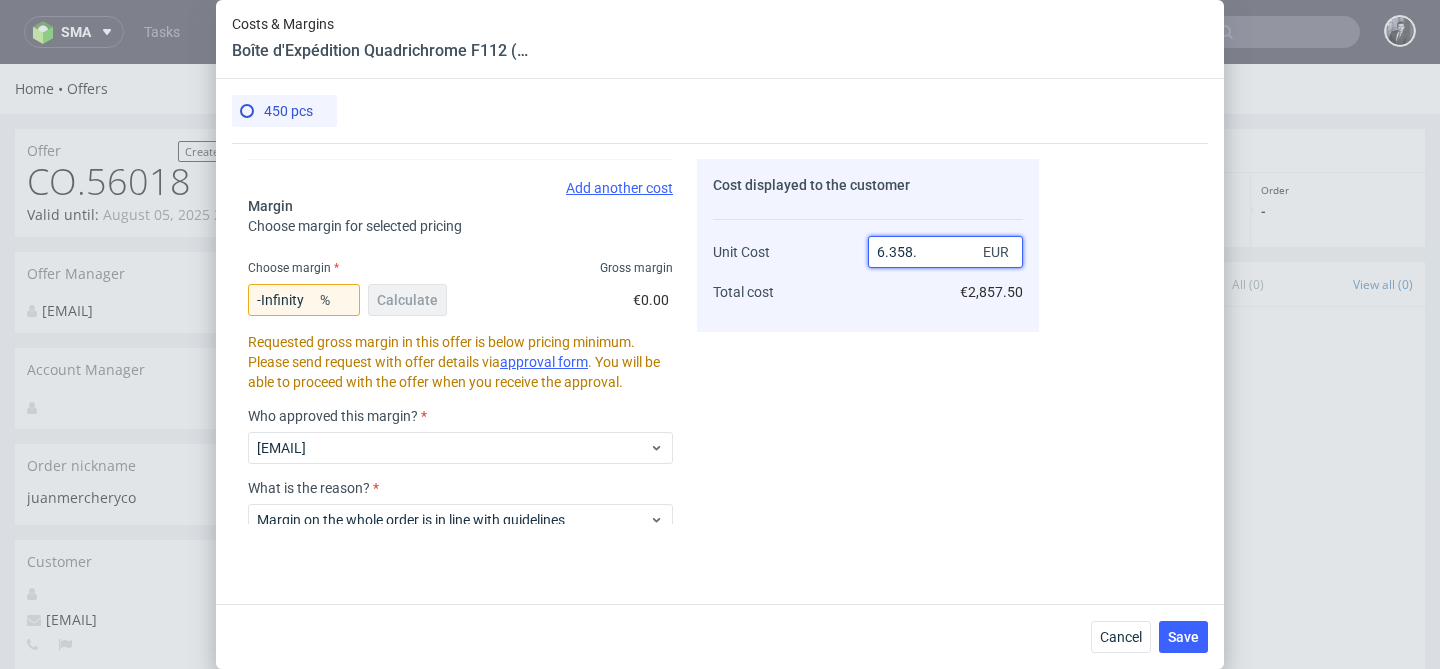 type on "NaN" 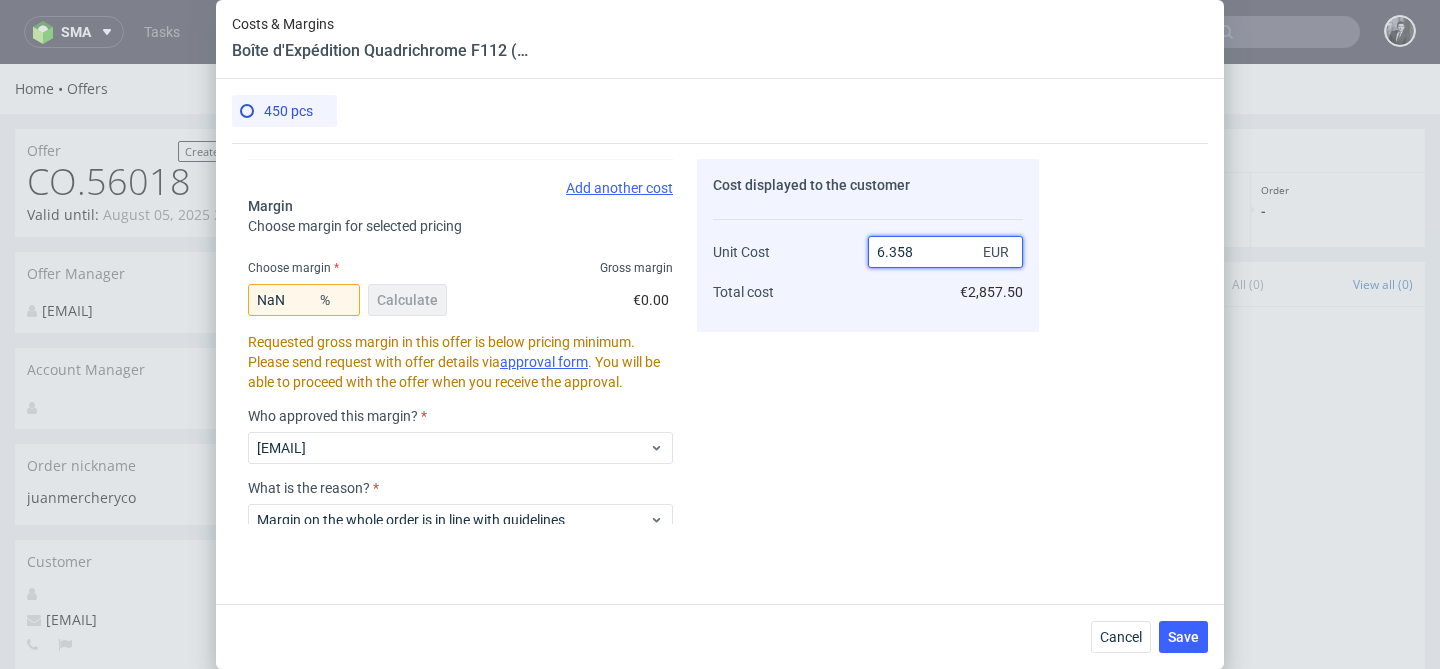 type on "0.12582573136206038" 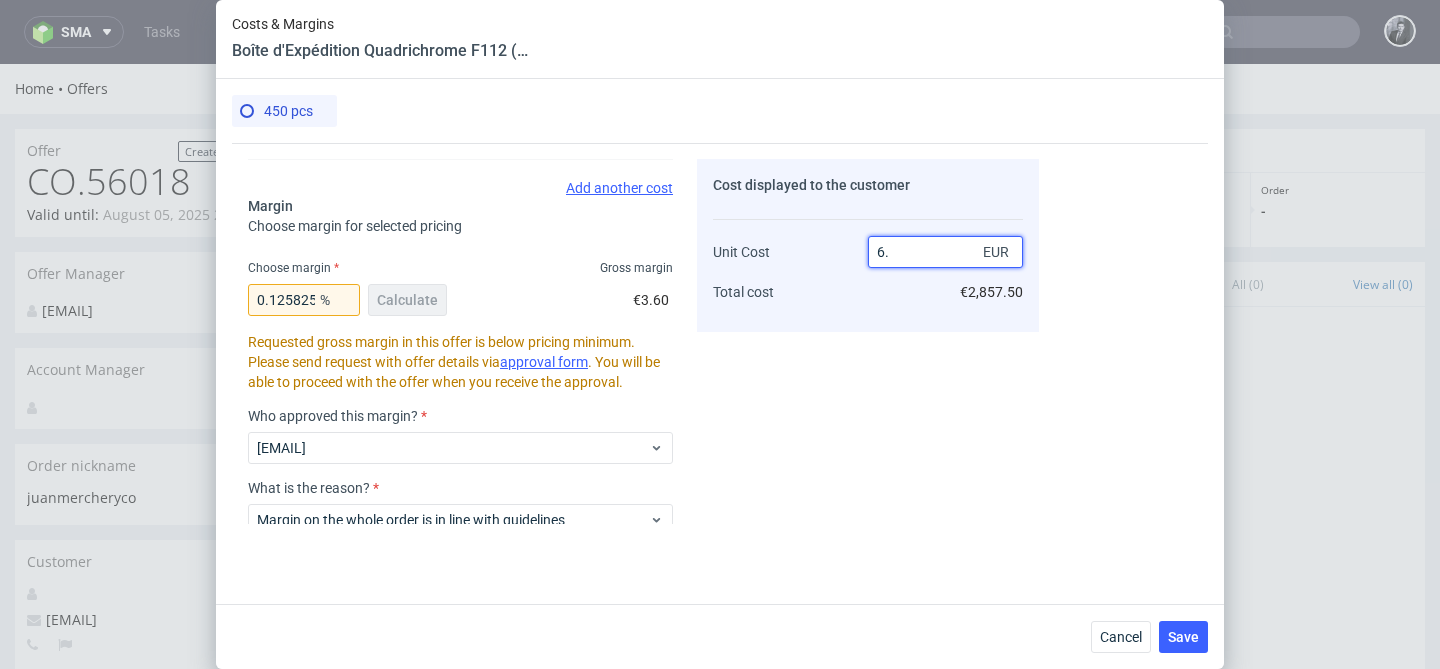 type on "6" 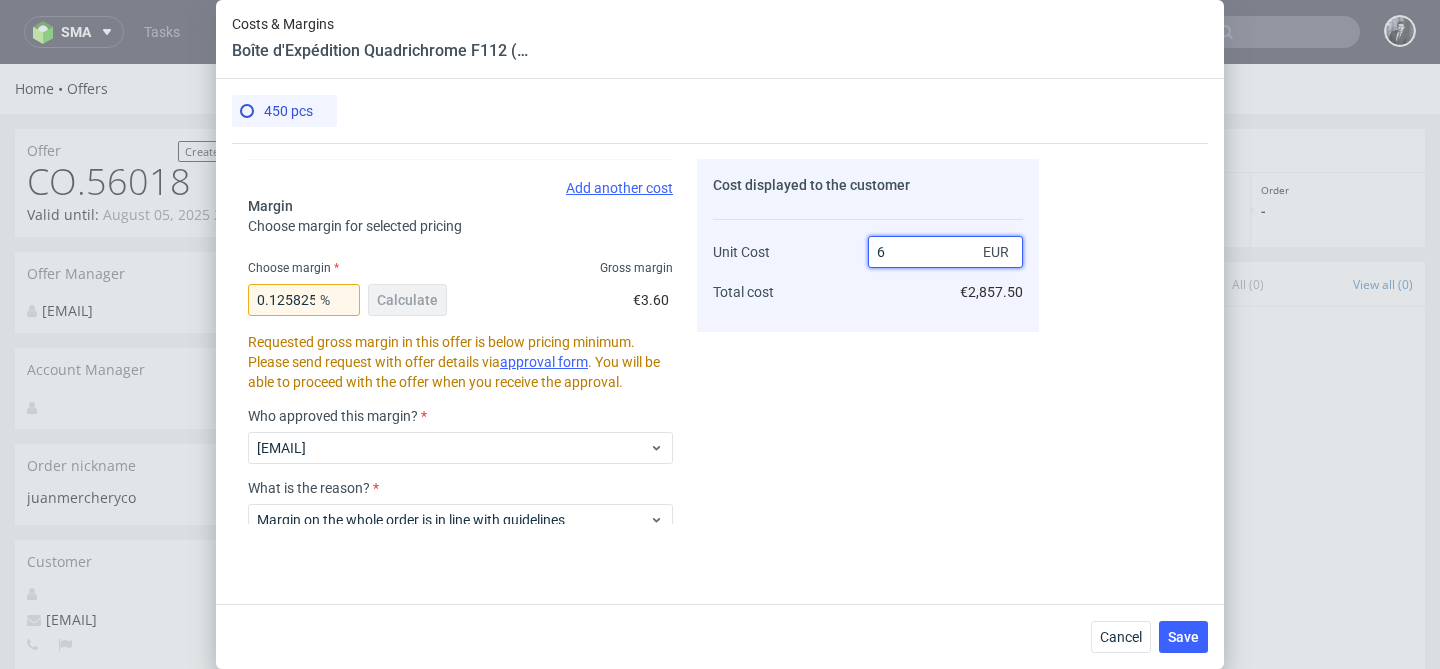 type 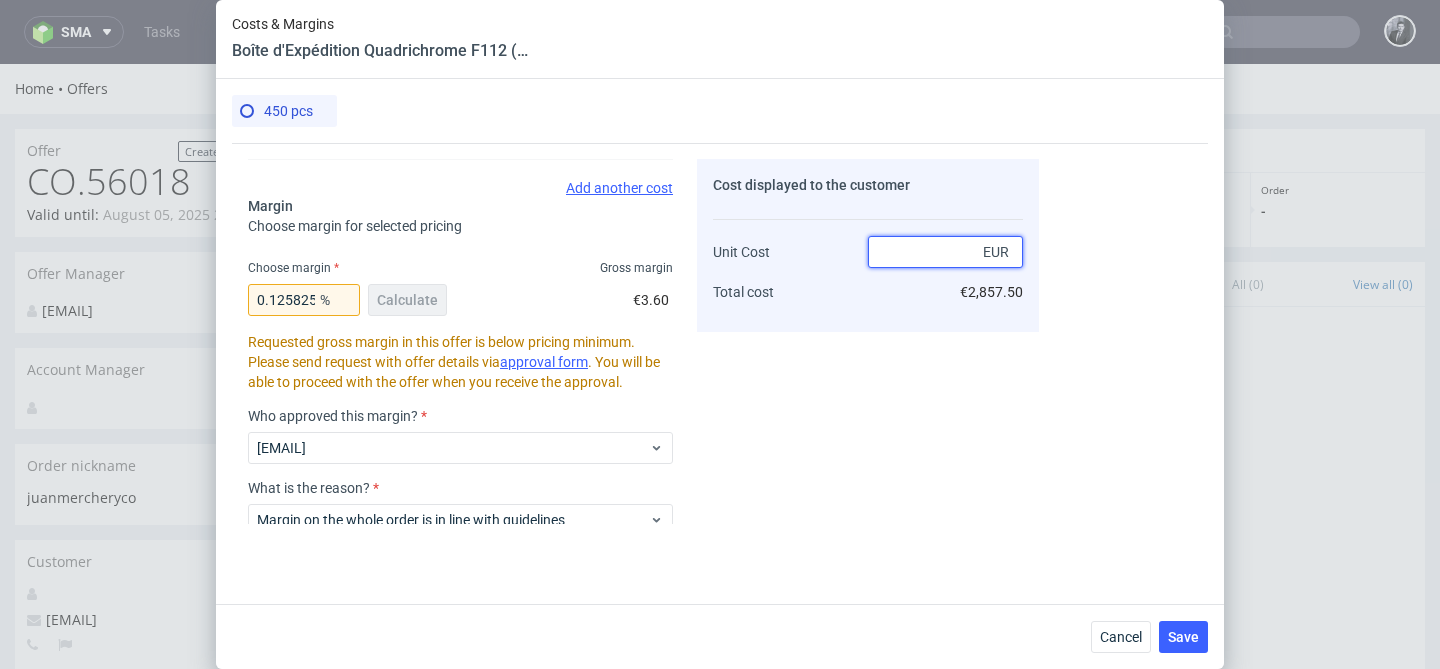 type on "-Infinity" 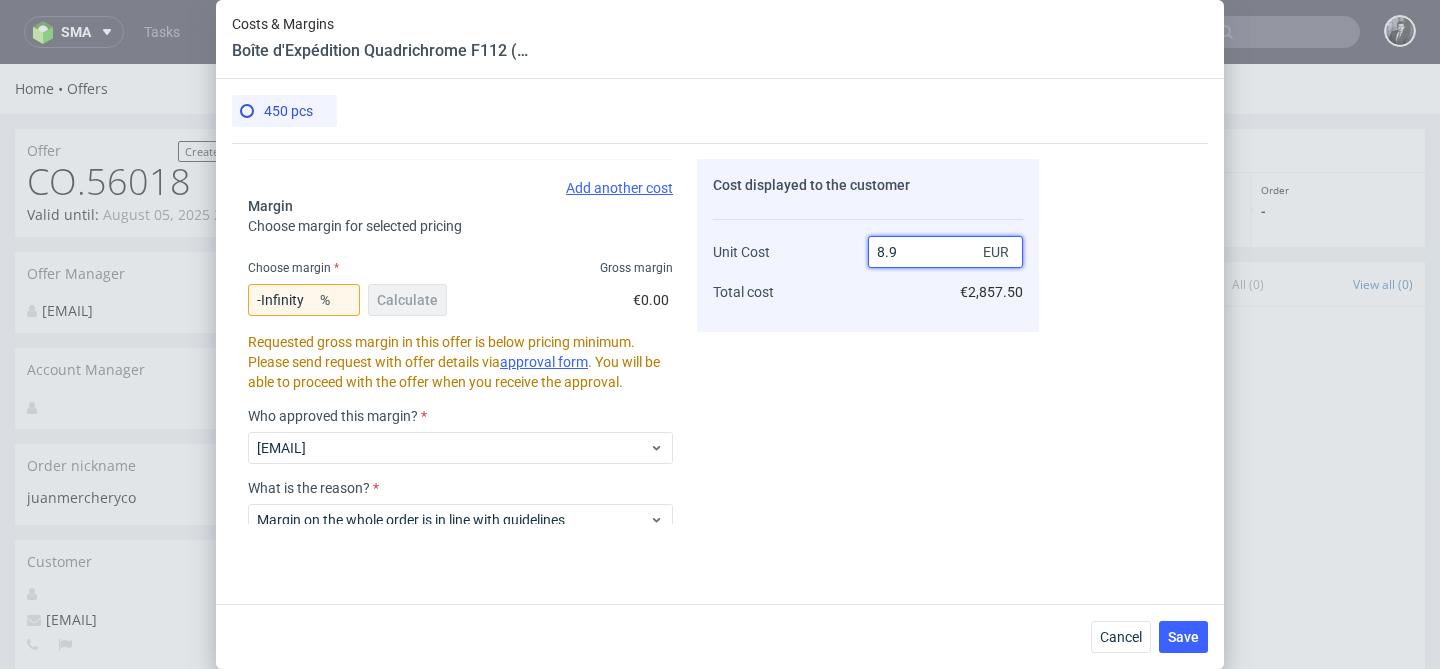 type on "8.90" 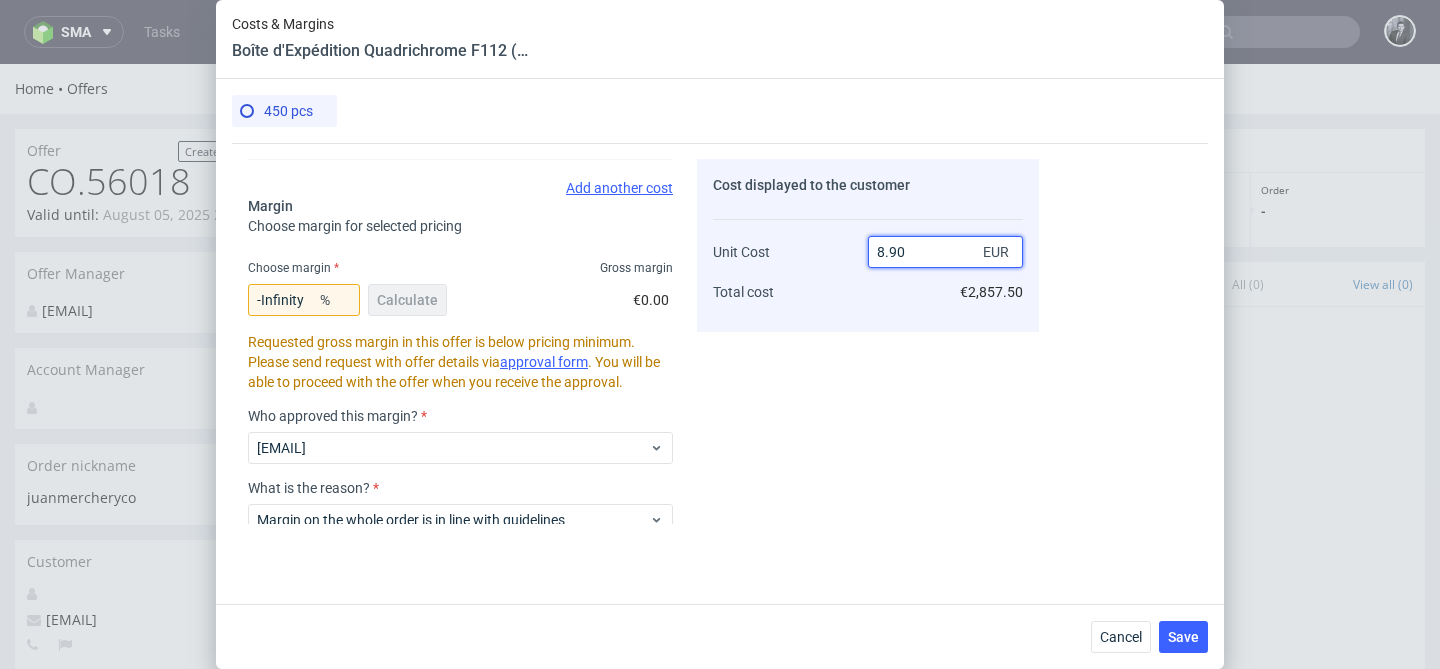 type on "28.651685393258425" 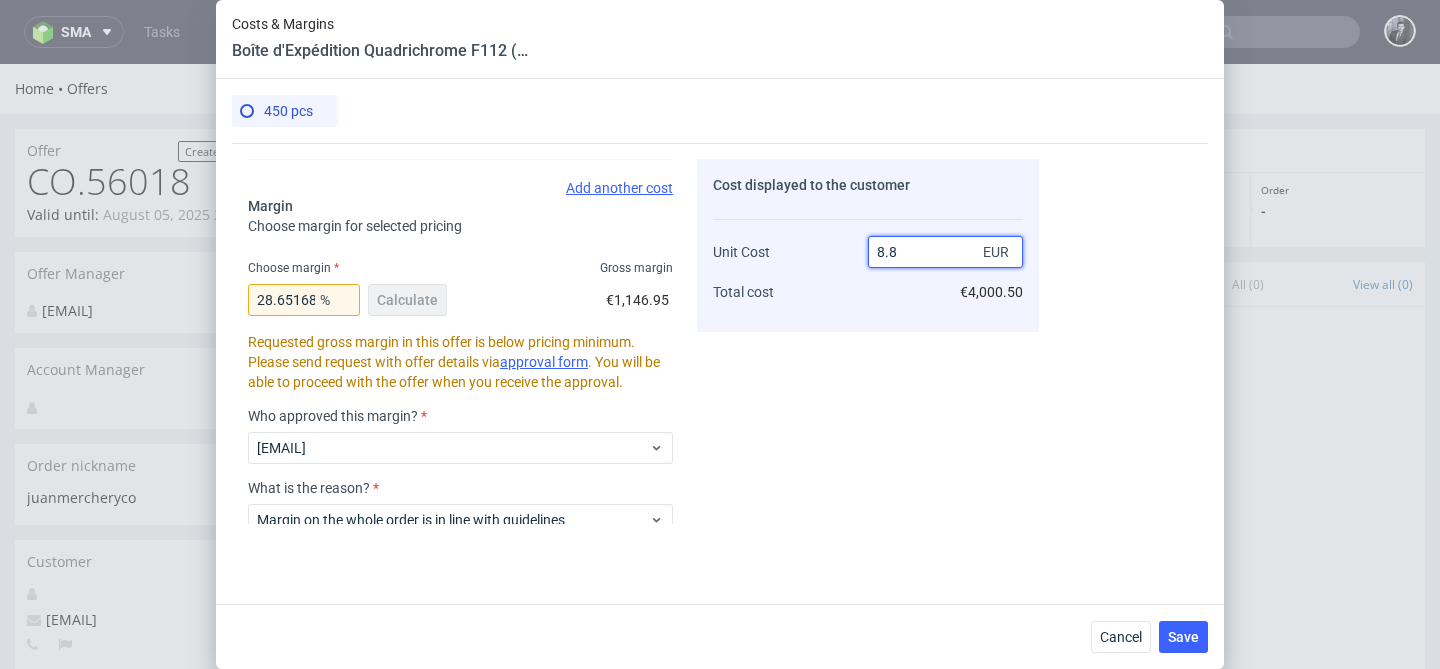 type on "8.88" 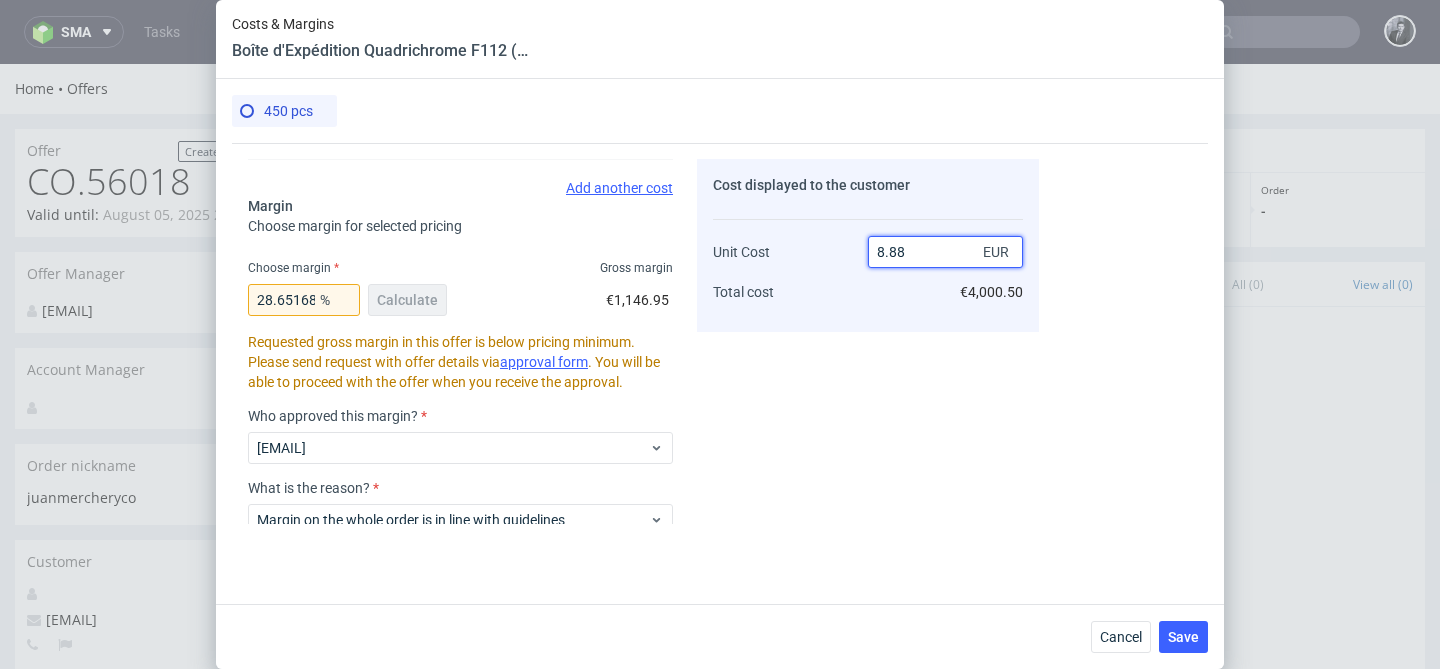 type on "28.490990990991" 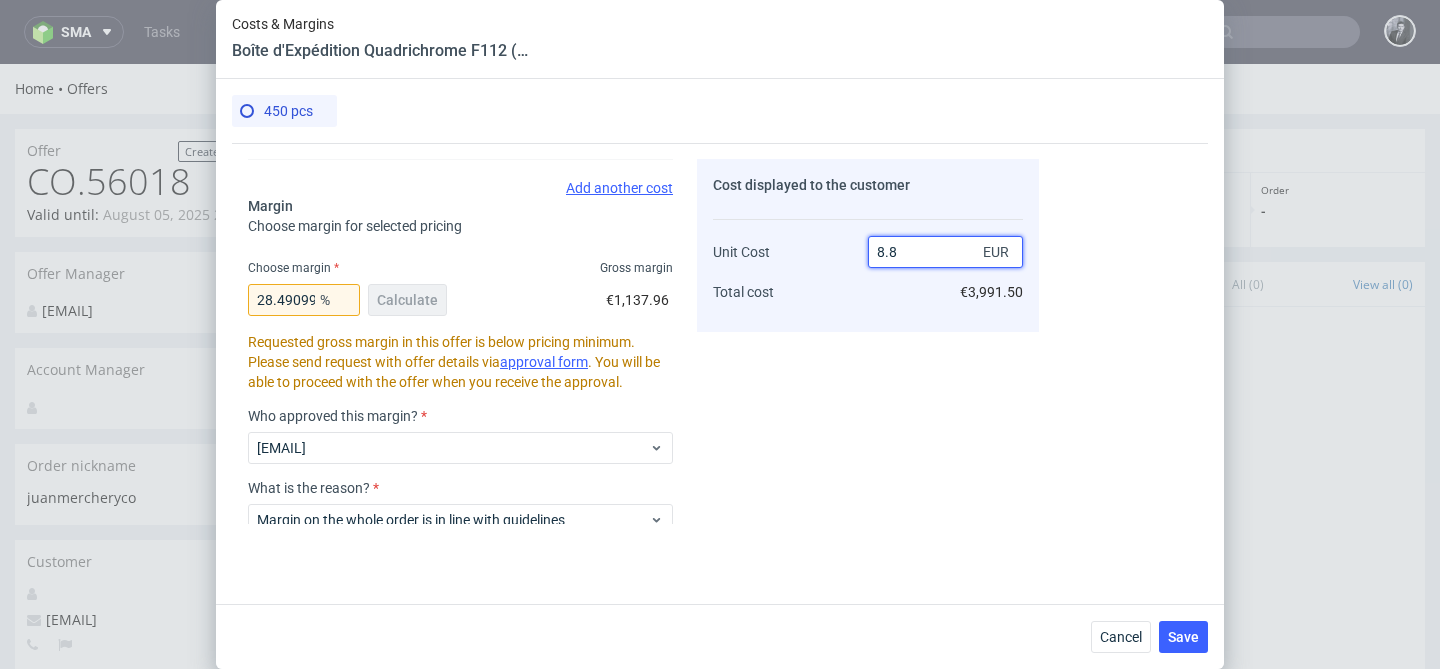 type on "8.79" 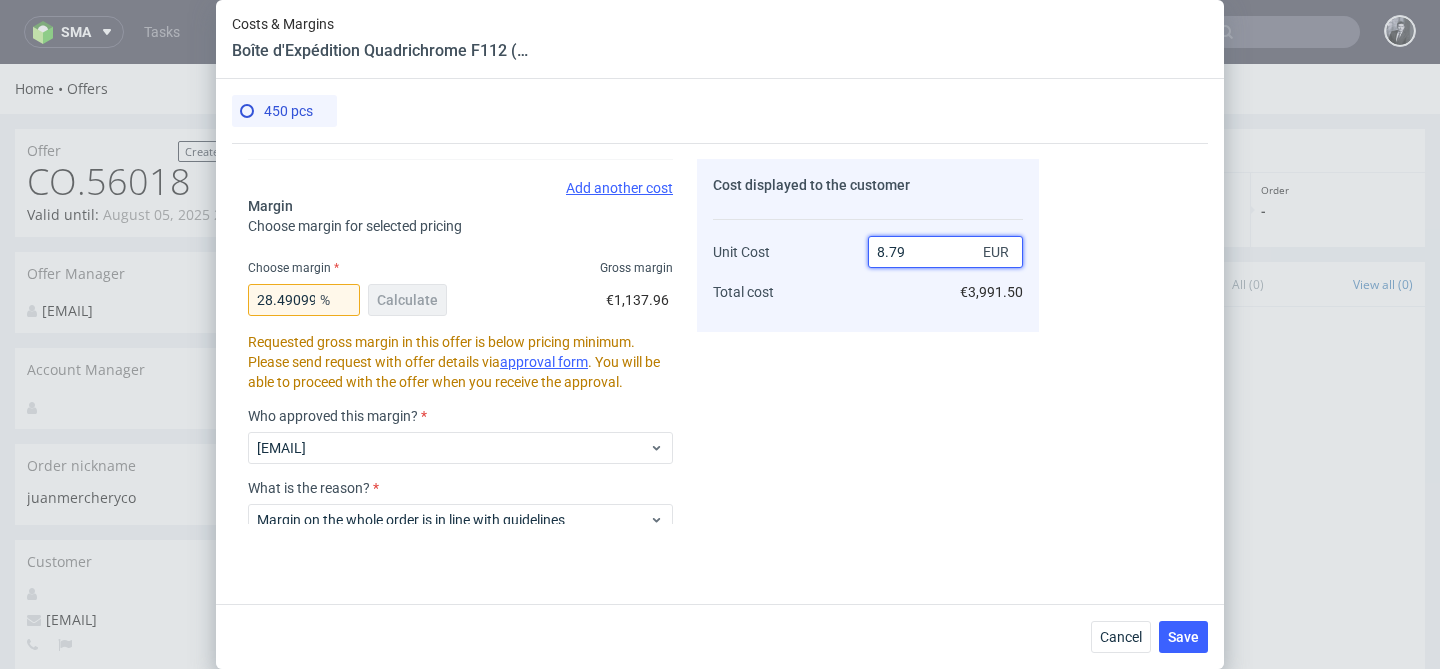 type on "27.8409090909091" 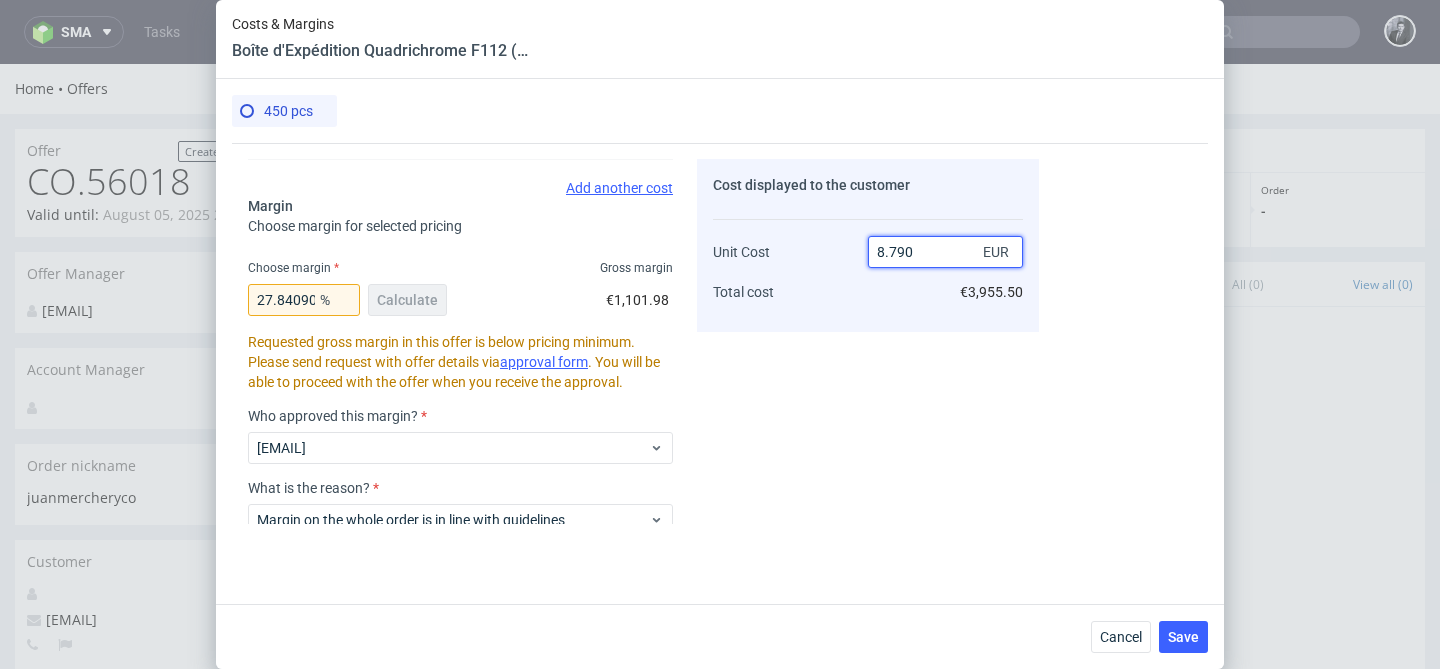 type on "27.75881683731512" 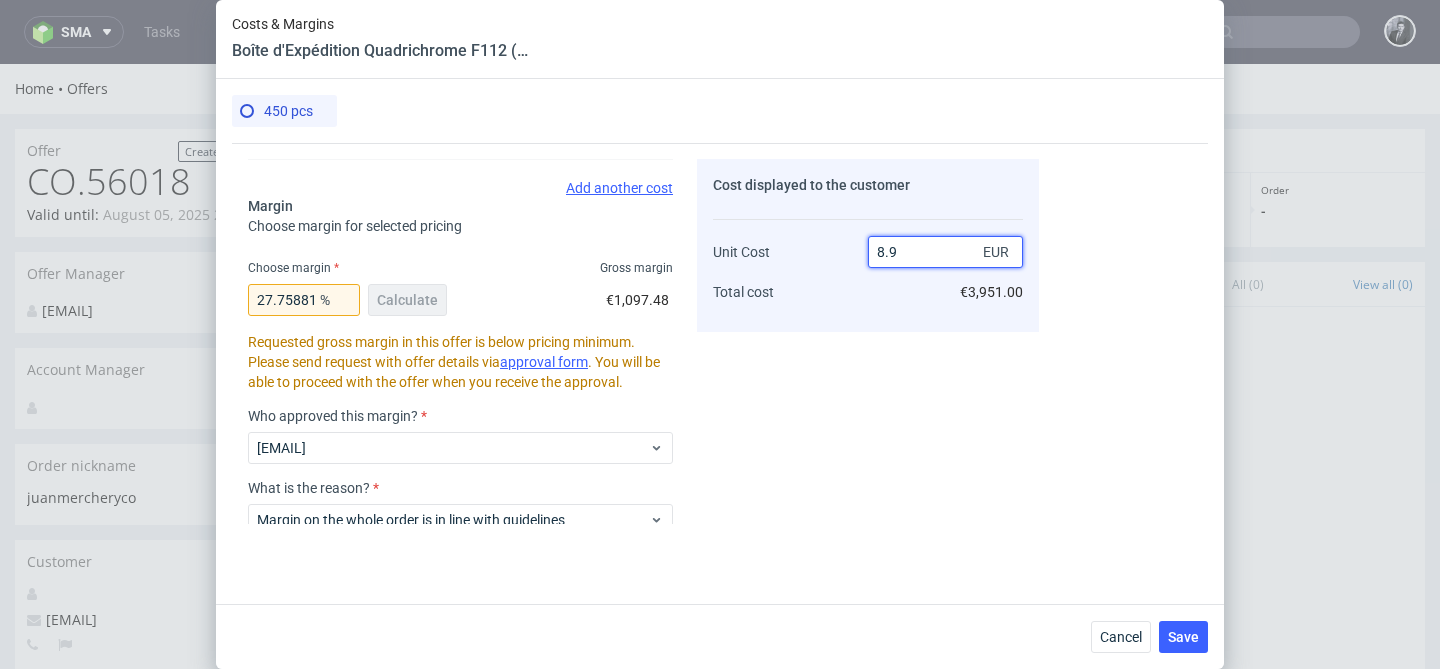 type on "8.90" 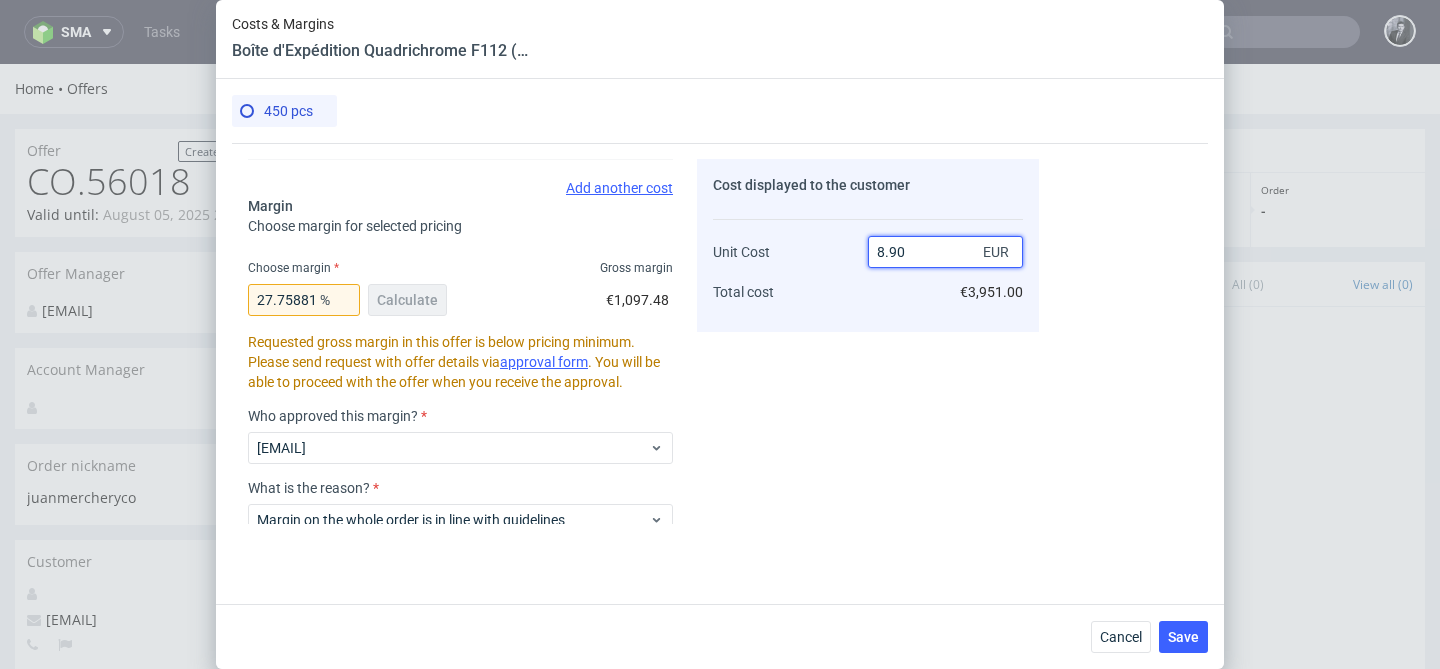 type on "28.651685393258425" 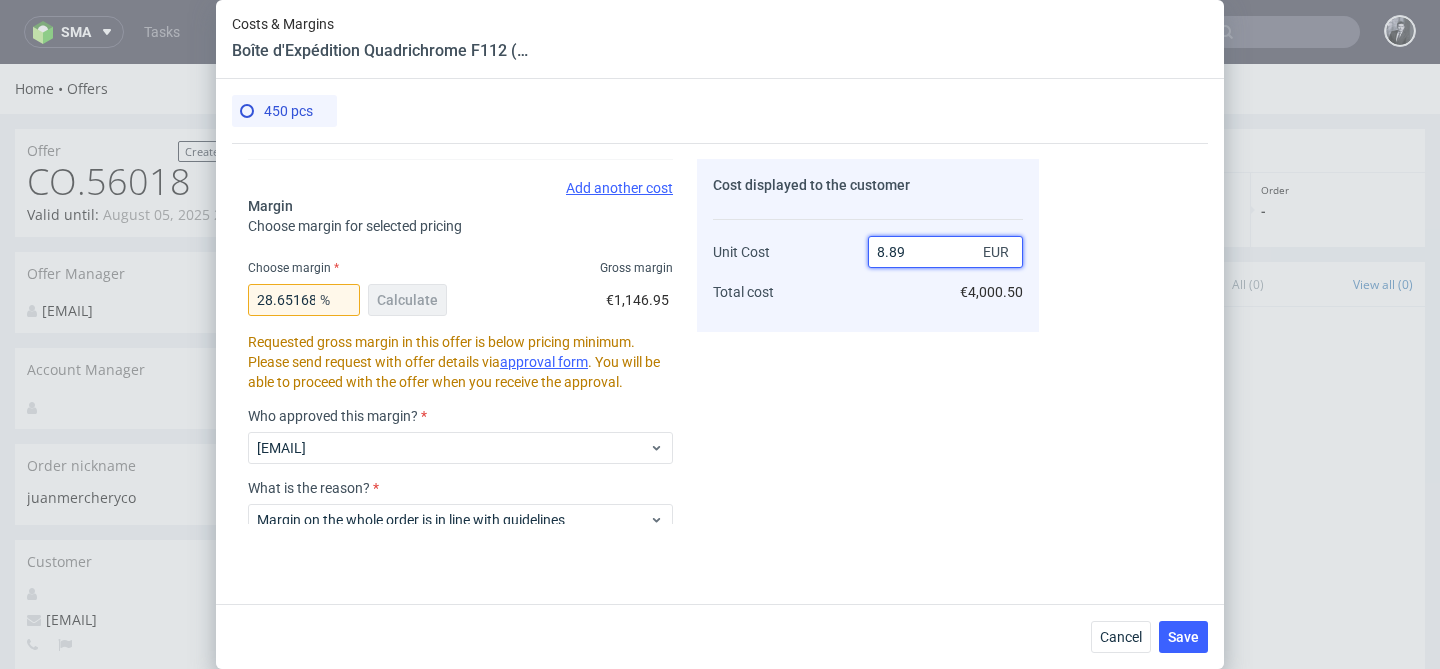 type on "8.8" 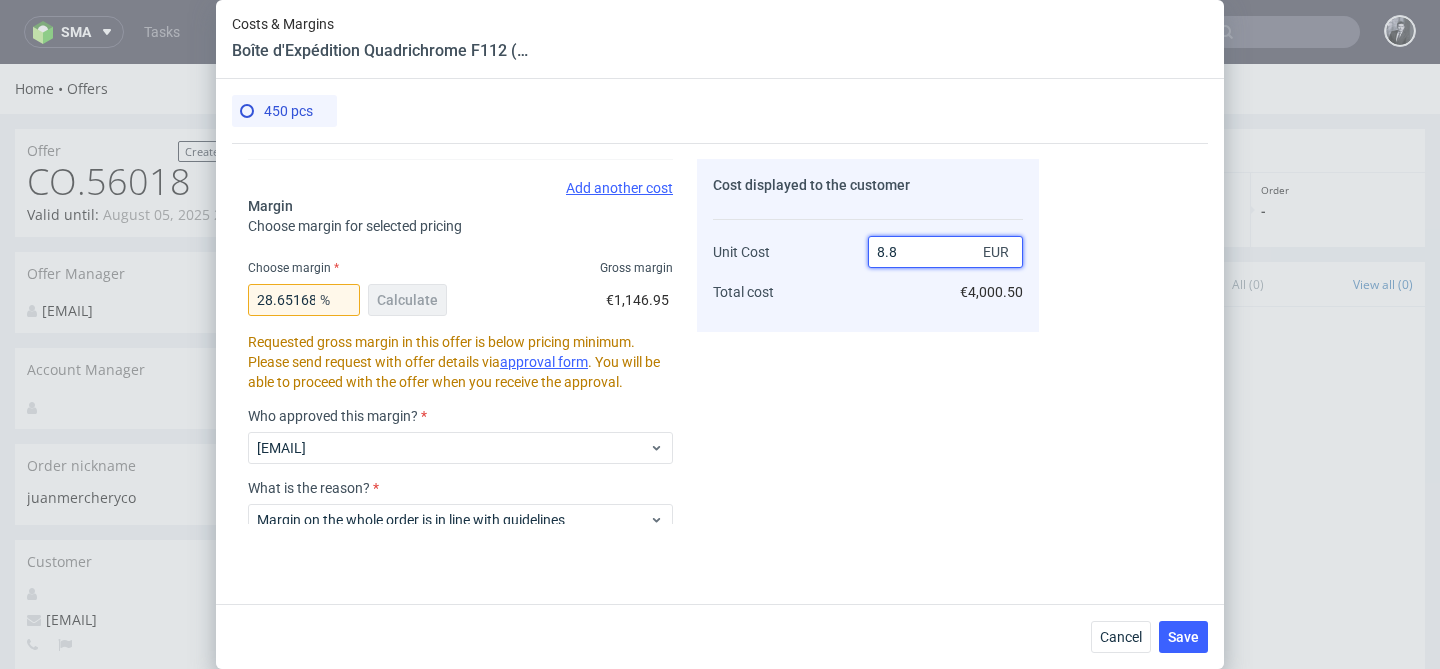 type on "27.8409090909091" 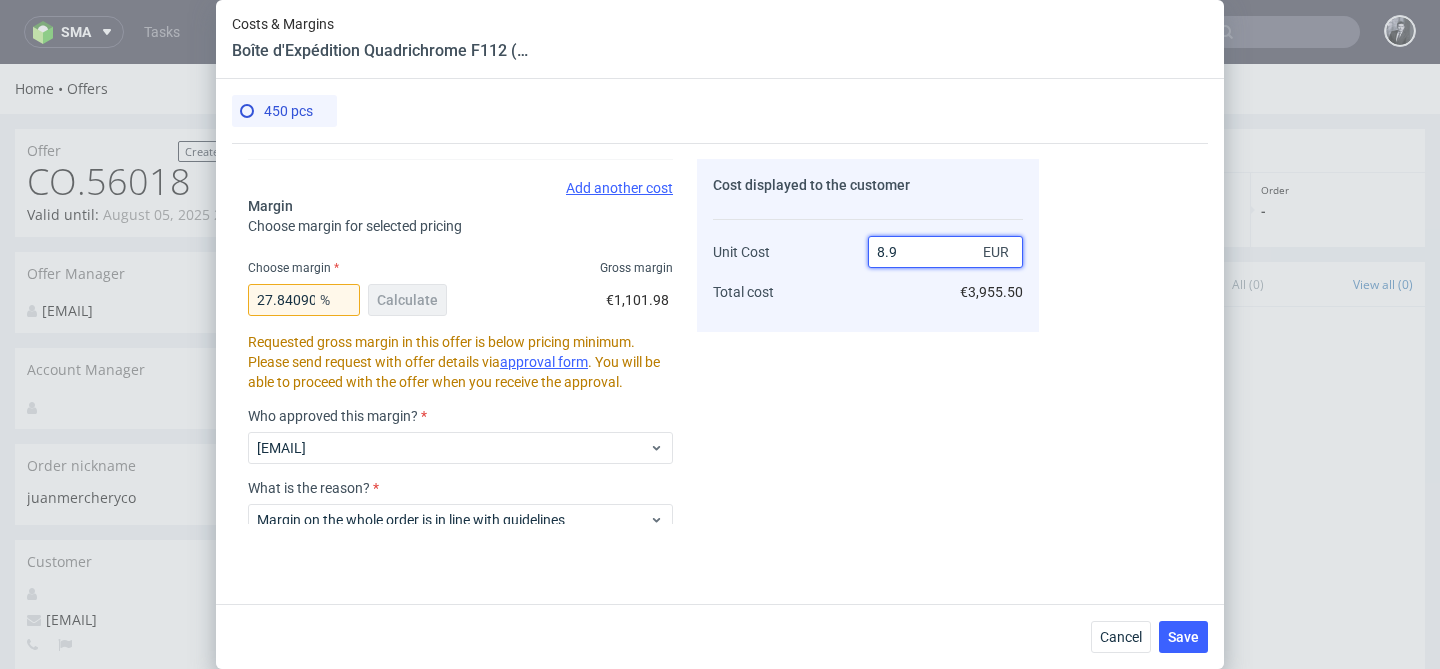 type on "8.90" 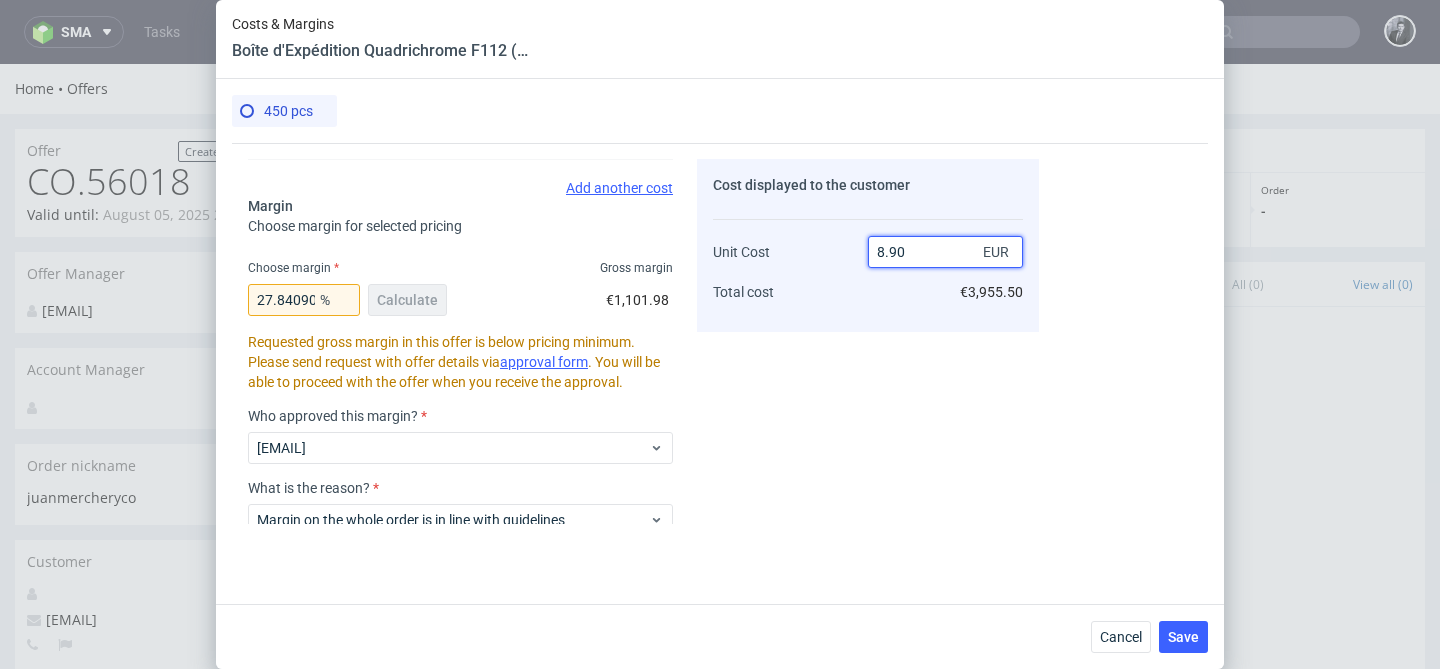 type on "28.651685393258425" 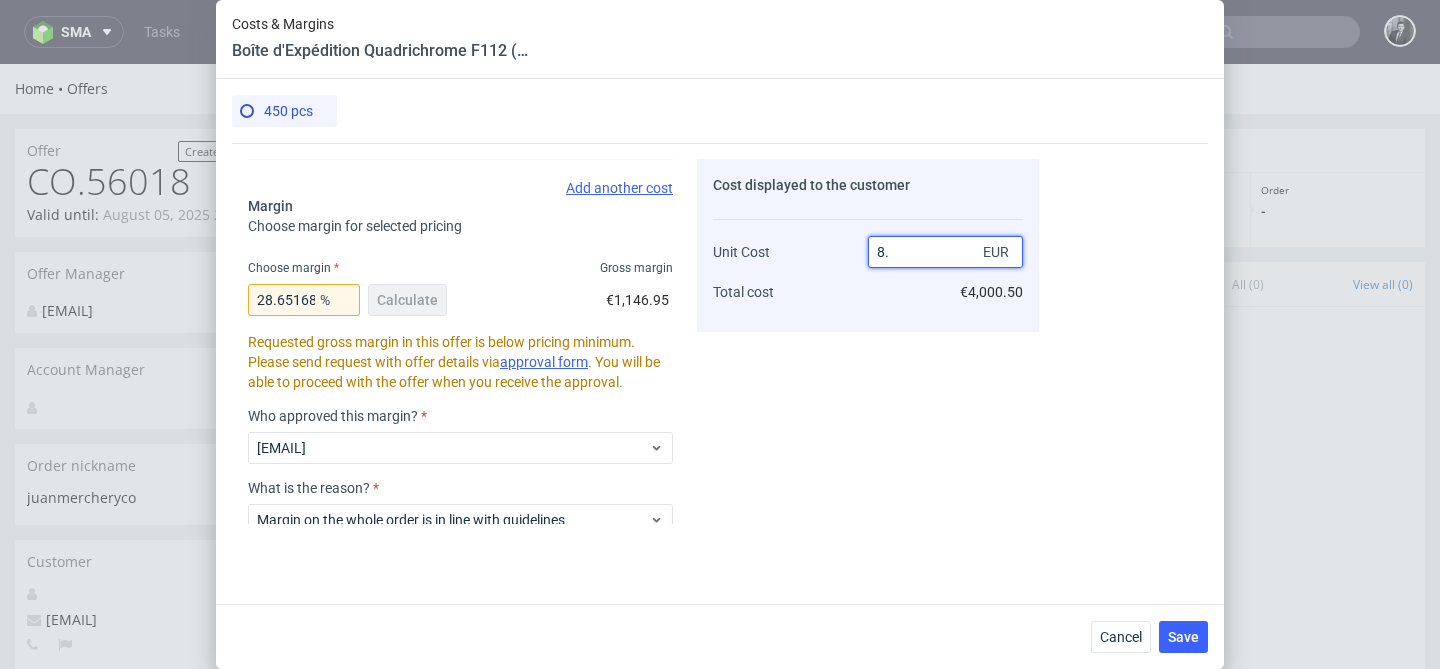 type on "8.0" 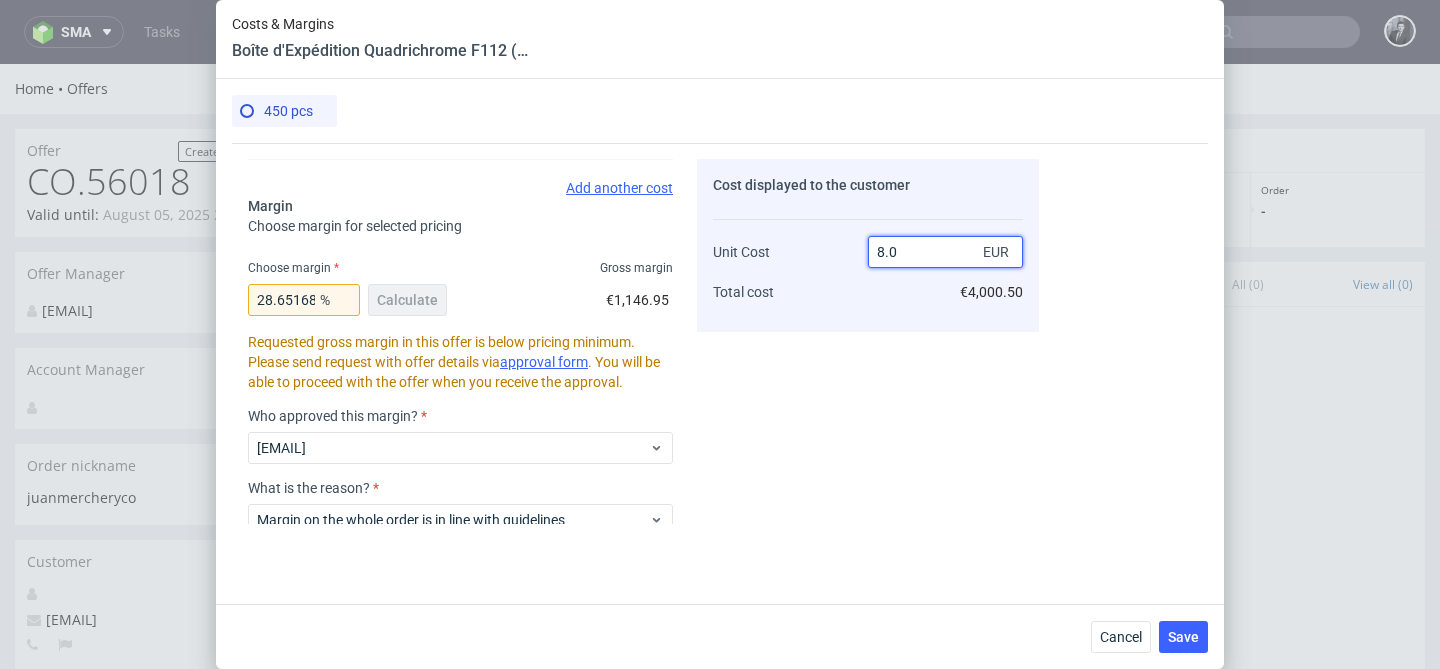 type on "20.625" 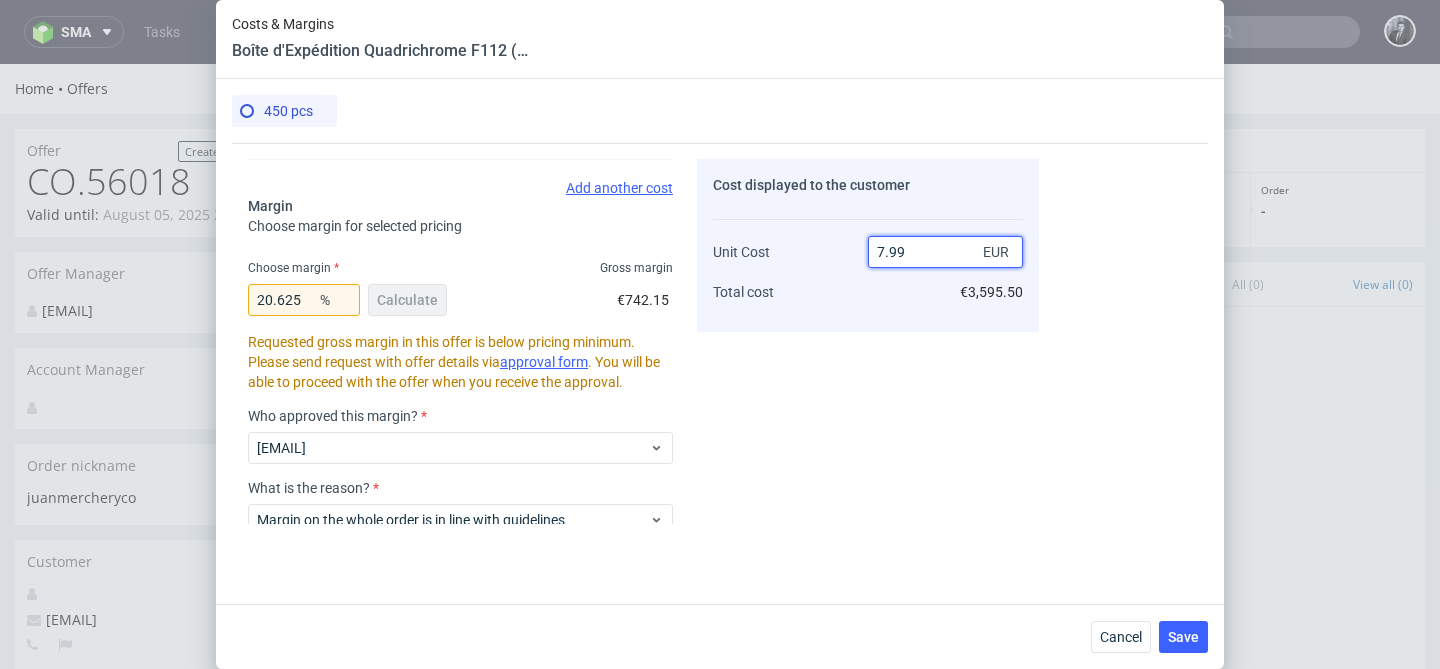 type on "7.98" 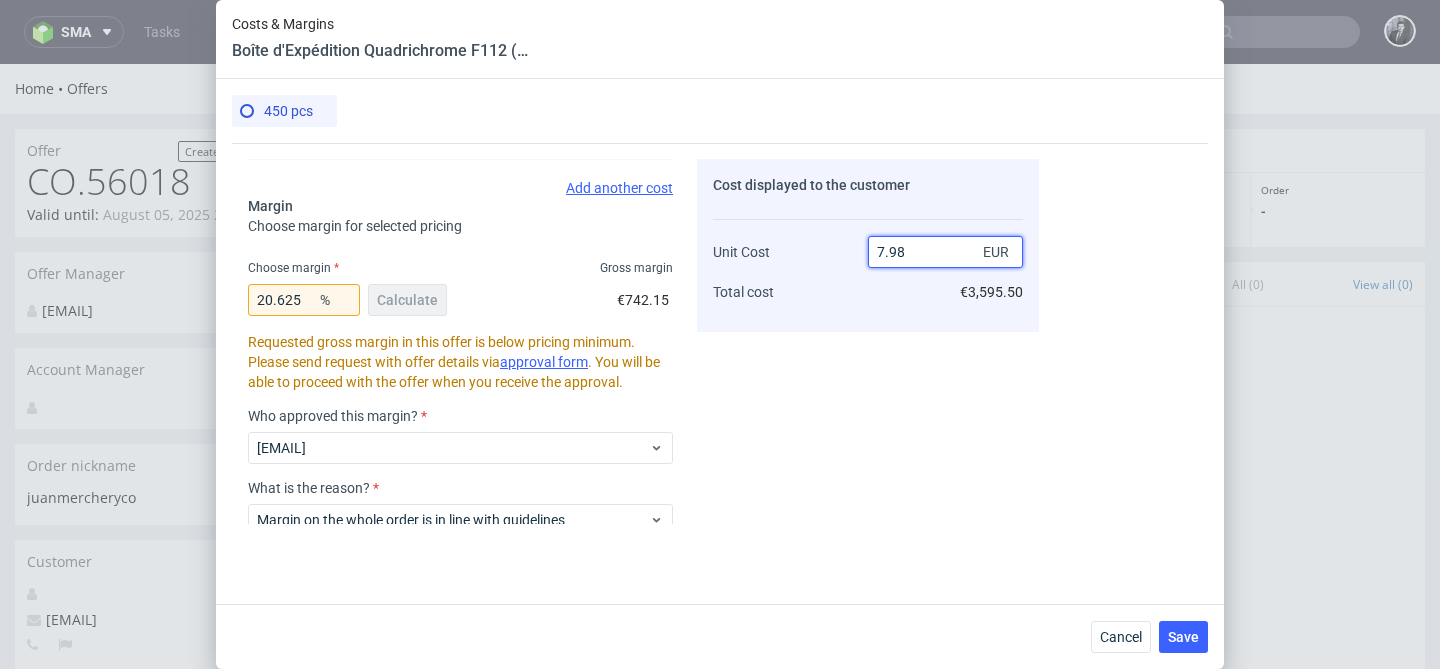 type on "20.52565707133917" 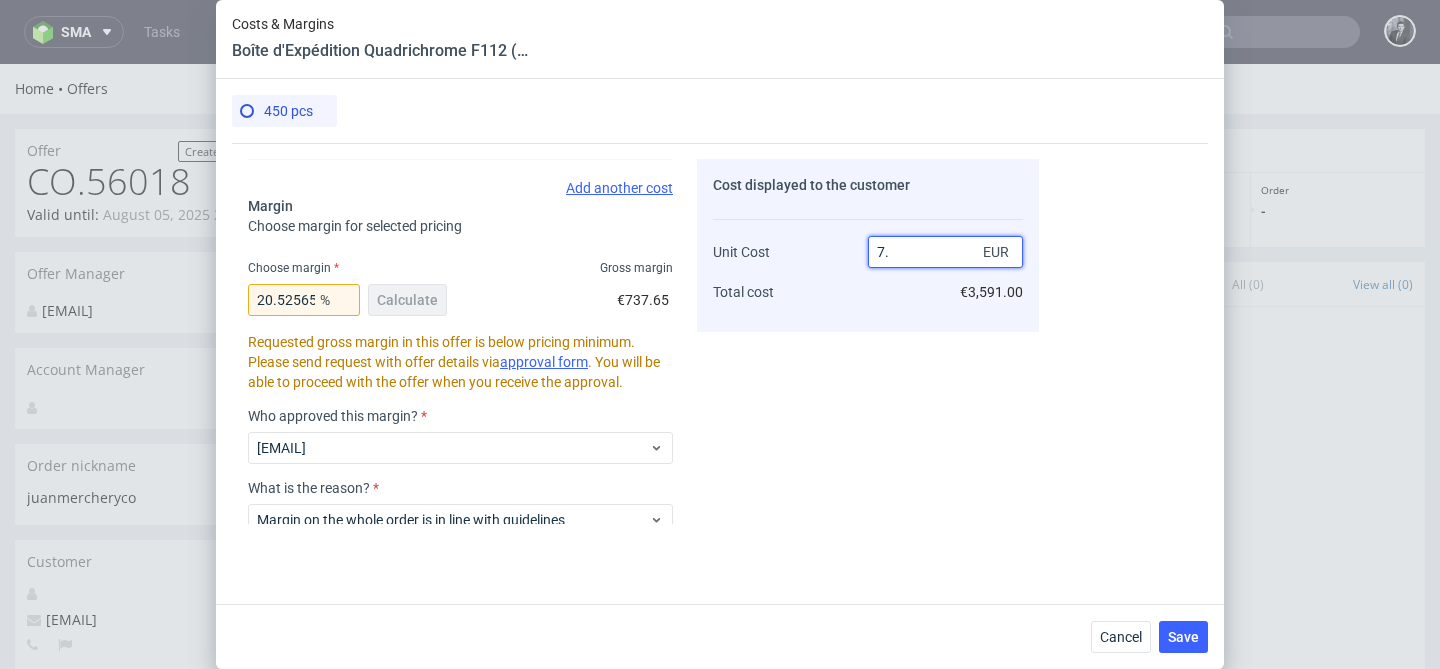 type on "7" 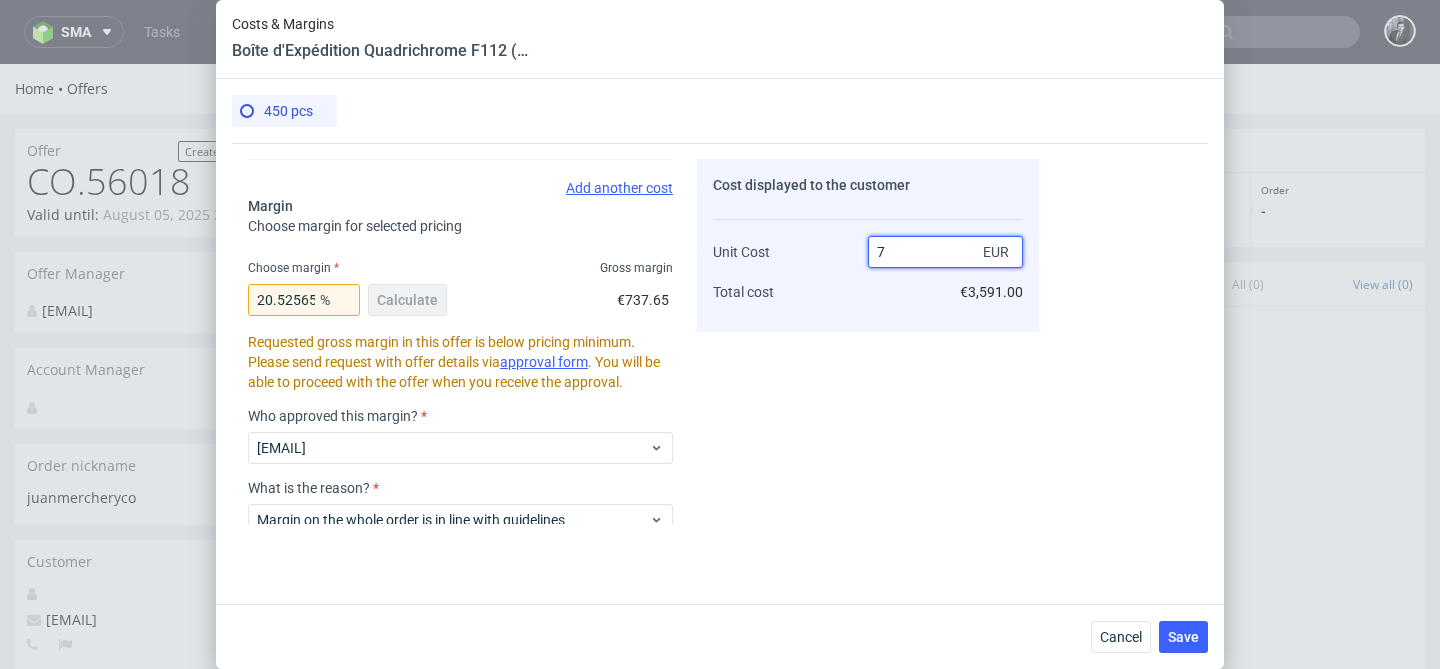 type 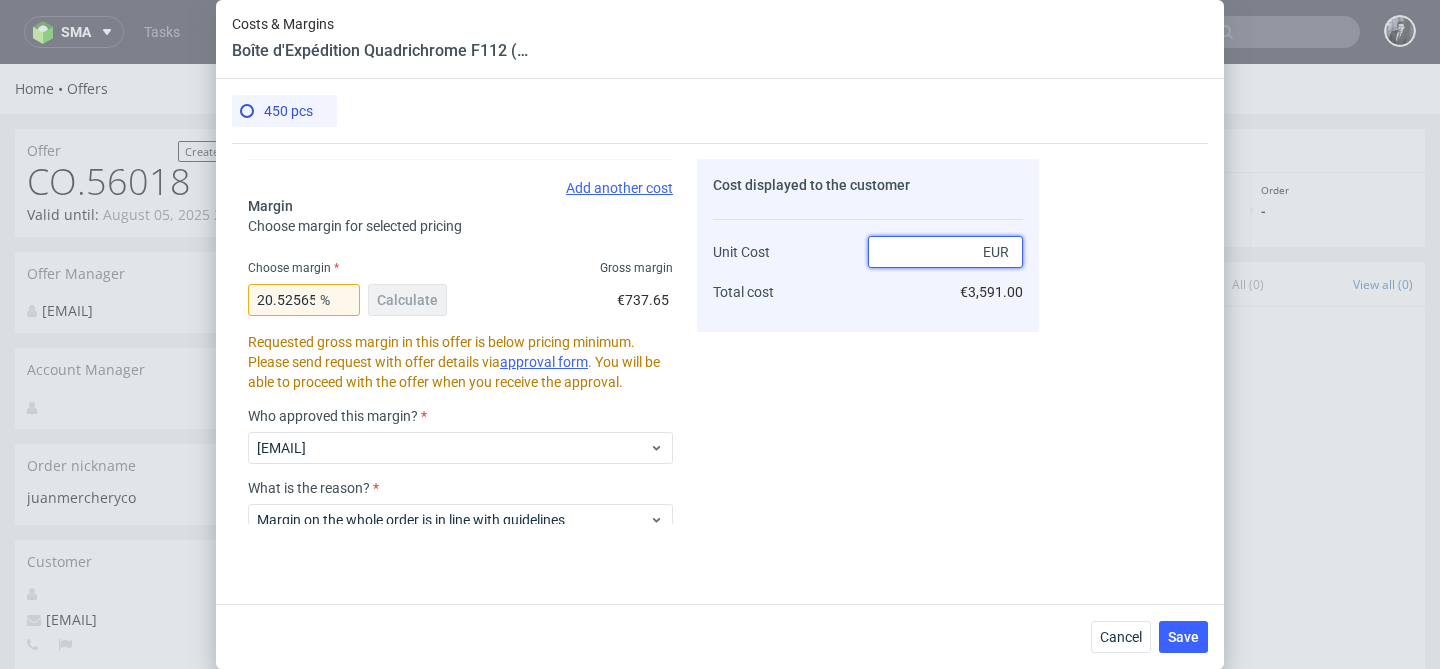 type on "-Infinity" 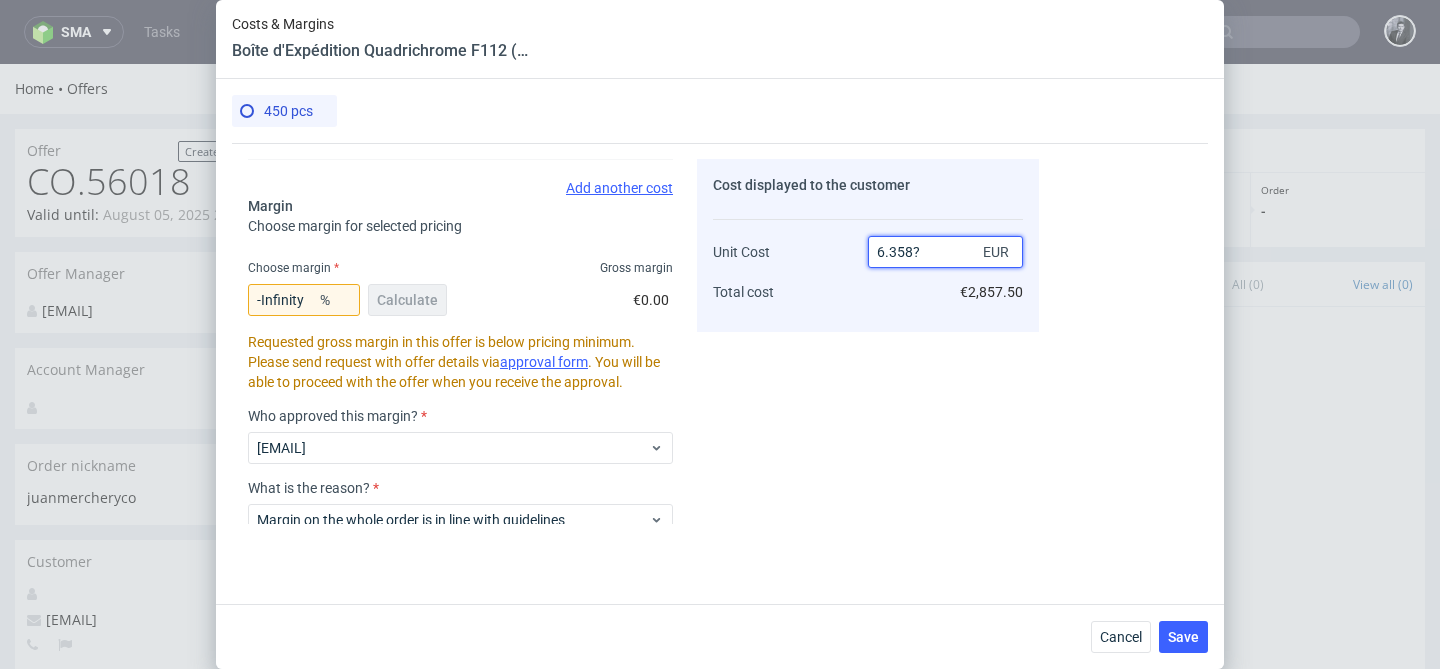type on "6.358" 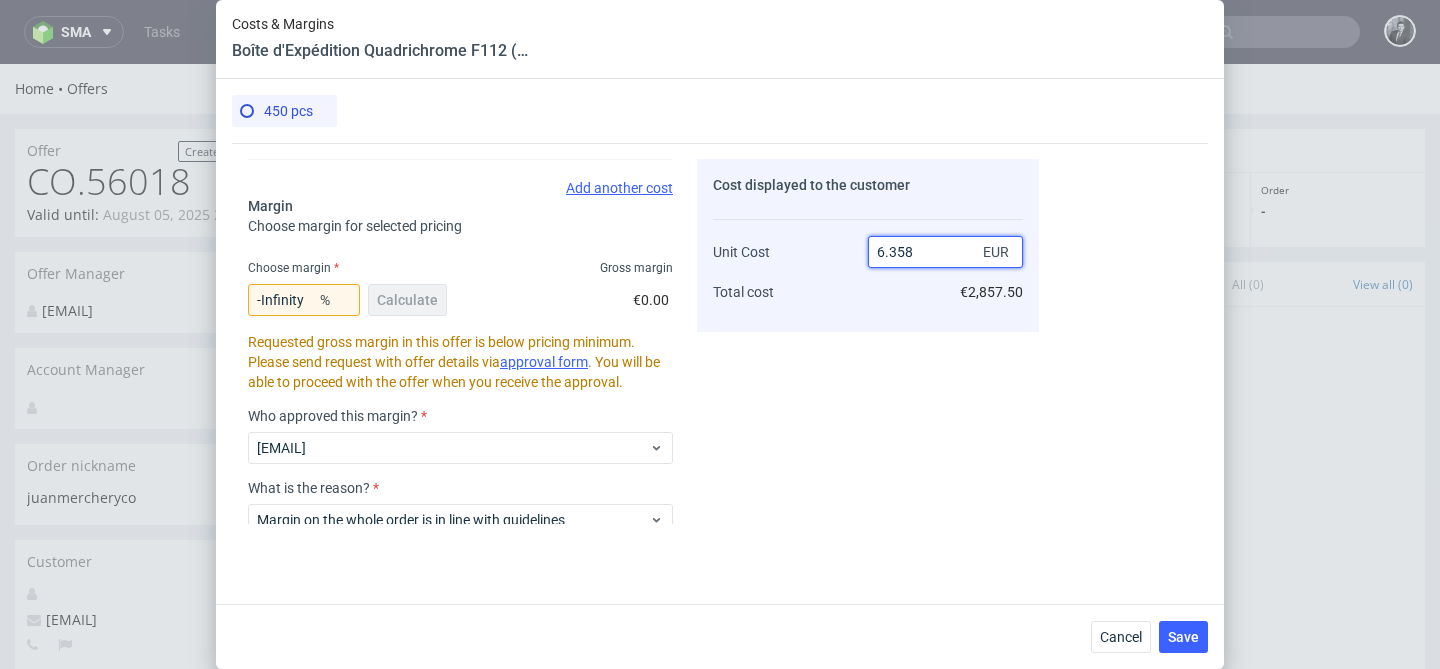 type on "0.12582573136206038" 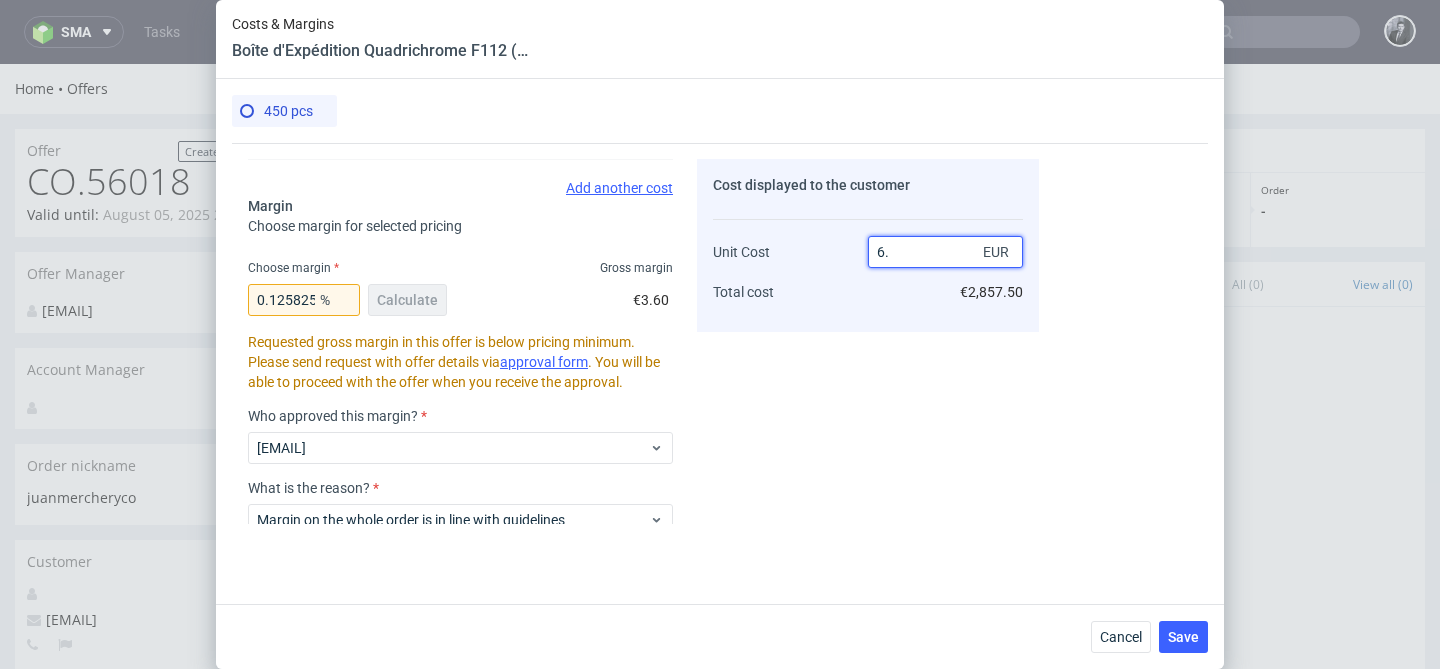 type on "6" 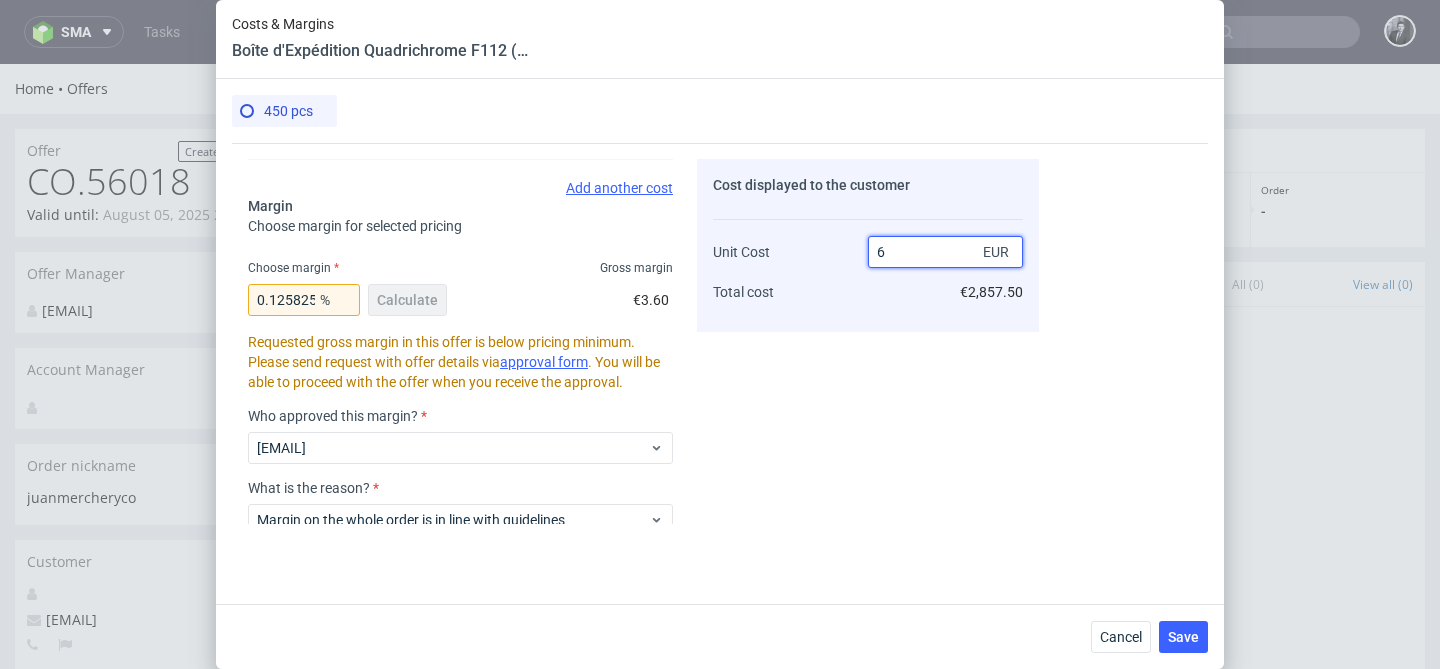 type 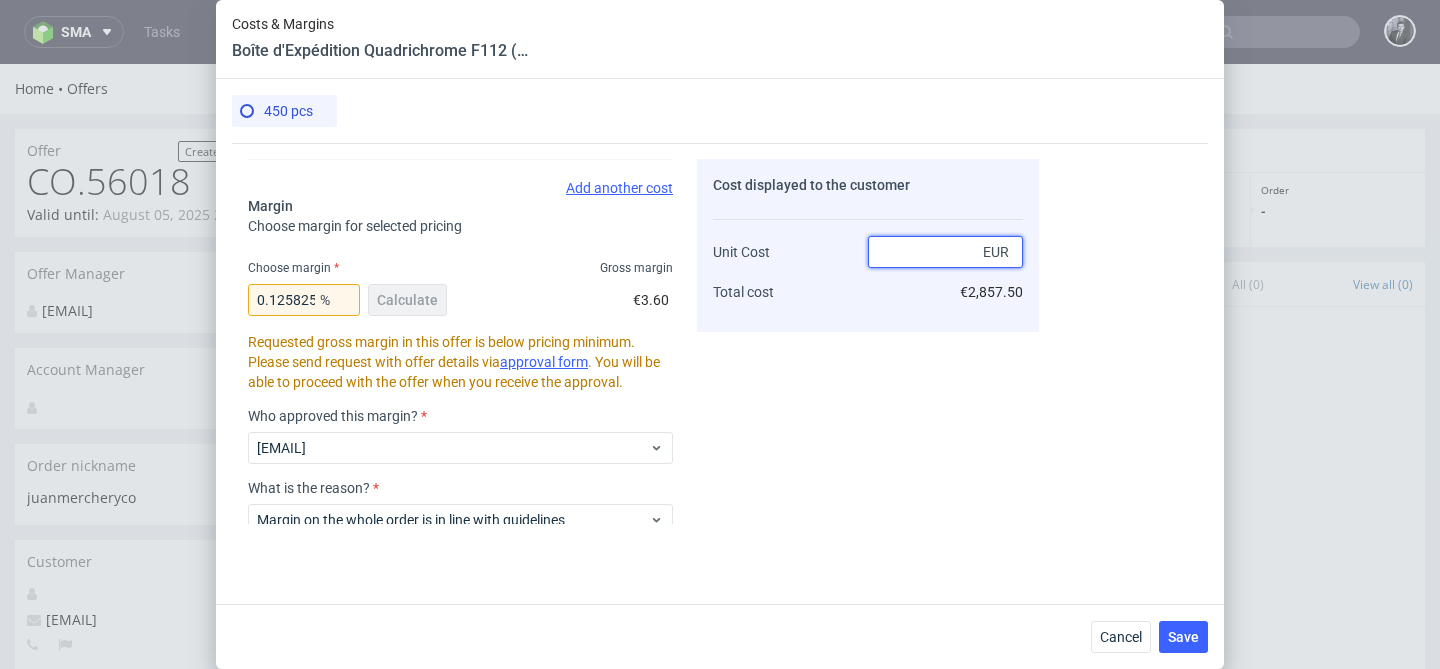 type on "-Infinity" 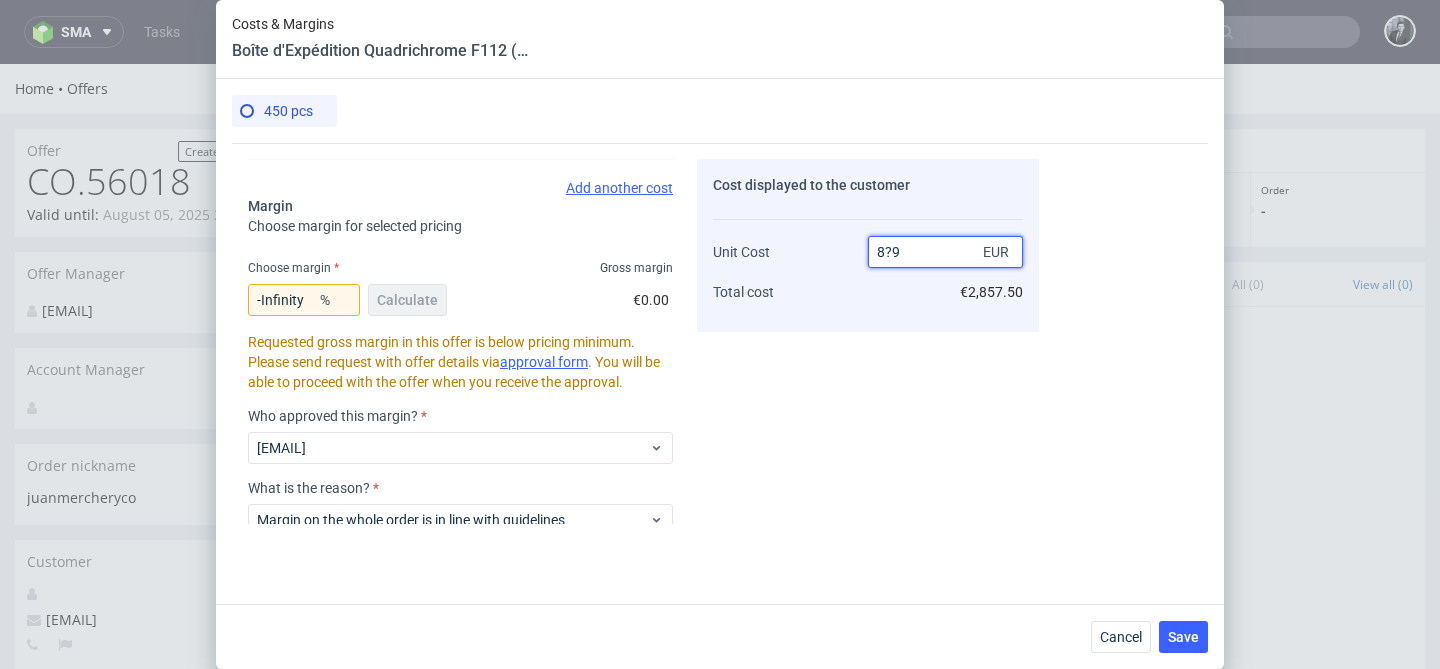 type on "8?98" 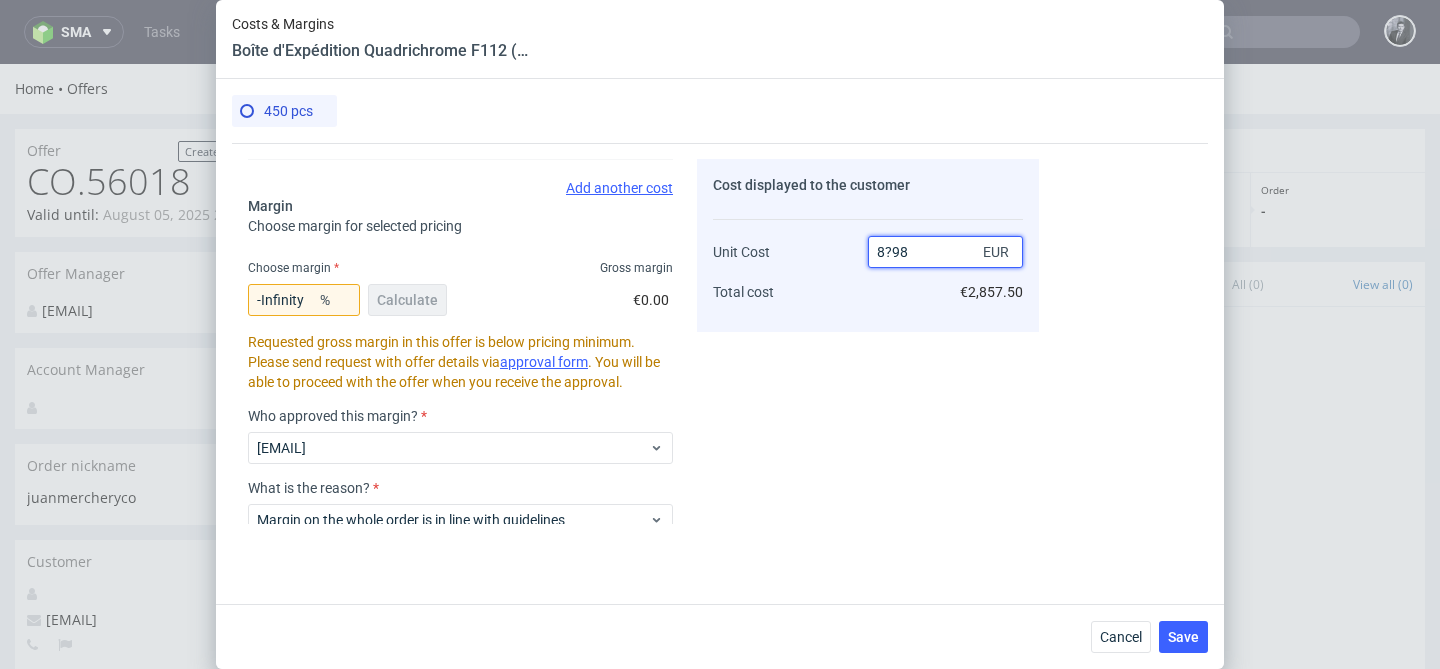 type on "NaN" 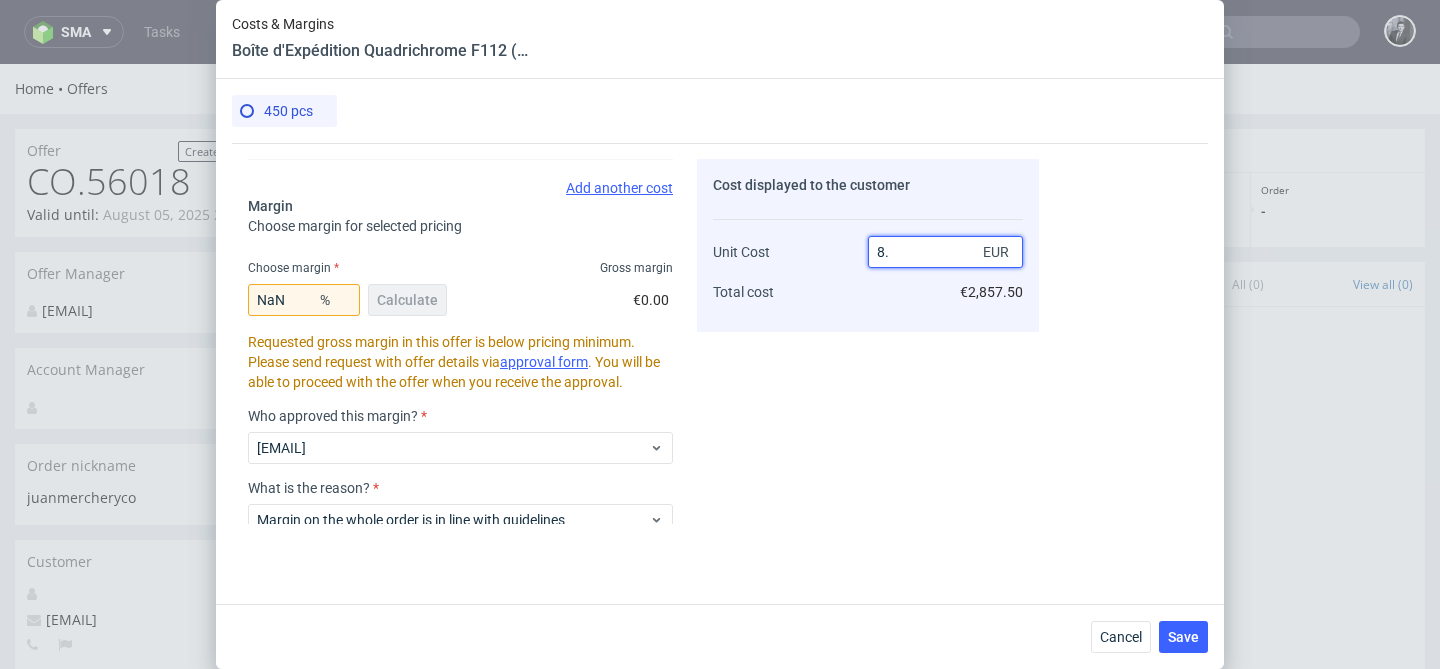 type on "7.99" 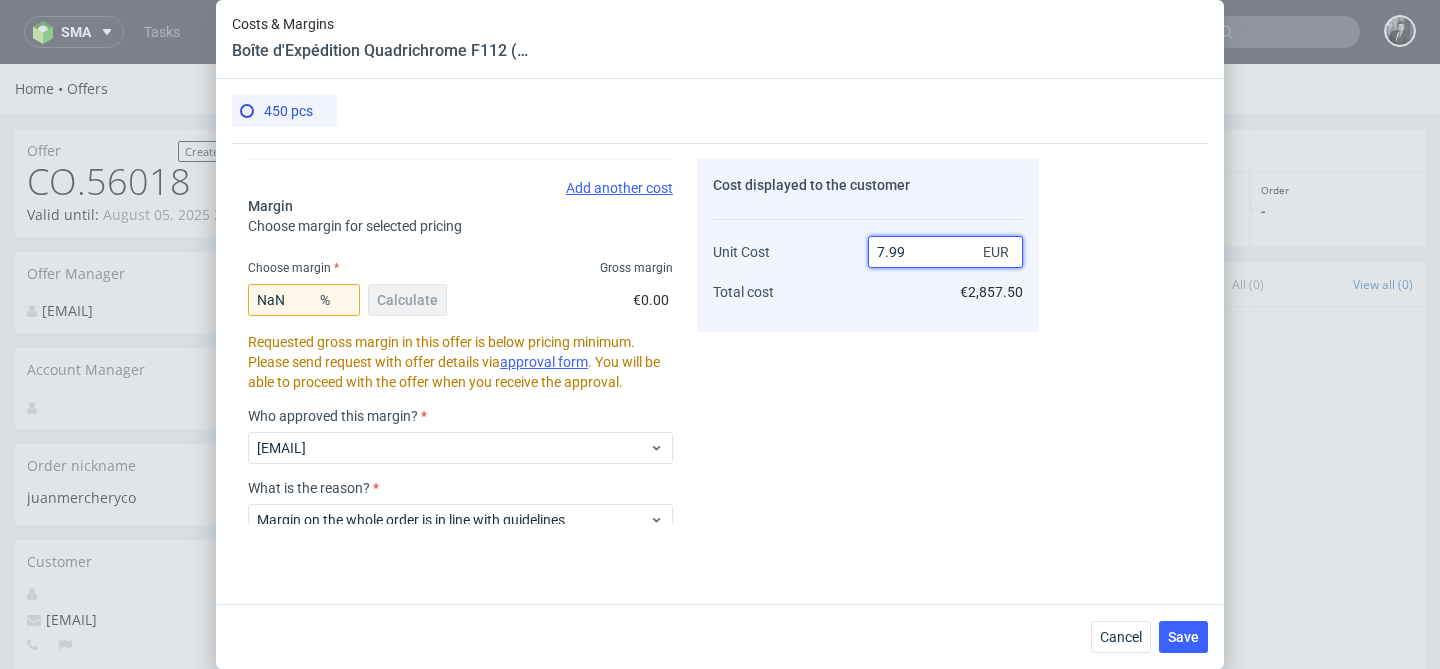 type on "20.625" 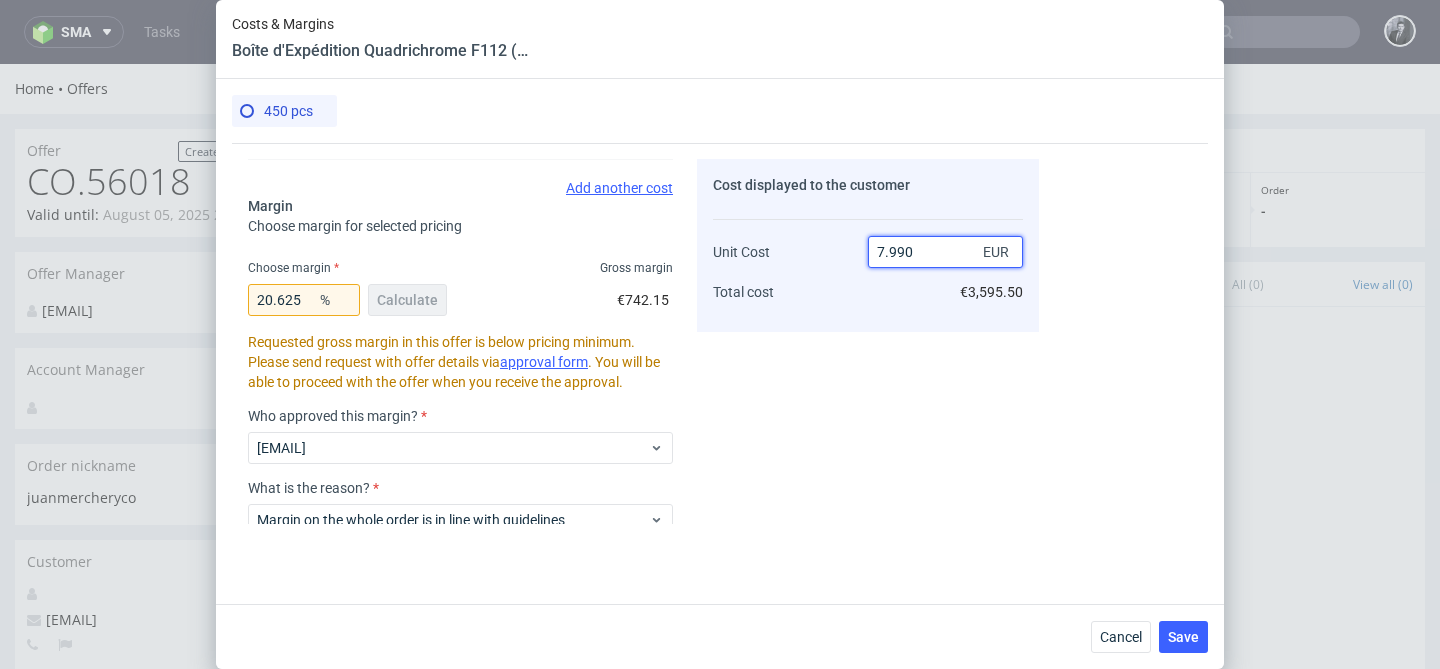 type on "20.52565707133917" 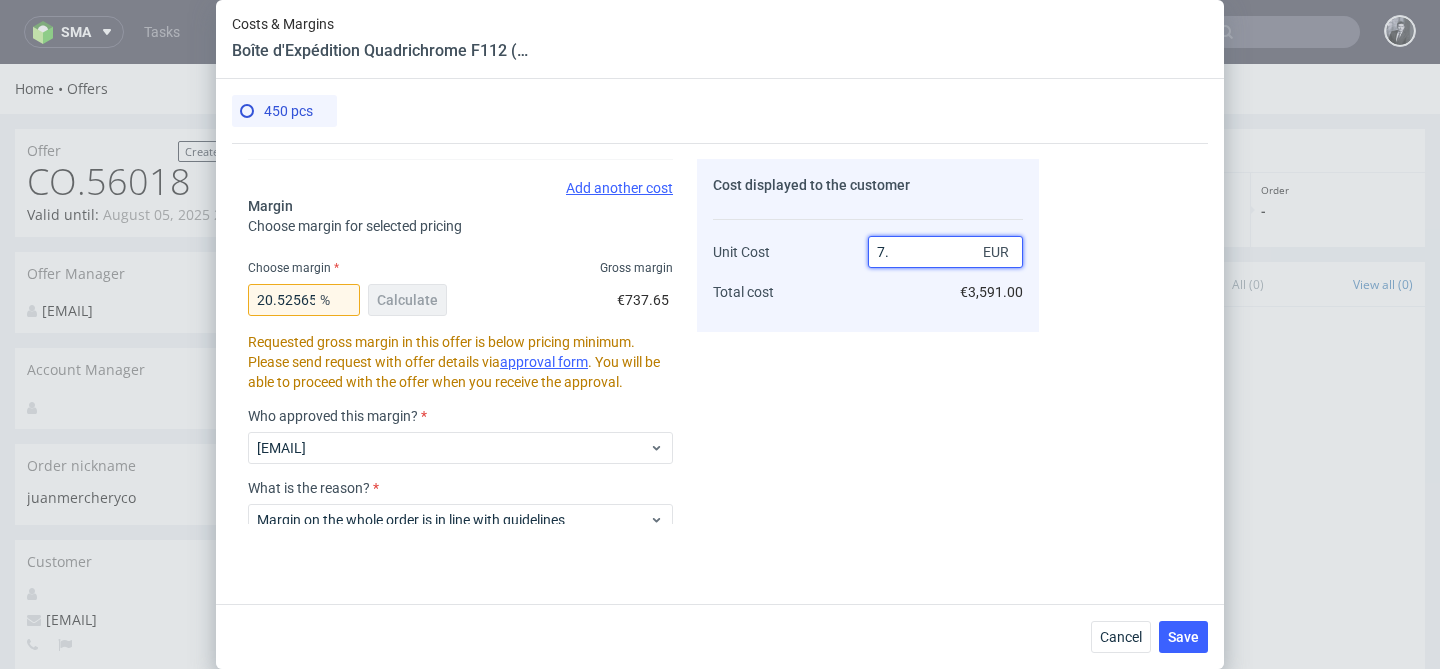 type on "7" 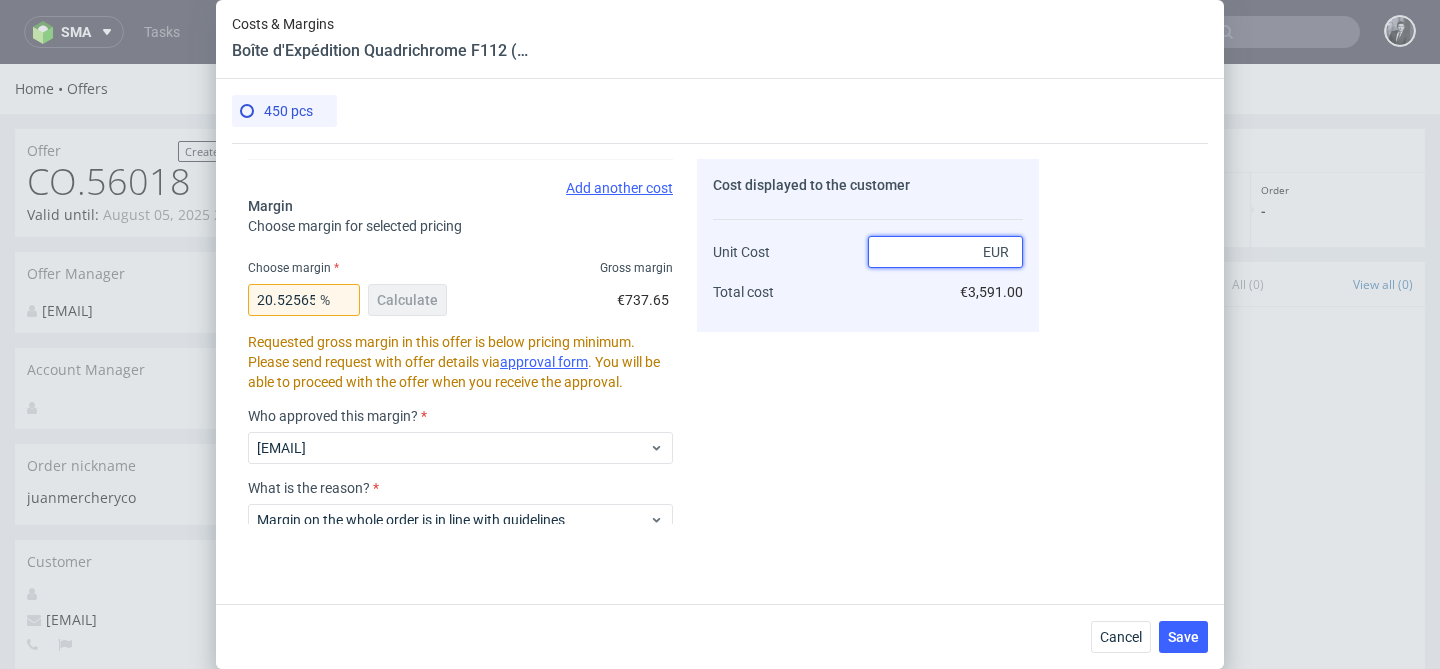 type on "6.35" 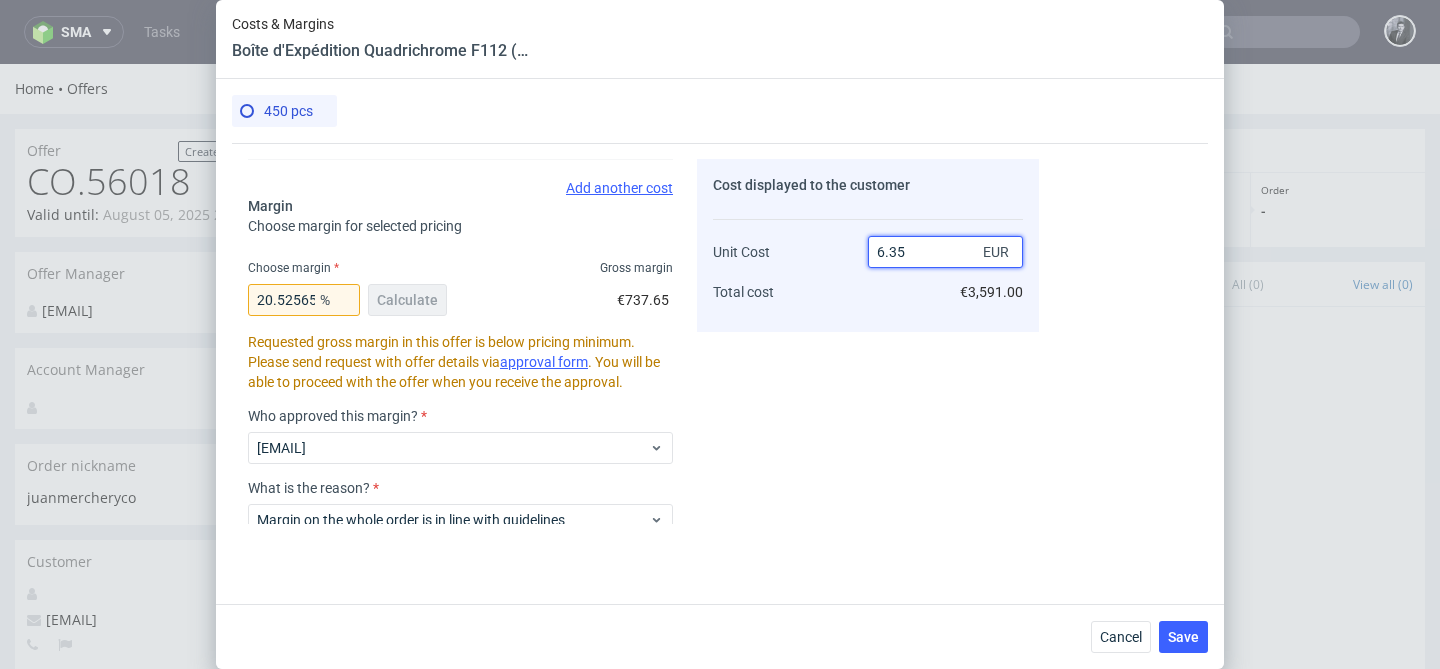 type on "-Infinity" 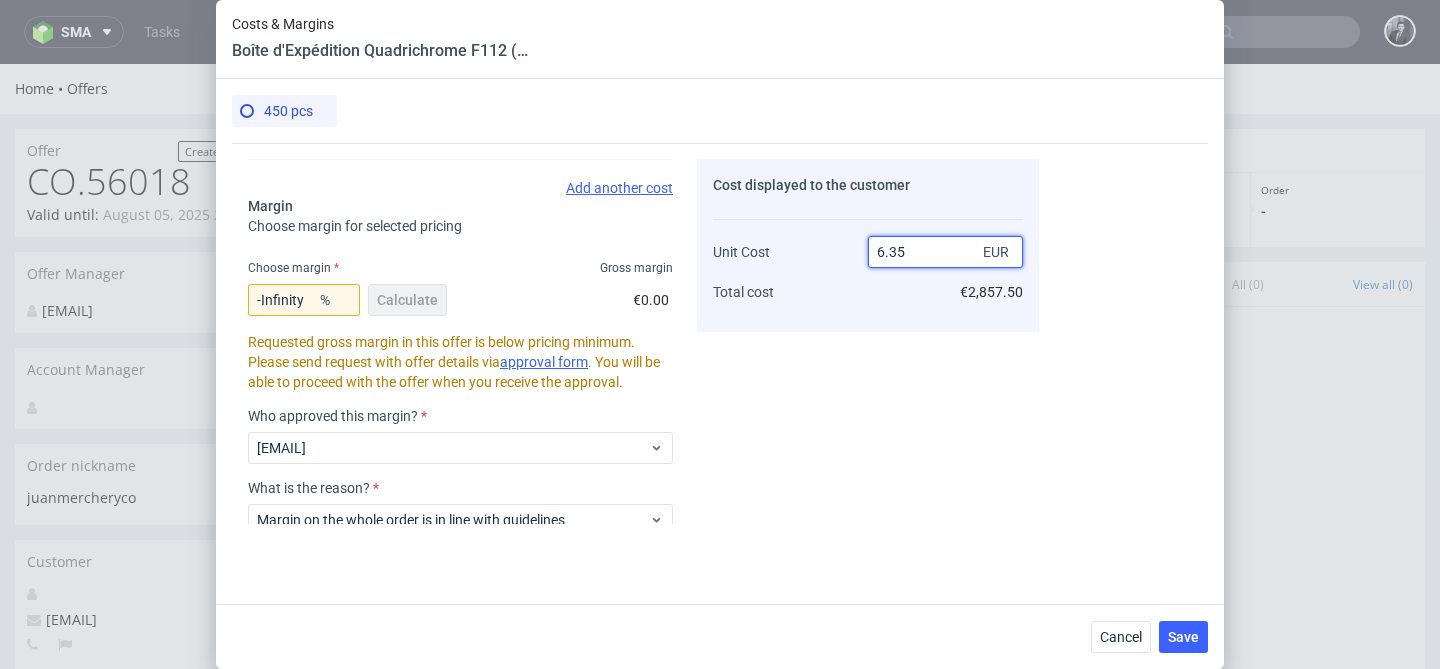 type on "6.358" 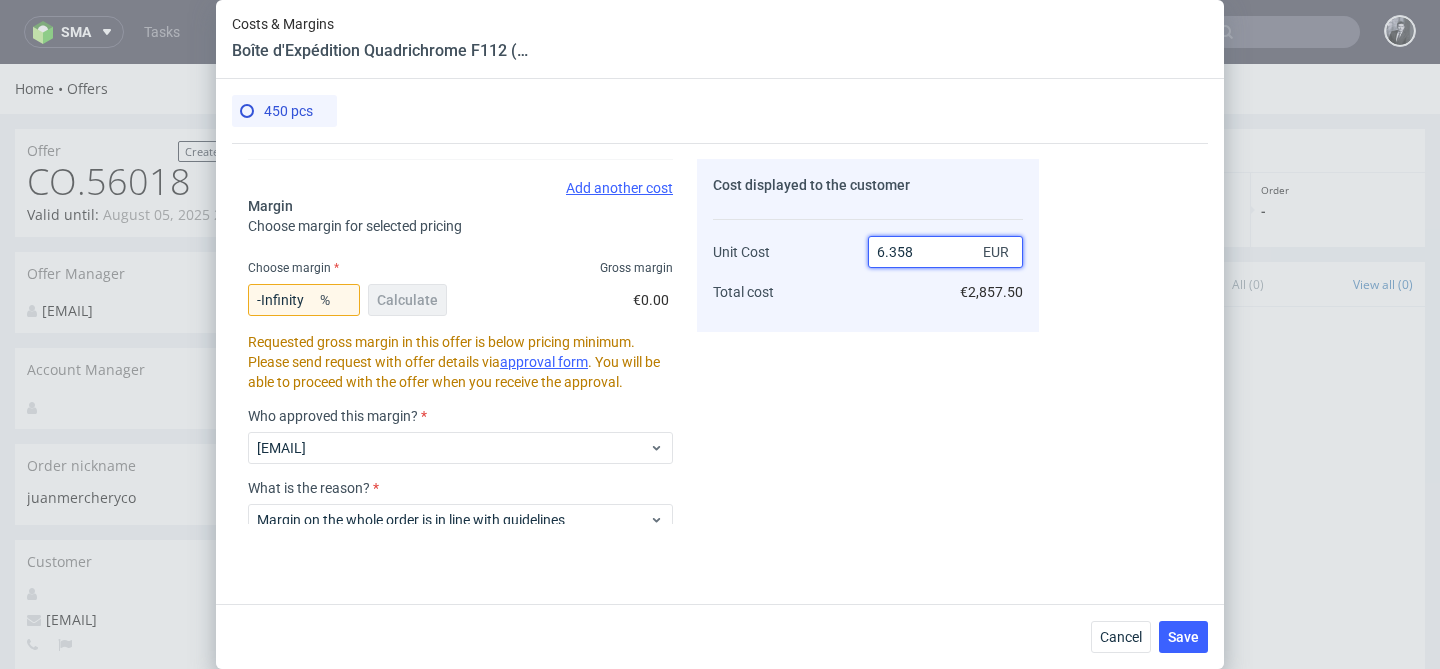 type on "0.12582573136206038" 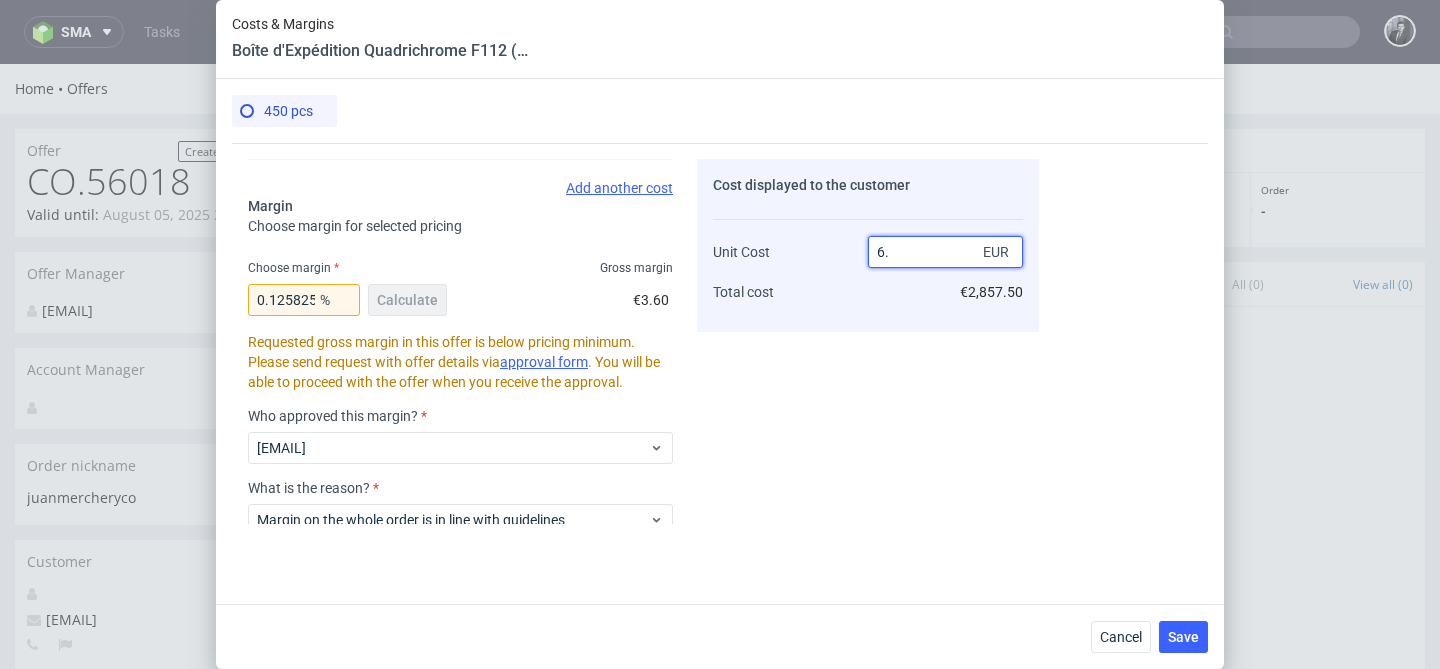type on "6" 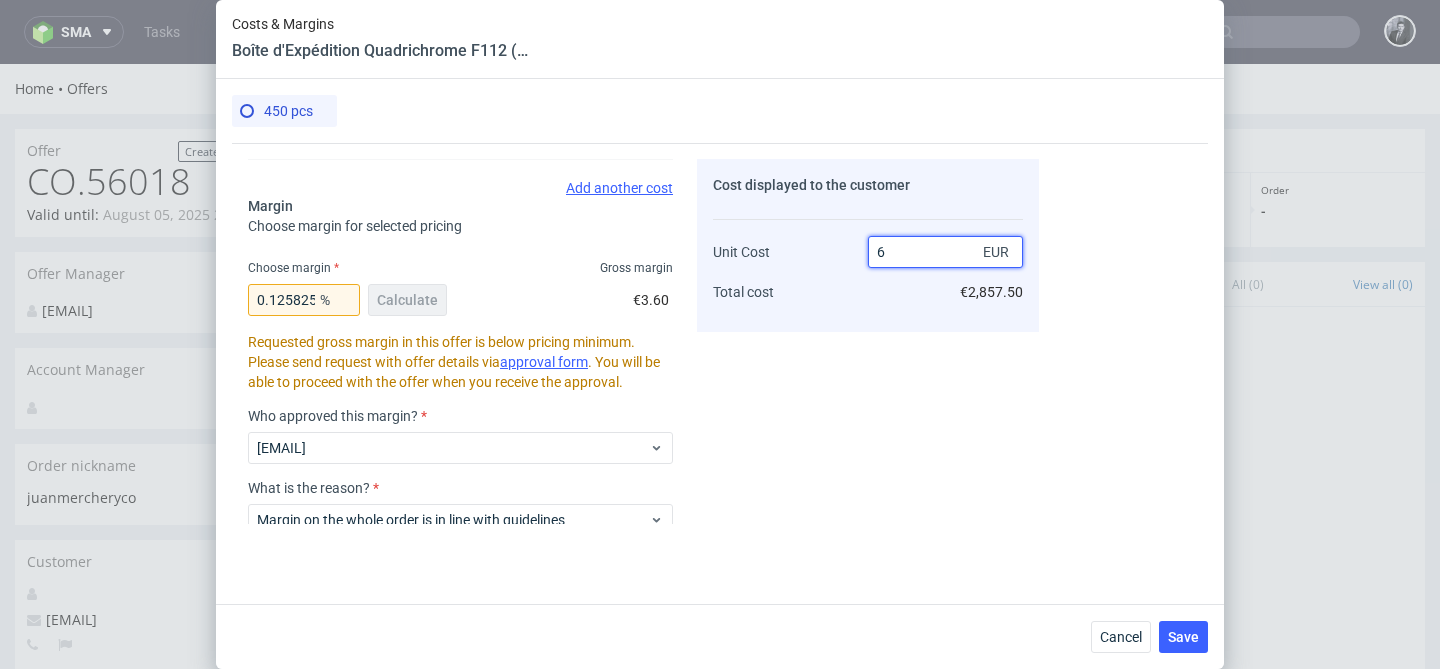 type 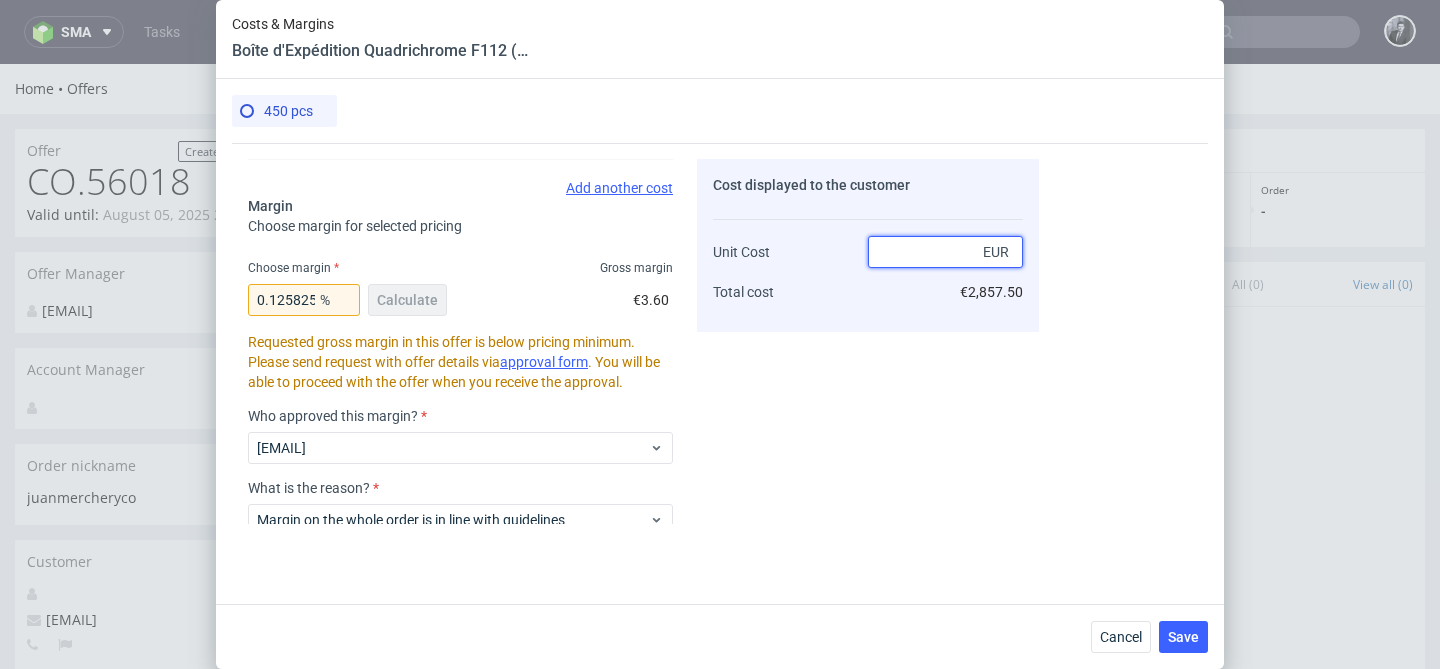 type on "-Infinity" 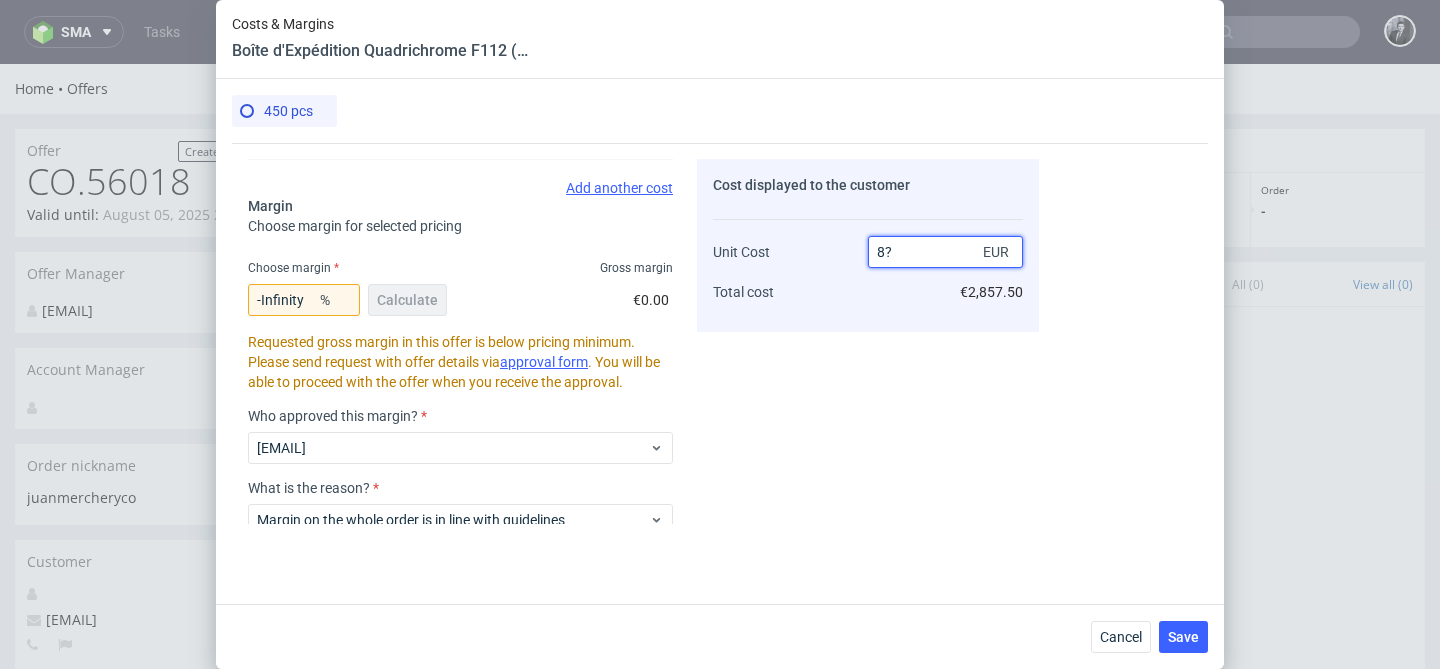 type on "8?0" 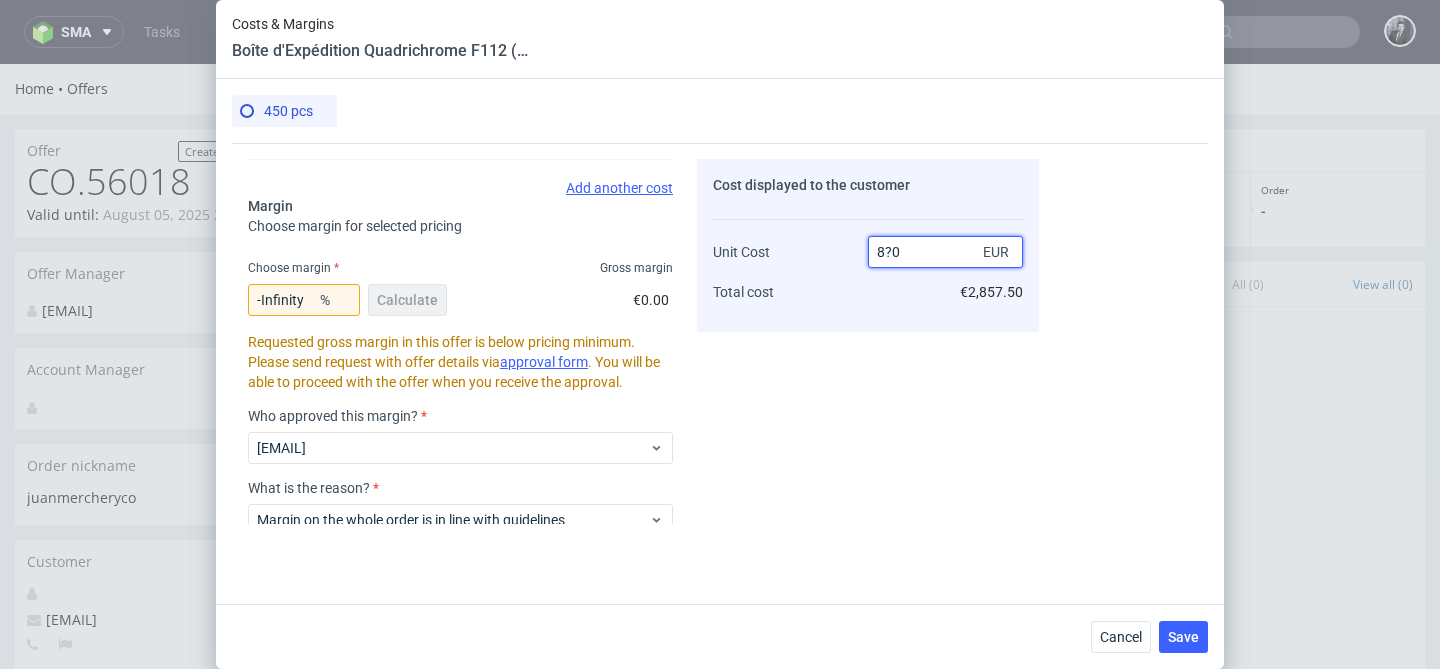 type on "NaN" 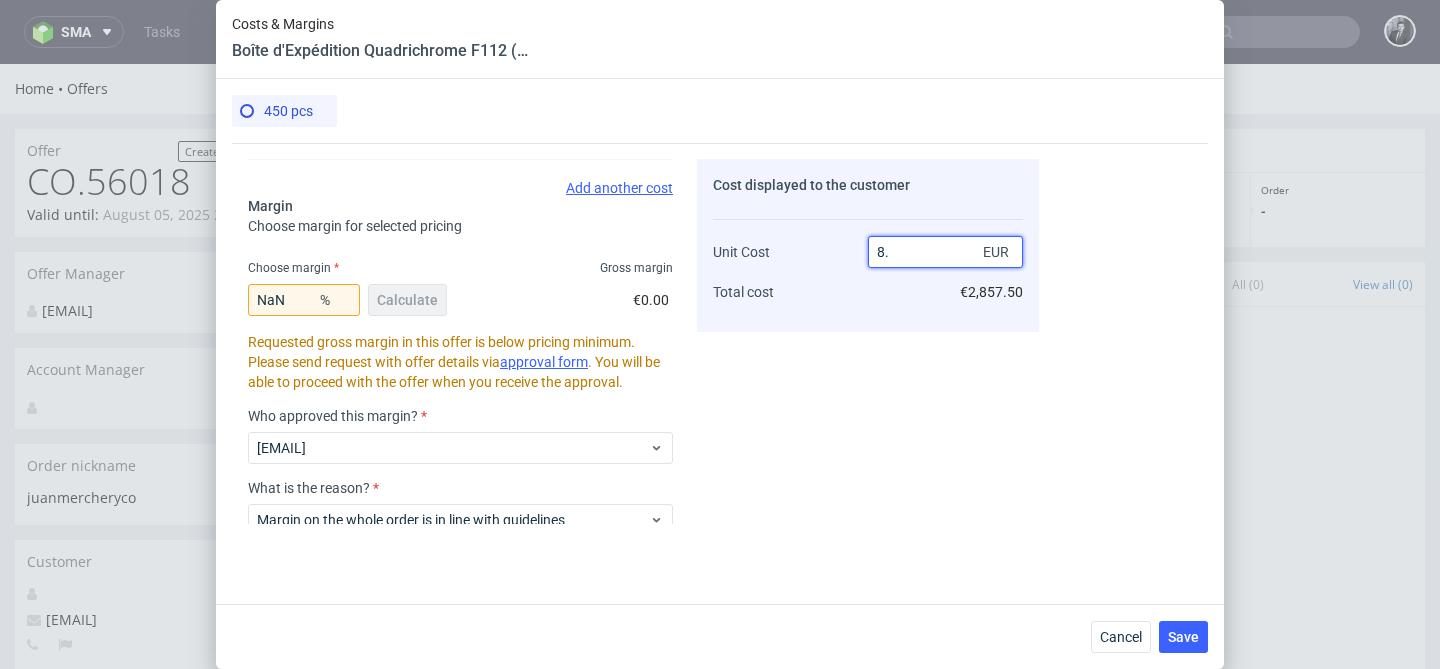 type on "8.0" 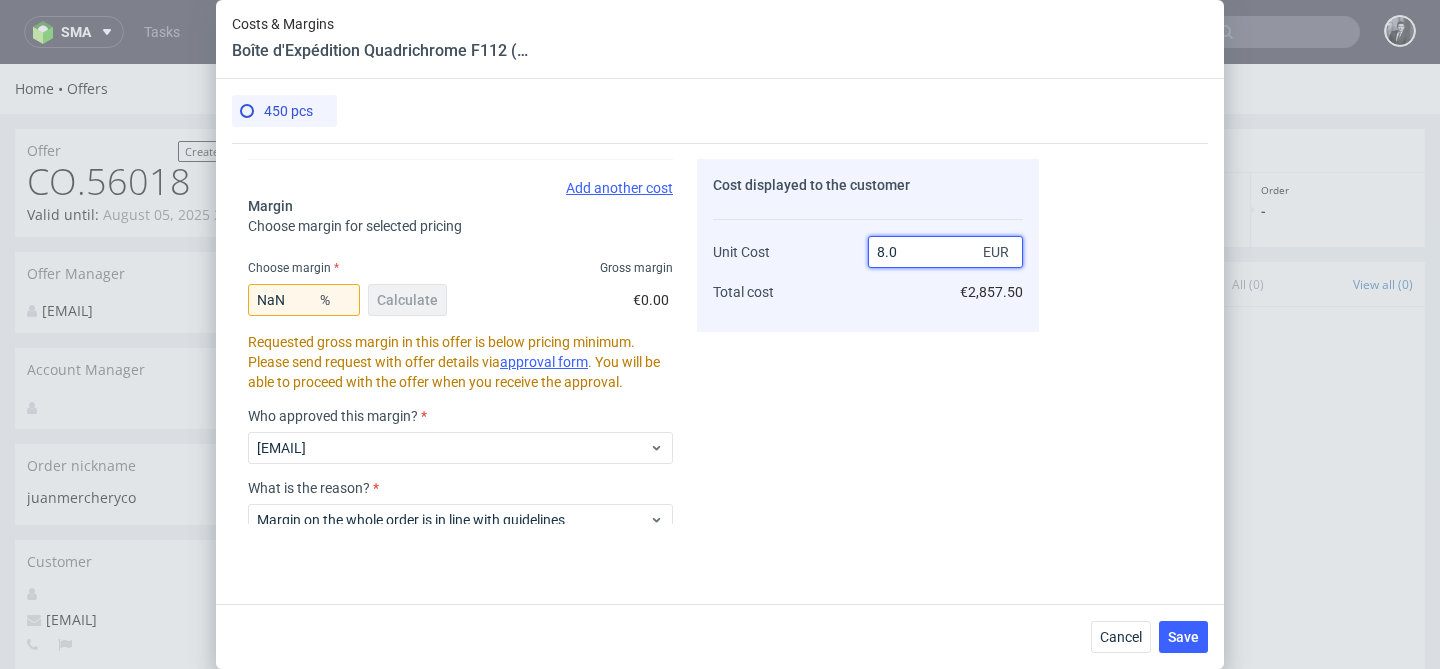 type on "20.625" 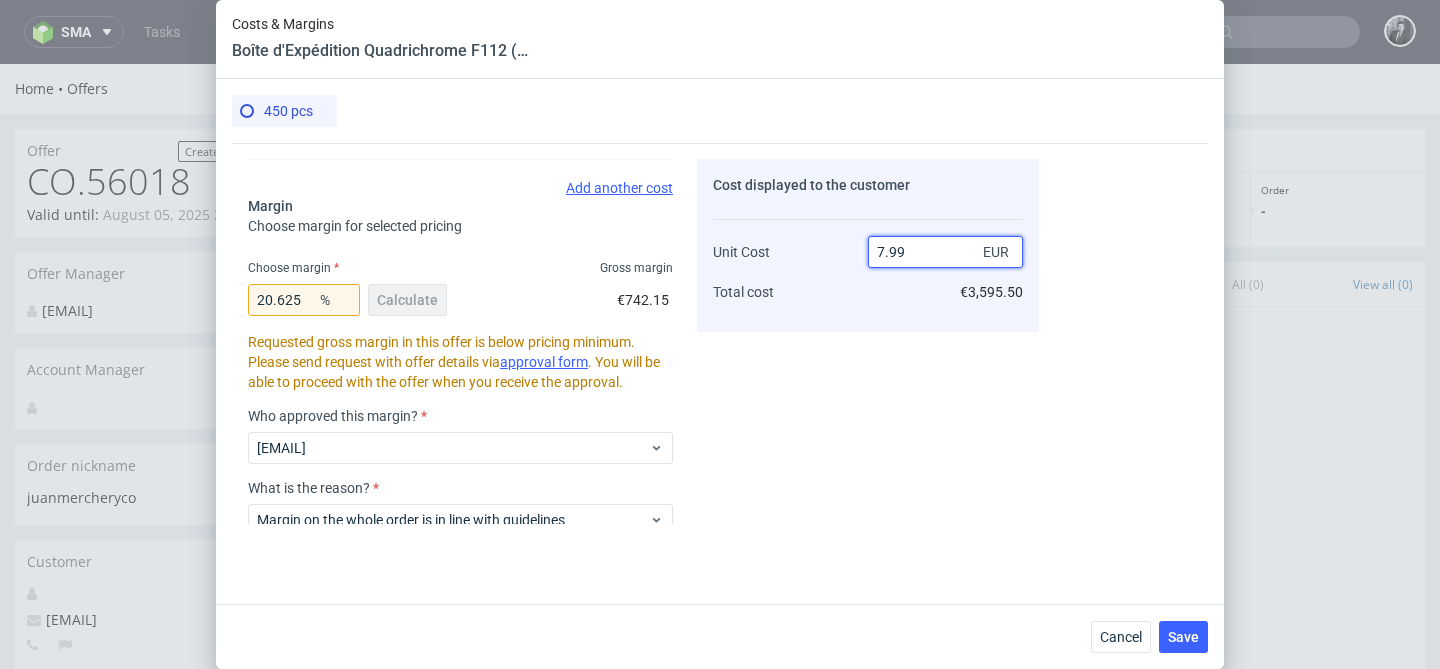 type on "7.9" 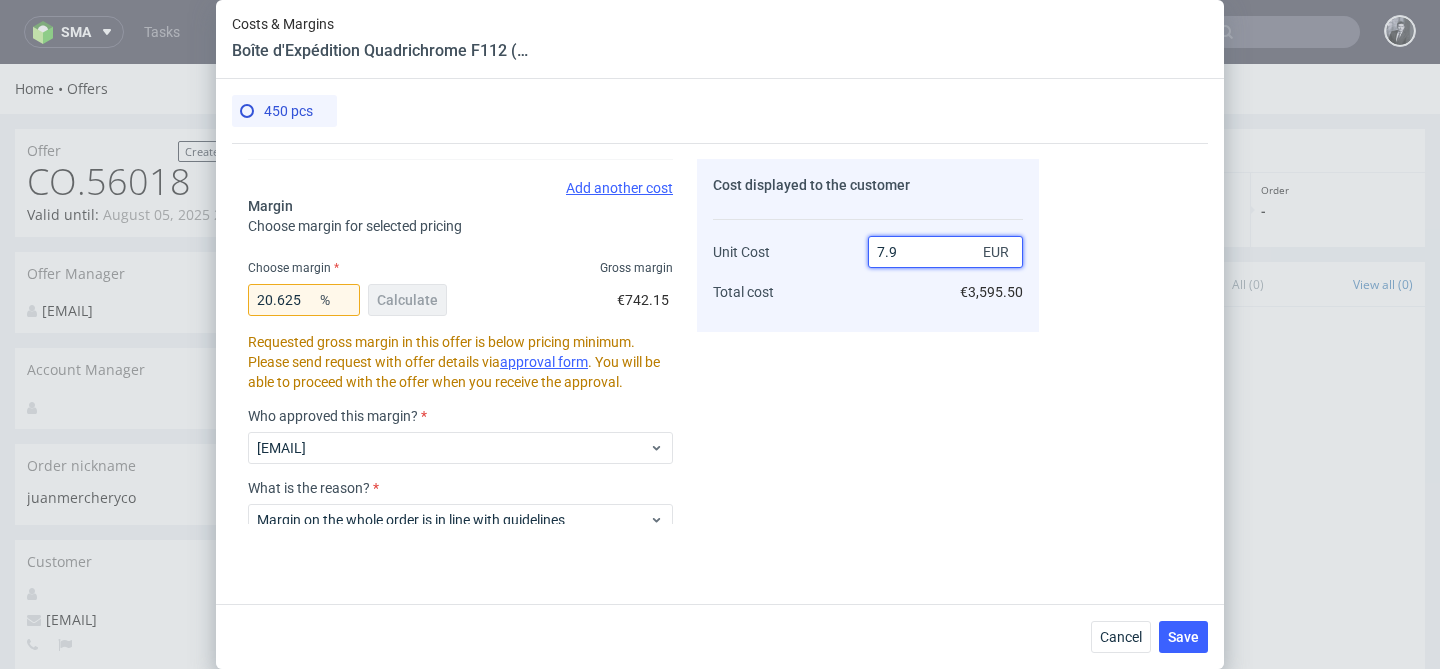 type on "19.62025316455696" 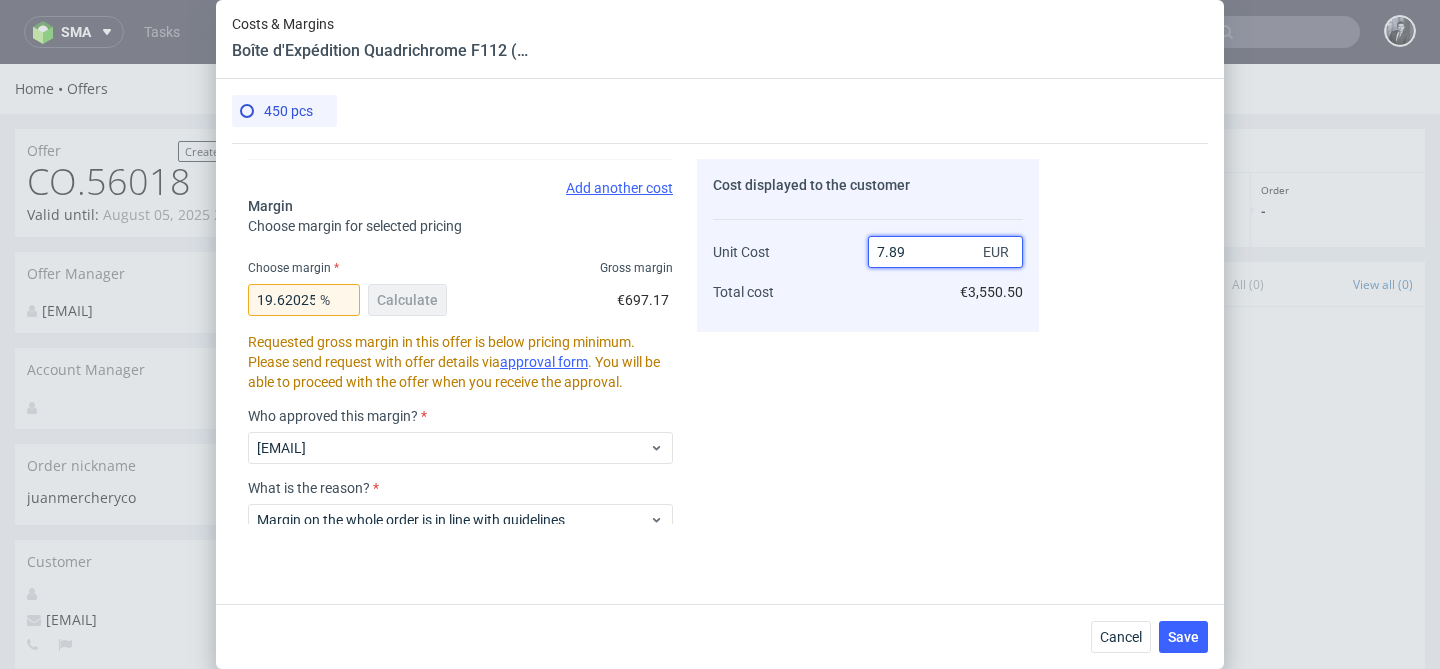 type on "7.8" 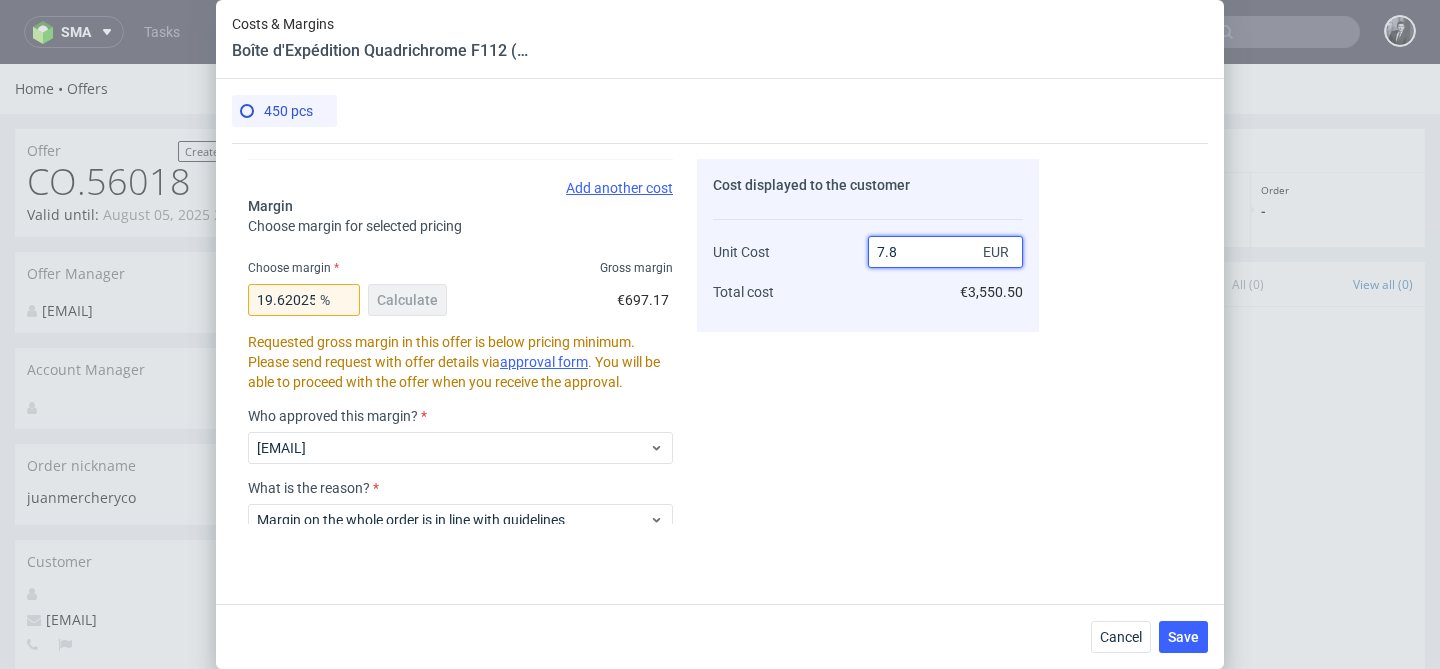 type on "18.58974358974359" 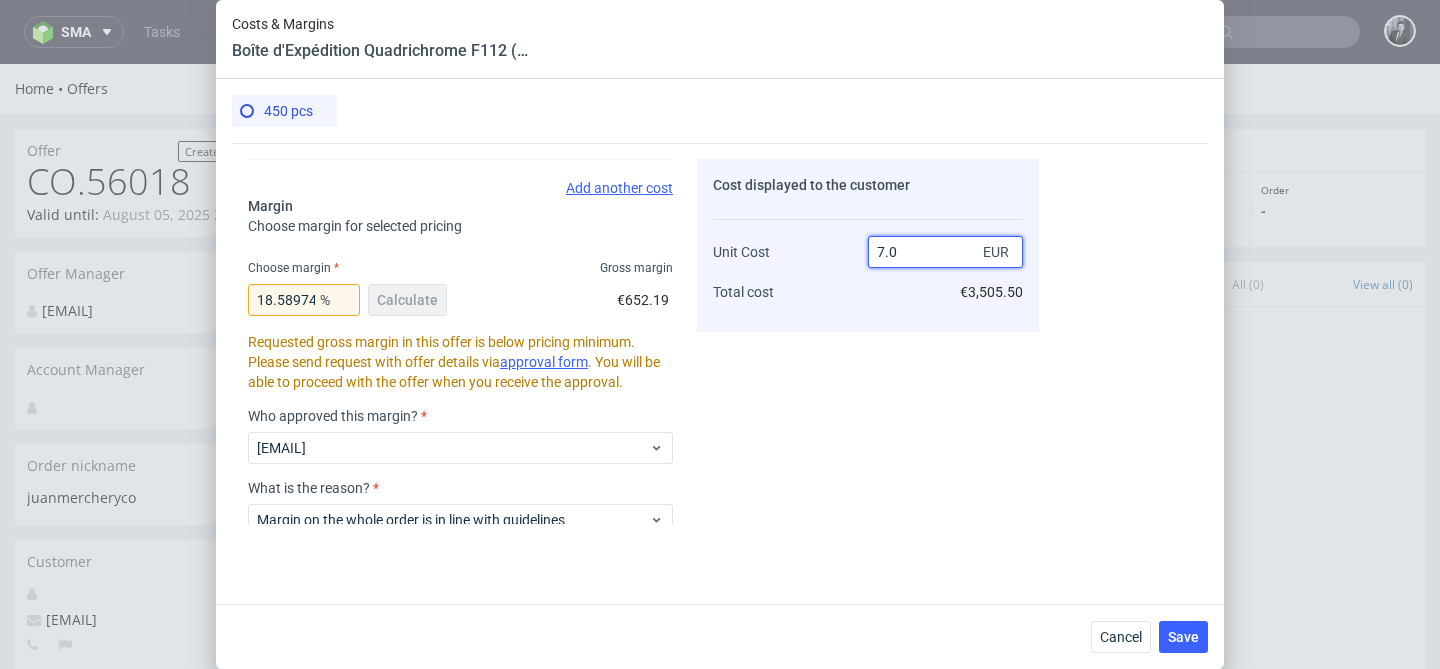 type on "7" 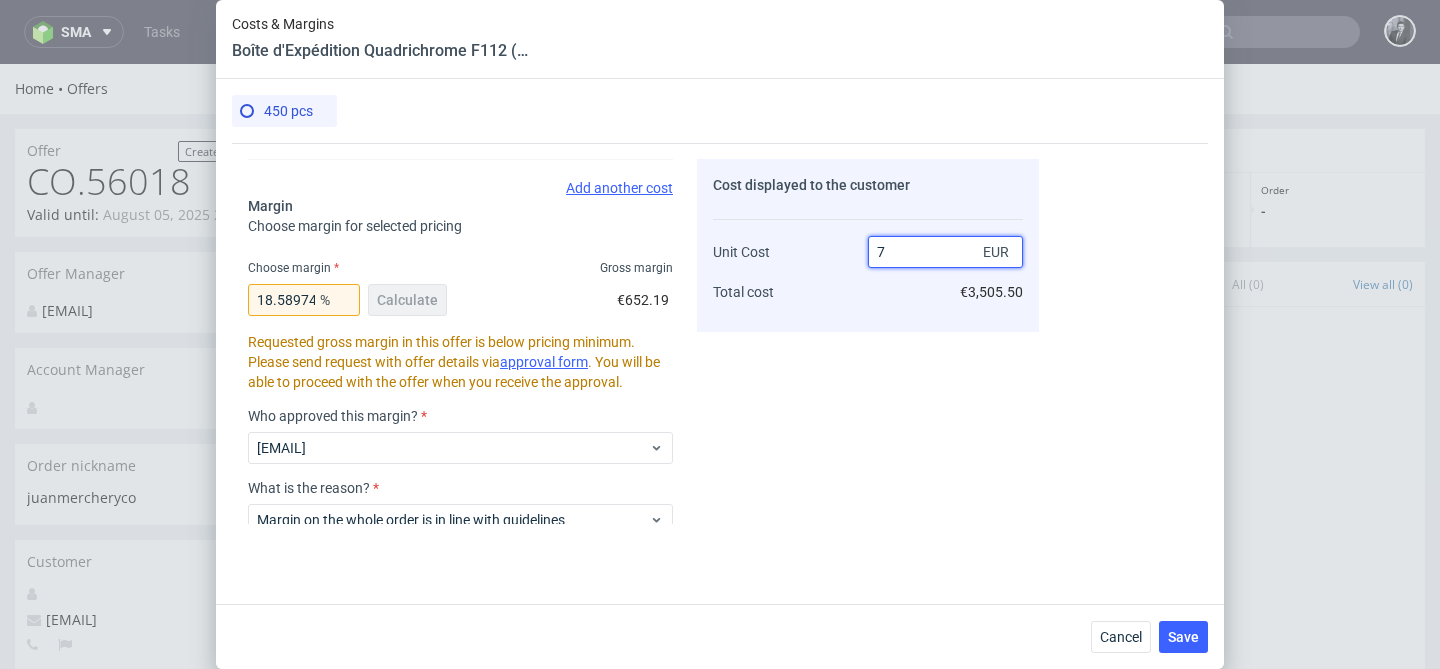 type 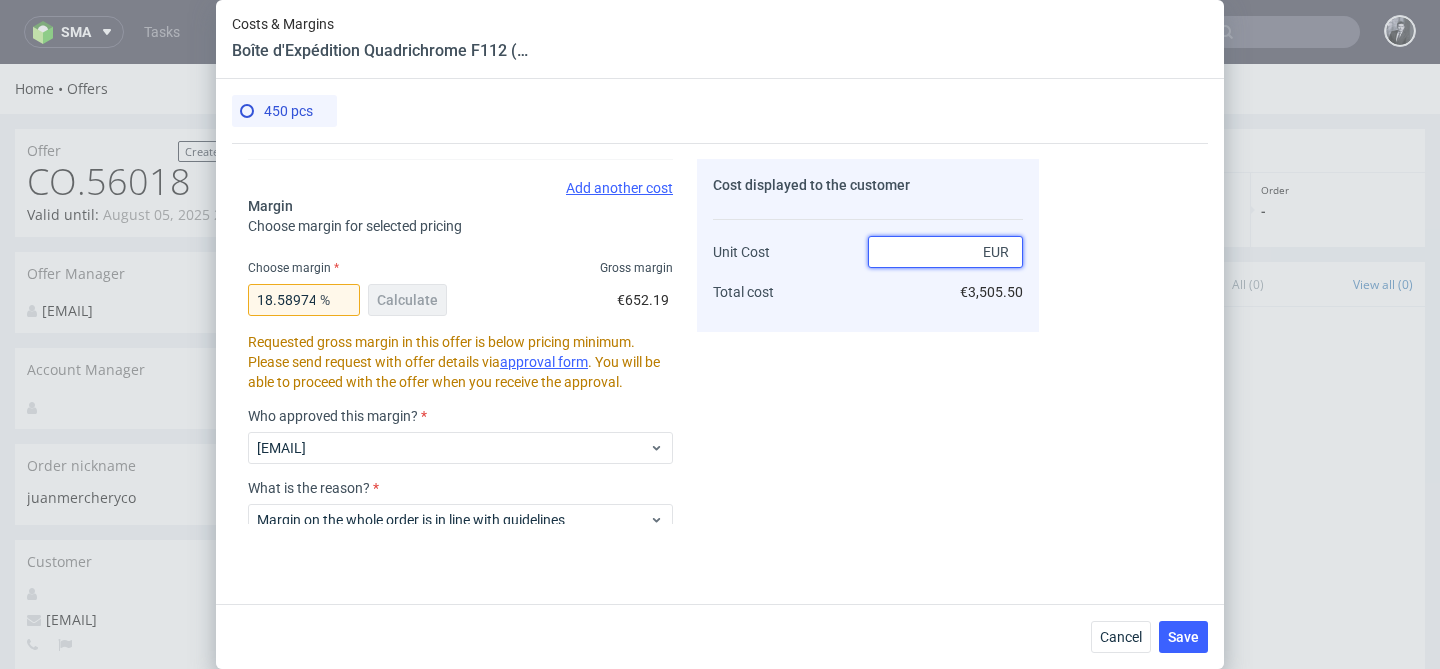 type on "9.285714285714286" 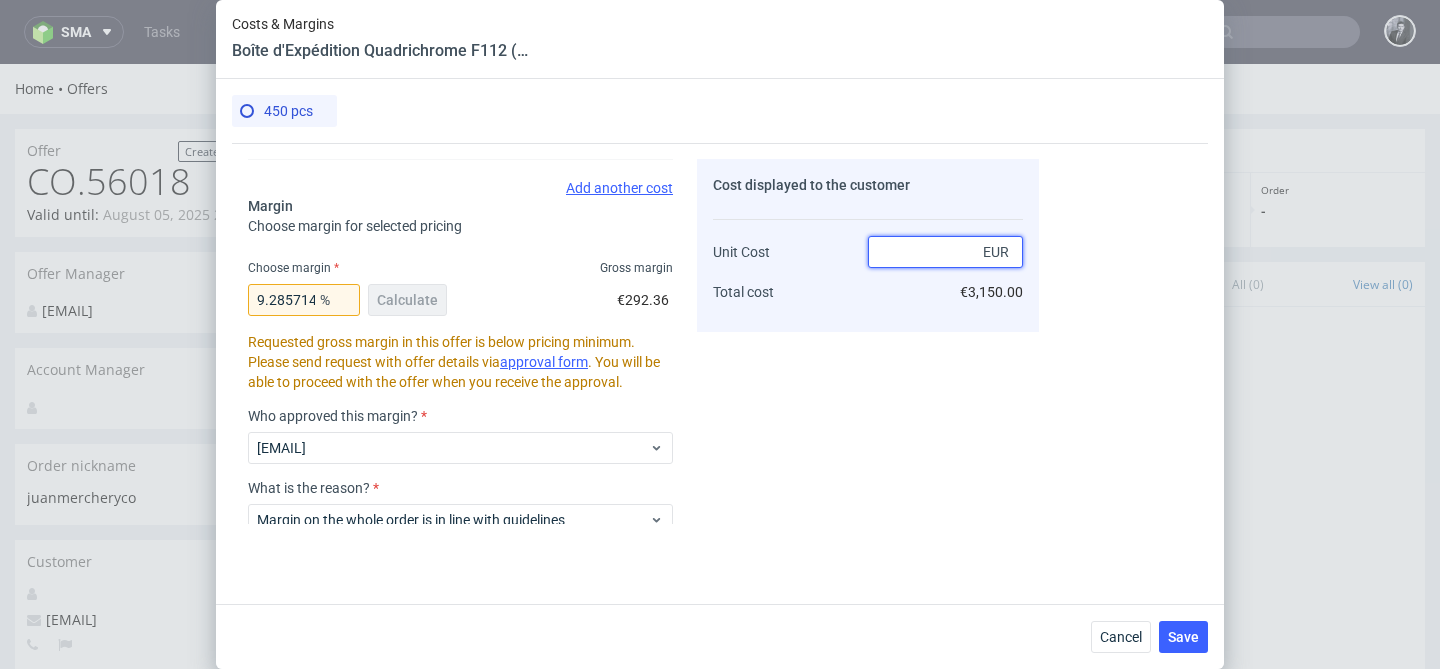 type on "6.35" 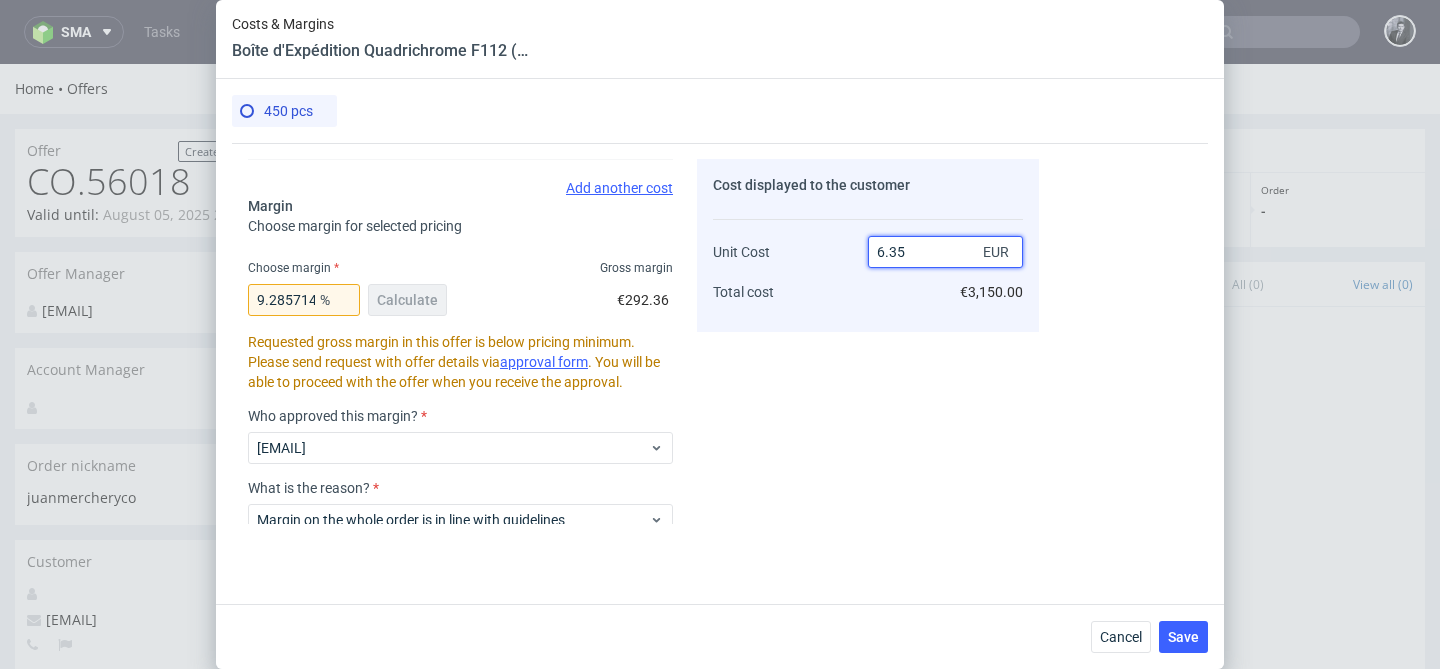 type on "-Infinity" 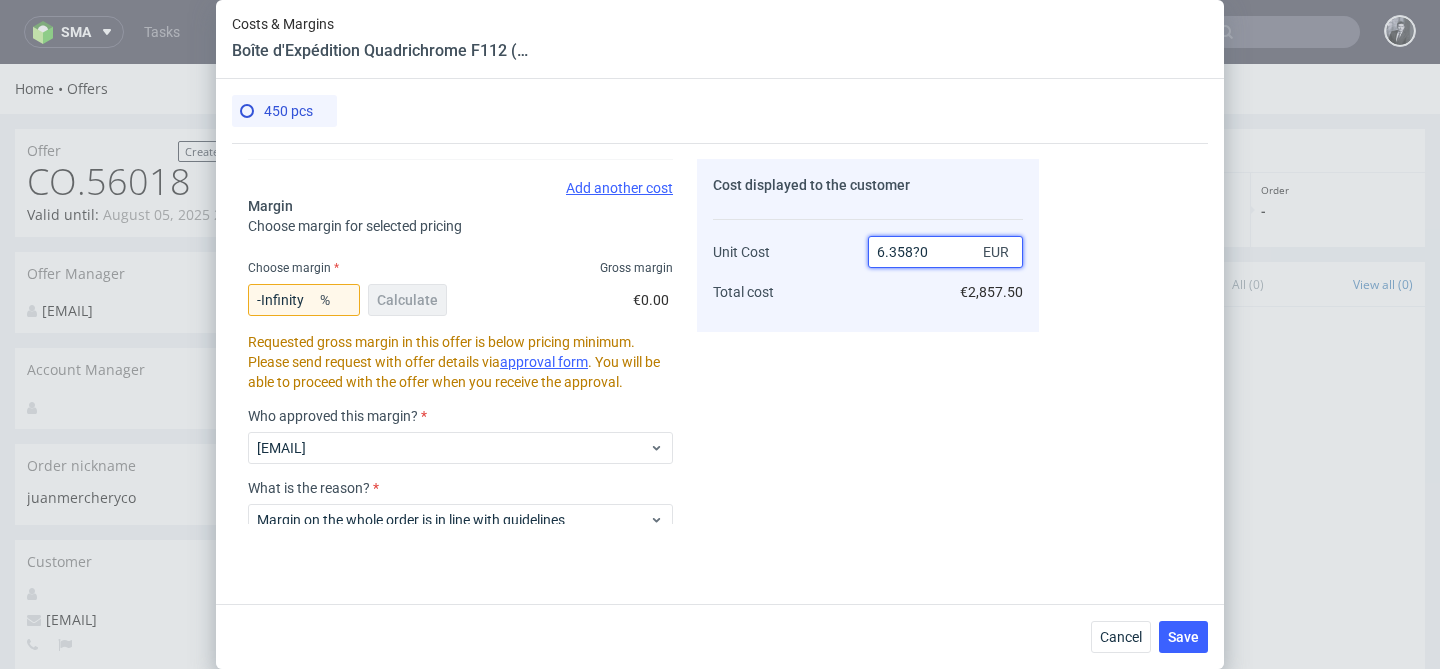 type on "6.358?" 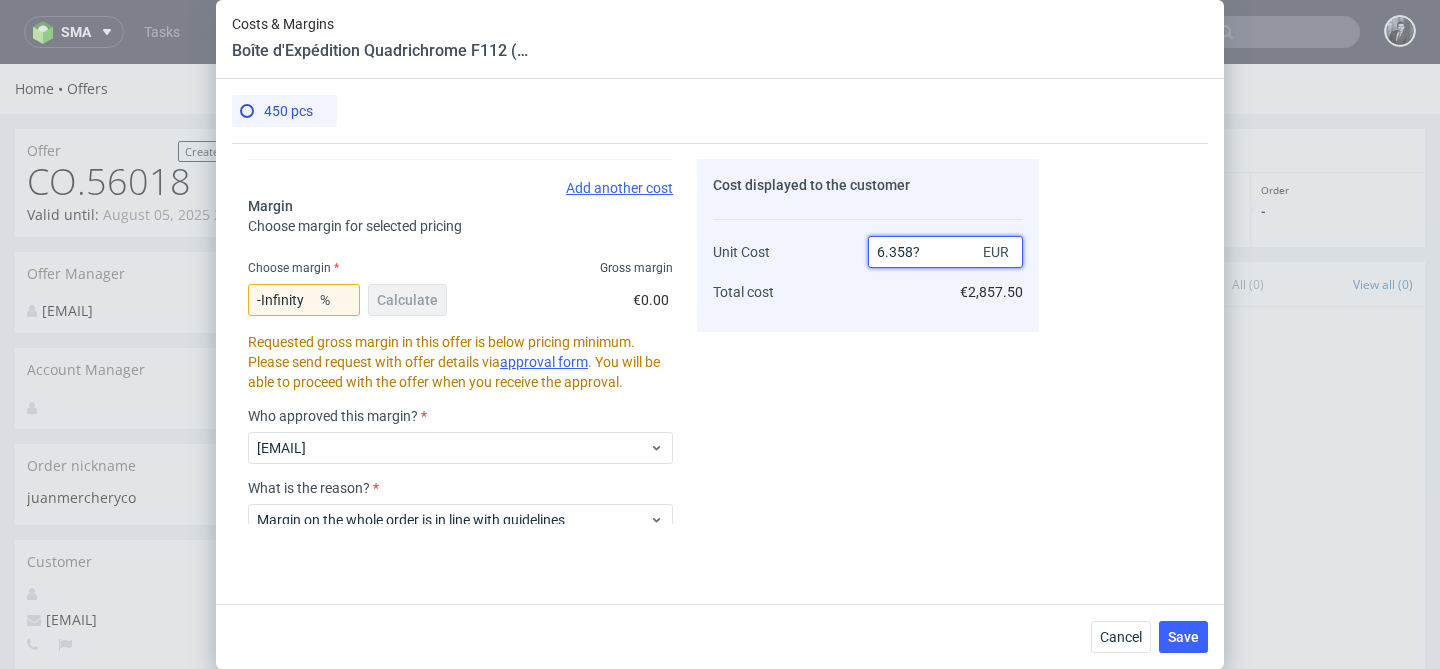 type on "NaN" 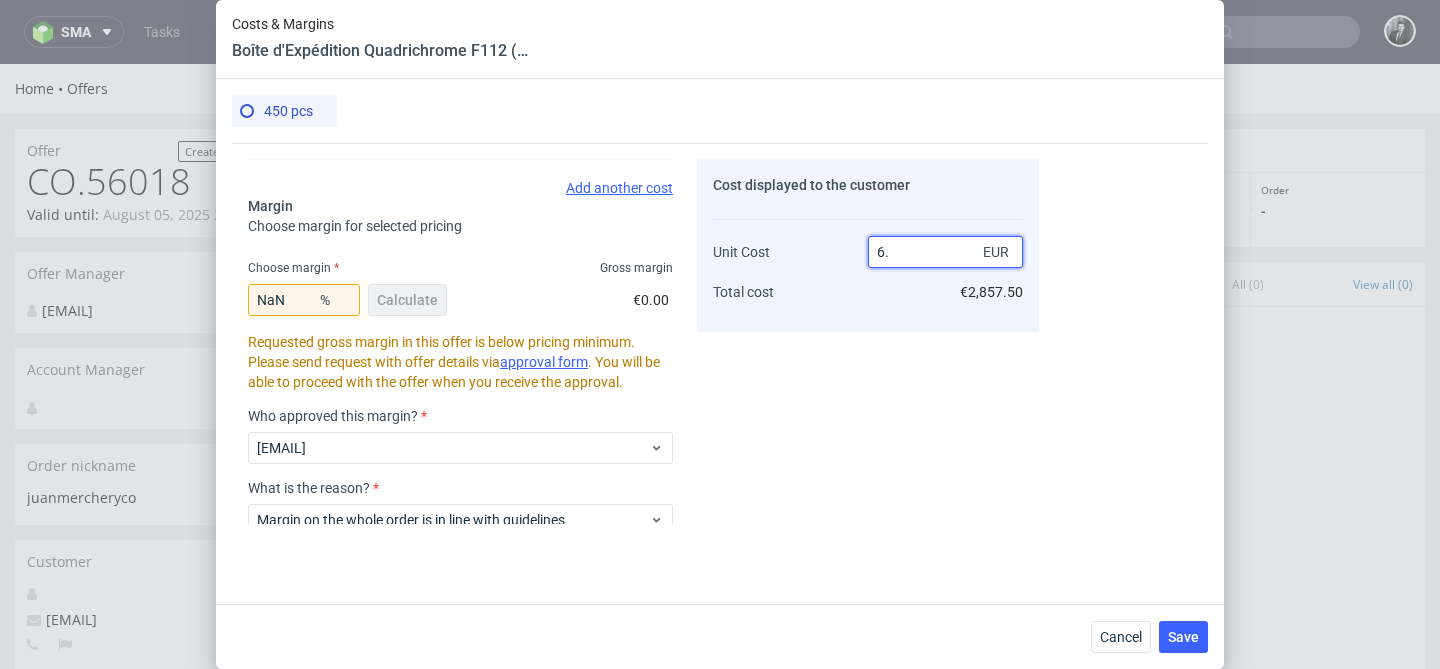 type on "6" 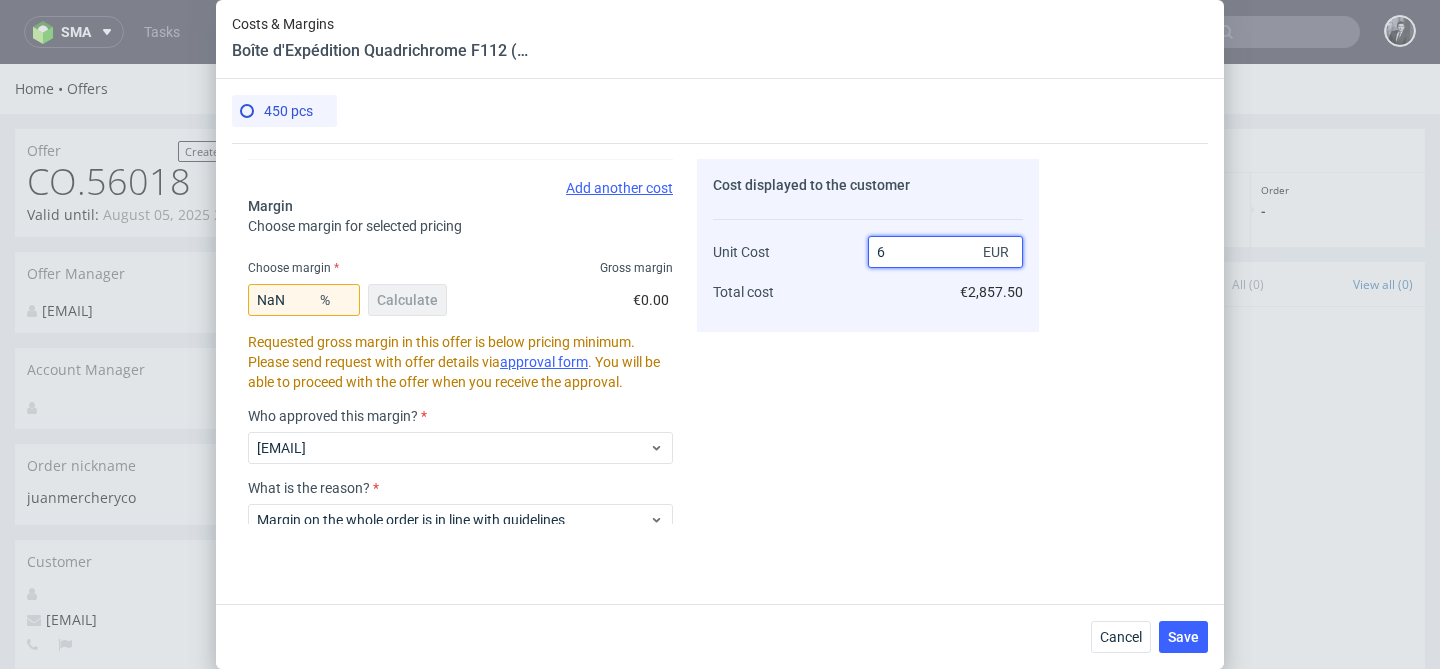 type 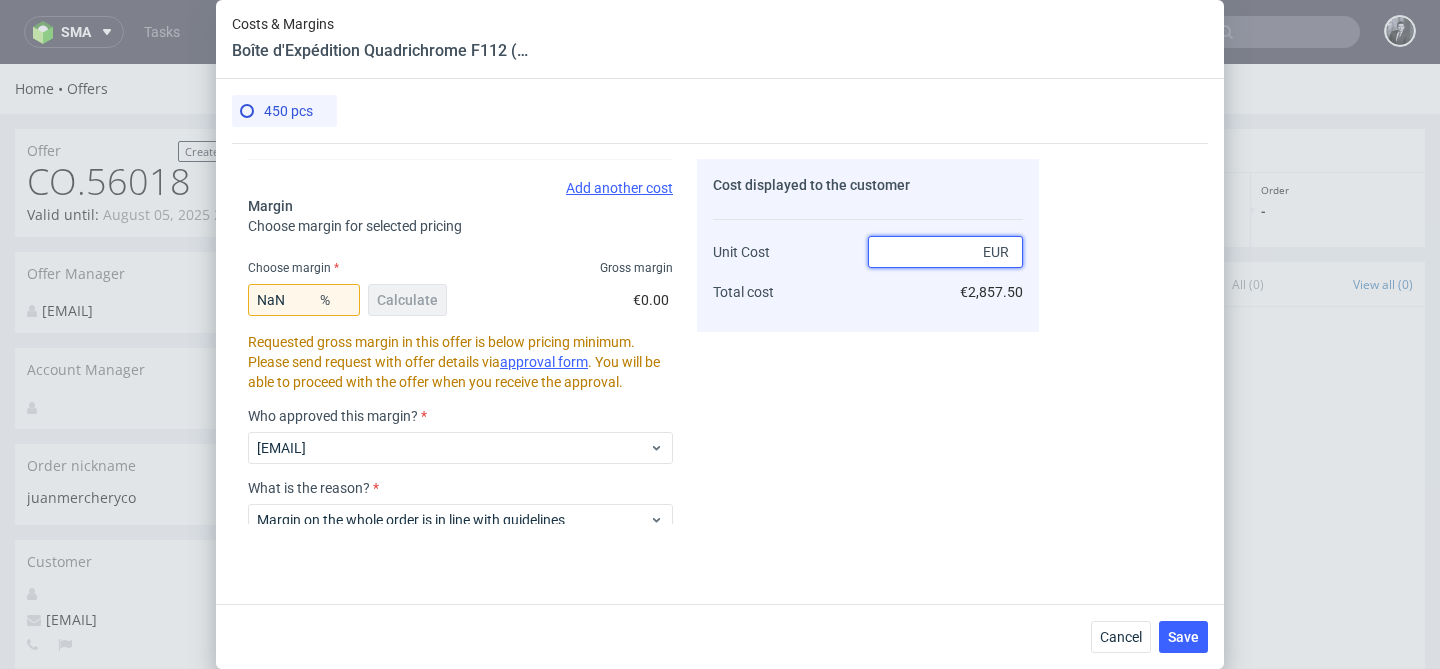 type on "-Infinity" 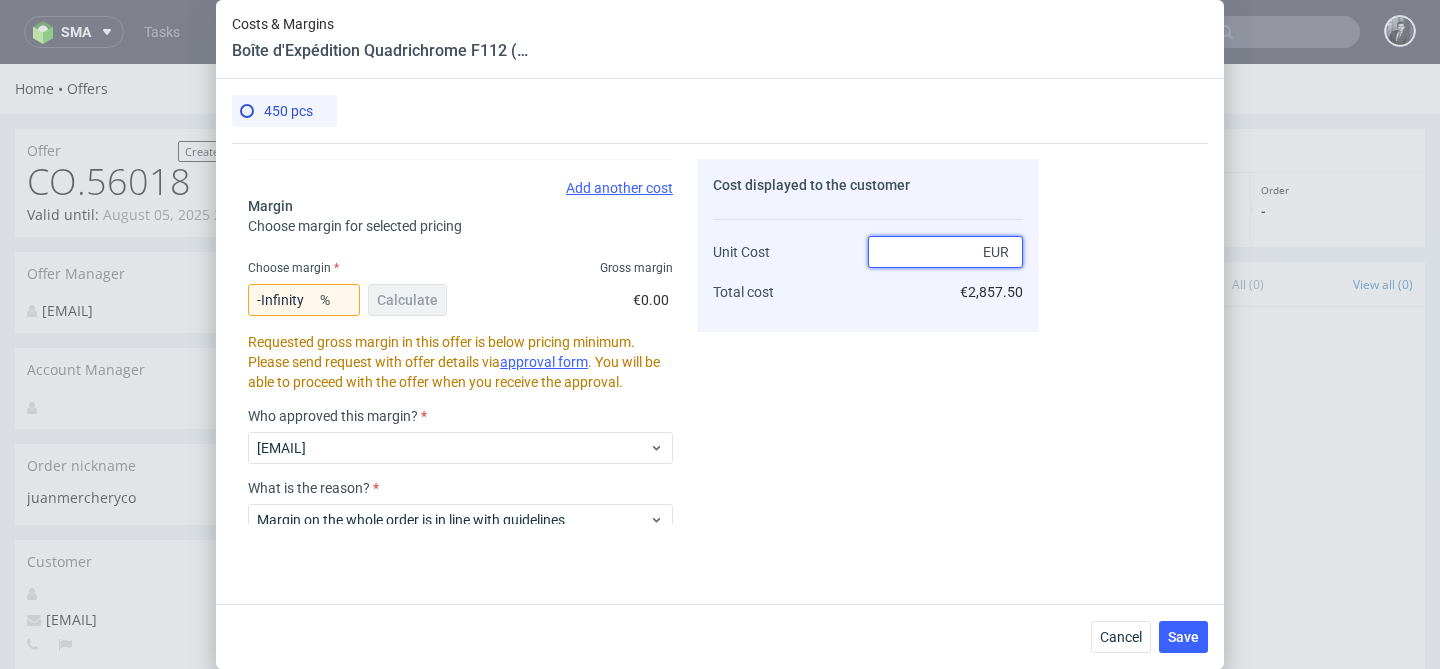 type 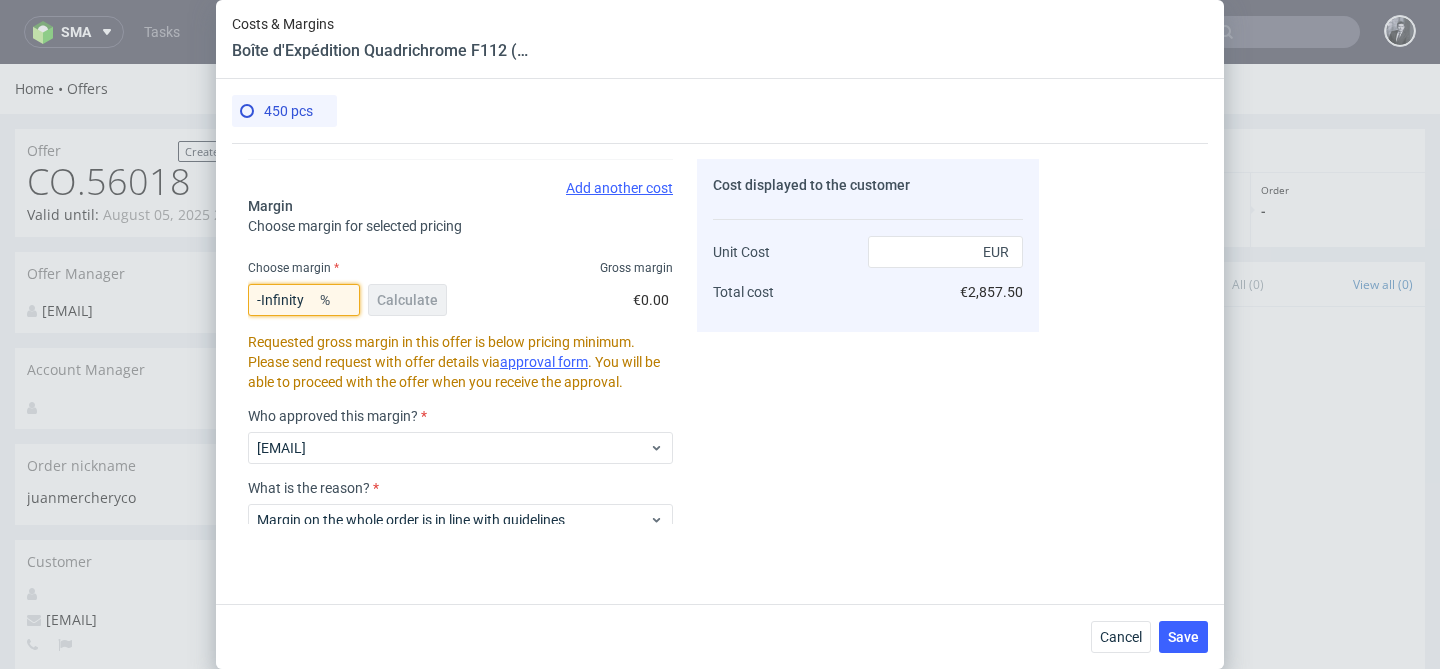 click on "-Infinity" at bounding box center [304, 300] 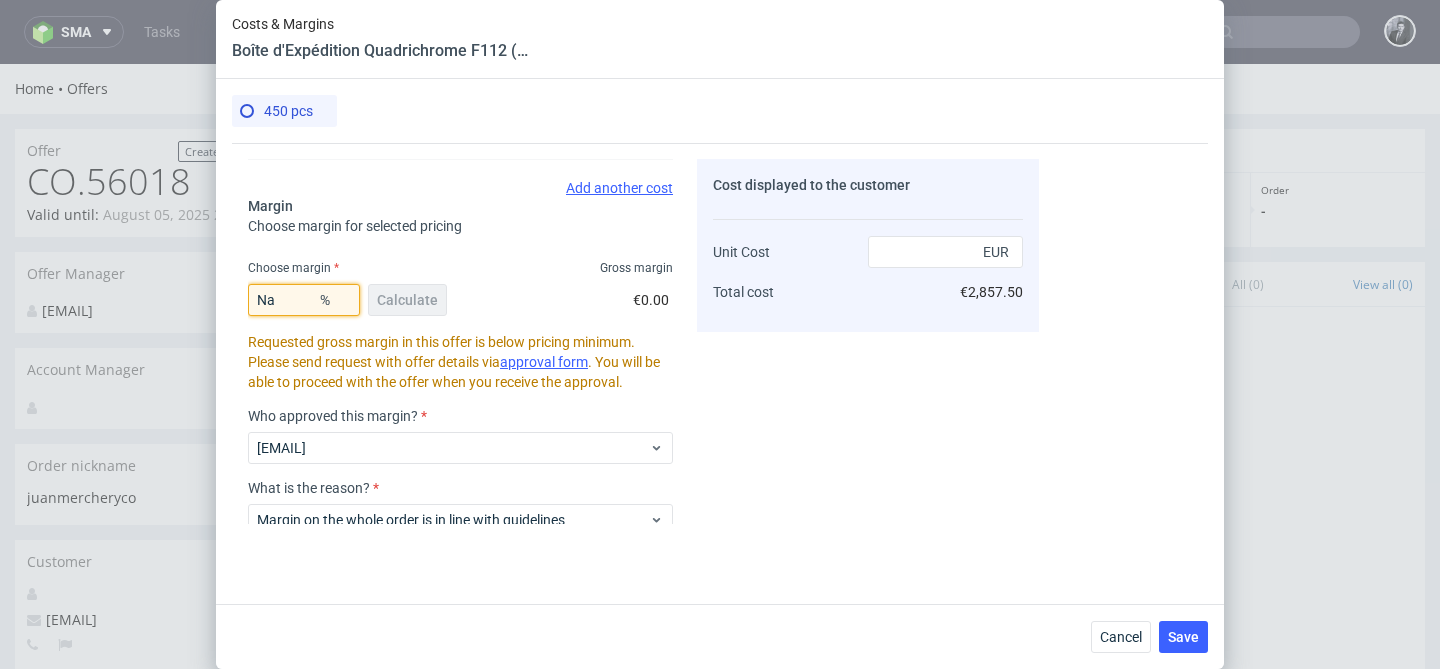 type on "N" 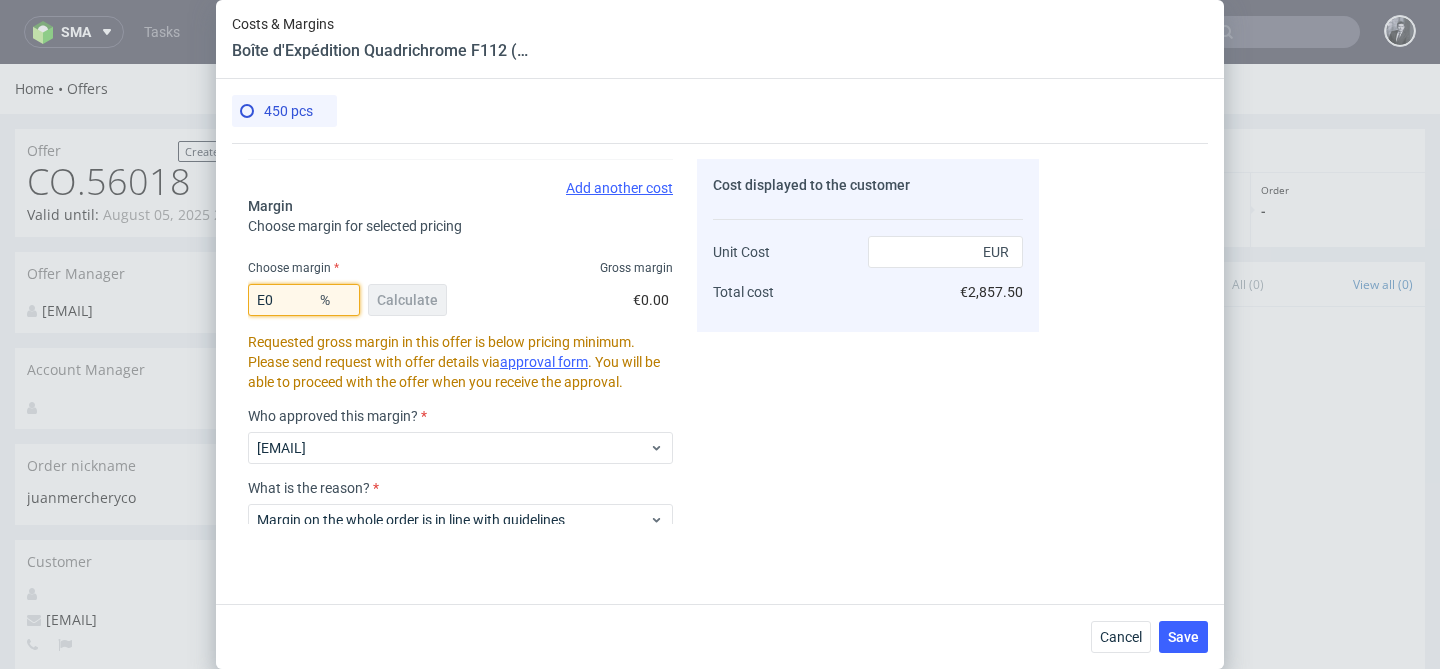 type on "E" 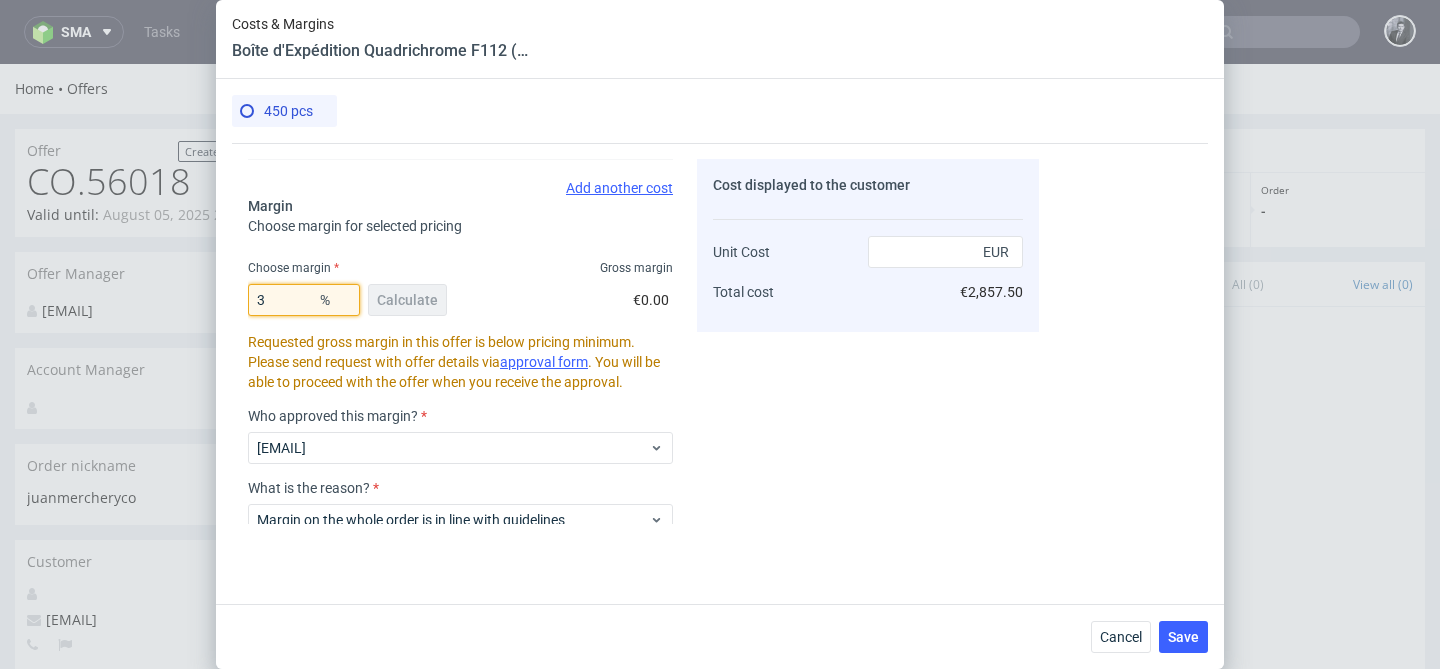 type on "30" 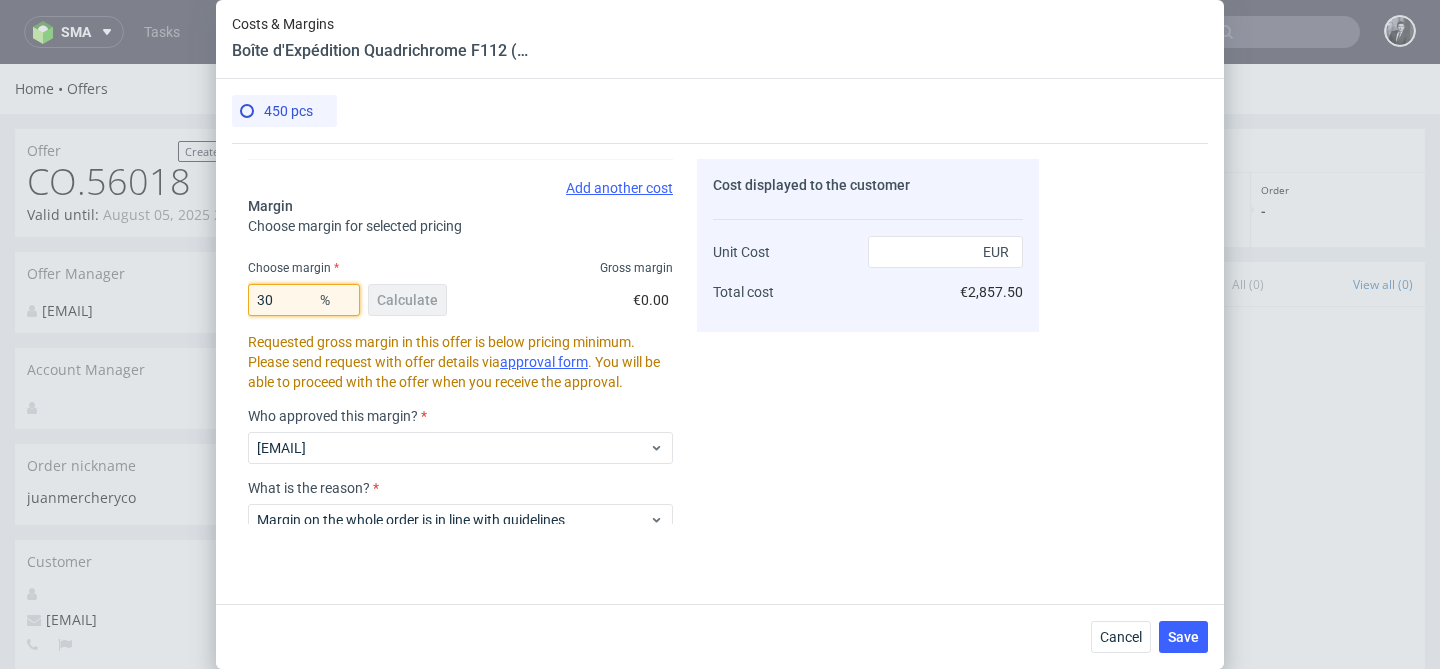 type on "9.07" 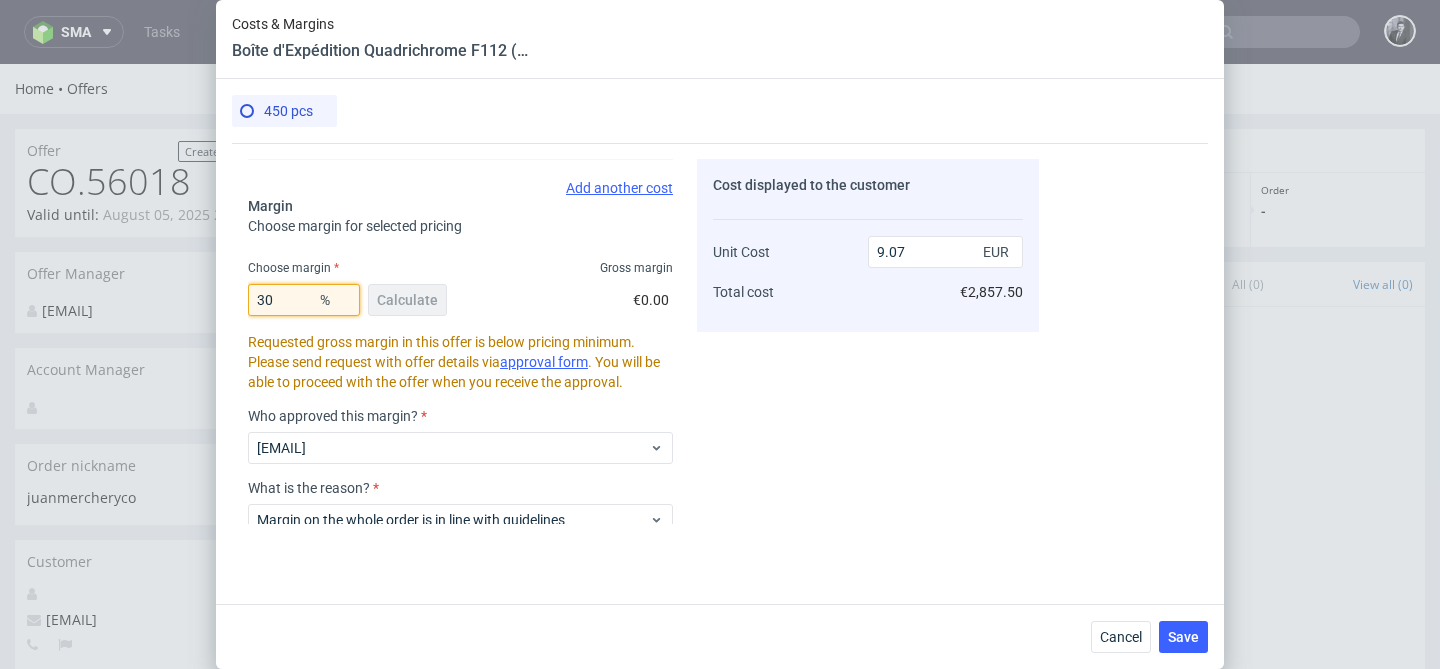 scroll, scrollTop: 409, scrollLeft: 0, axis: vertical 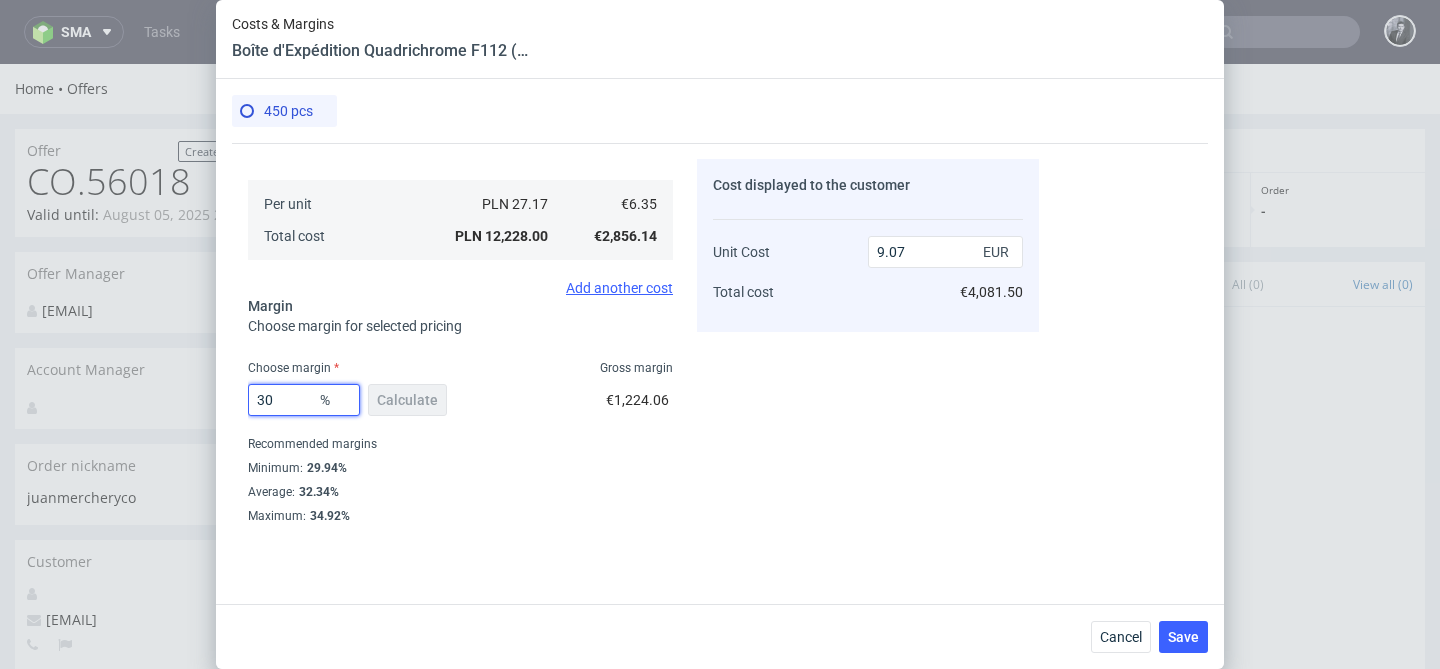 type on "3" 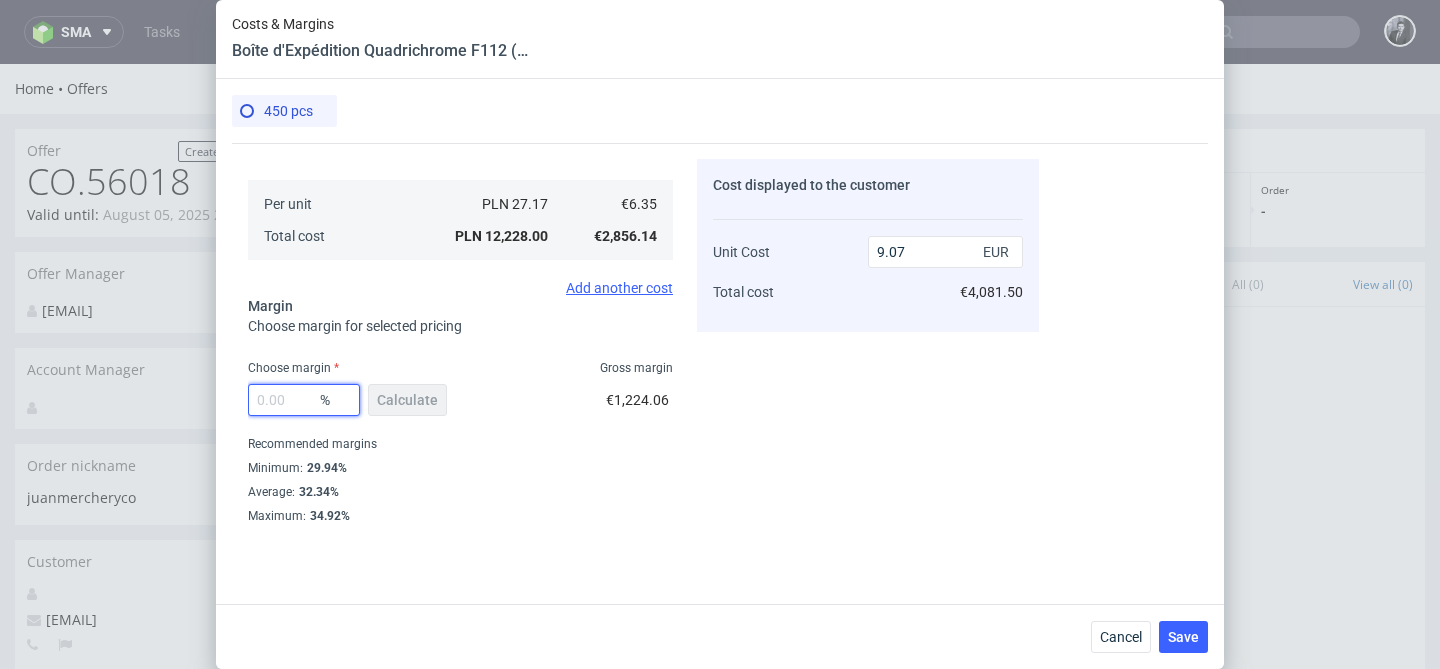 type on "2" 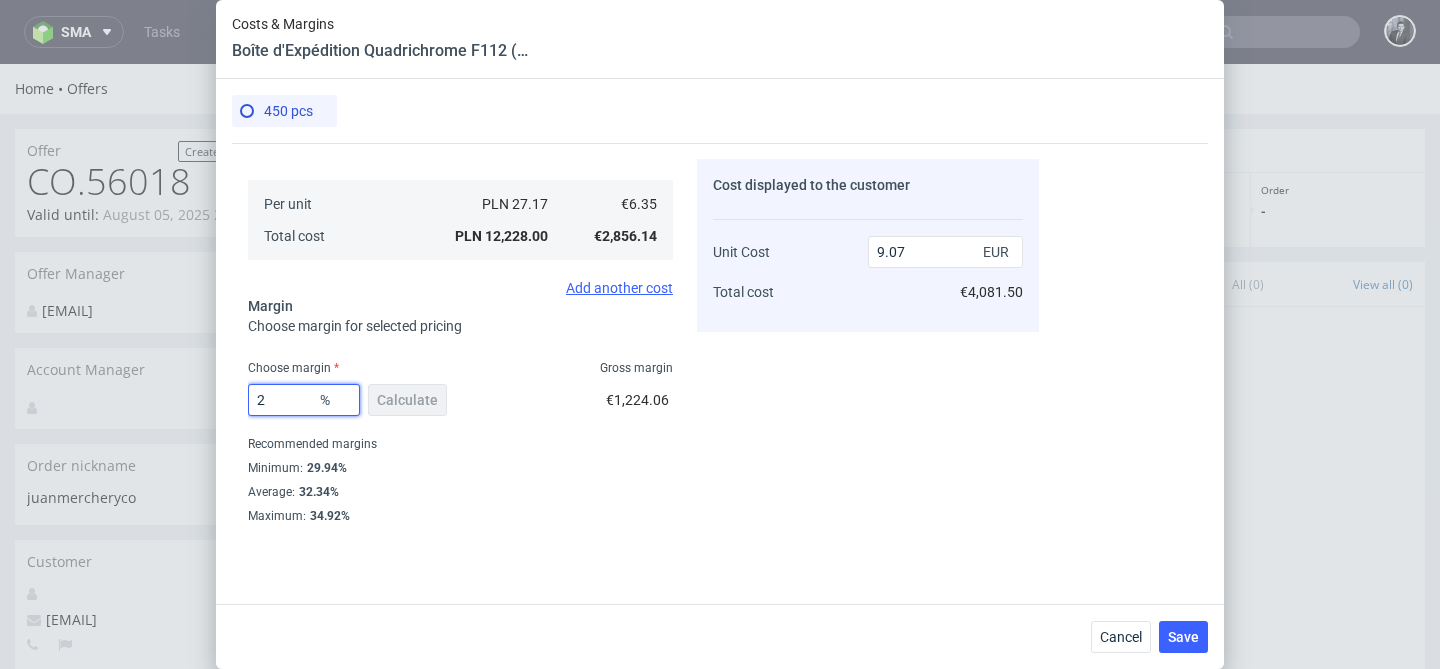 type on "6.48" 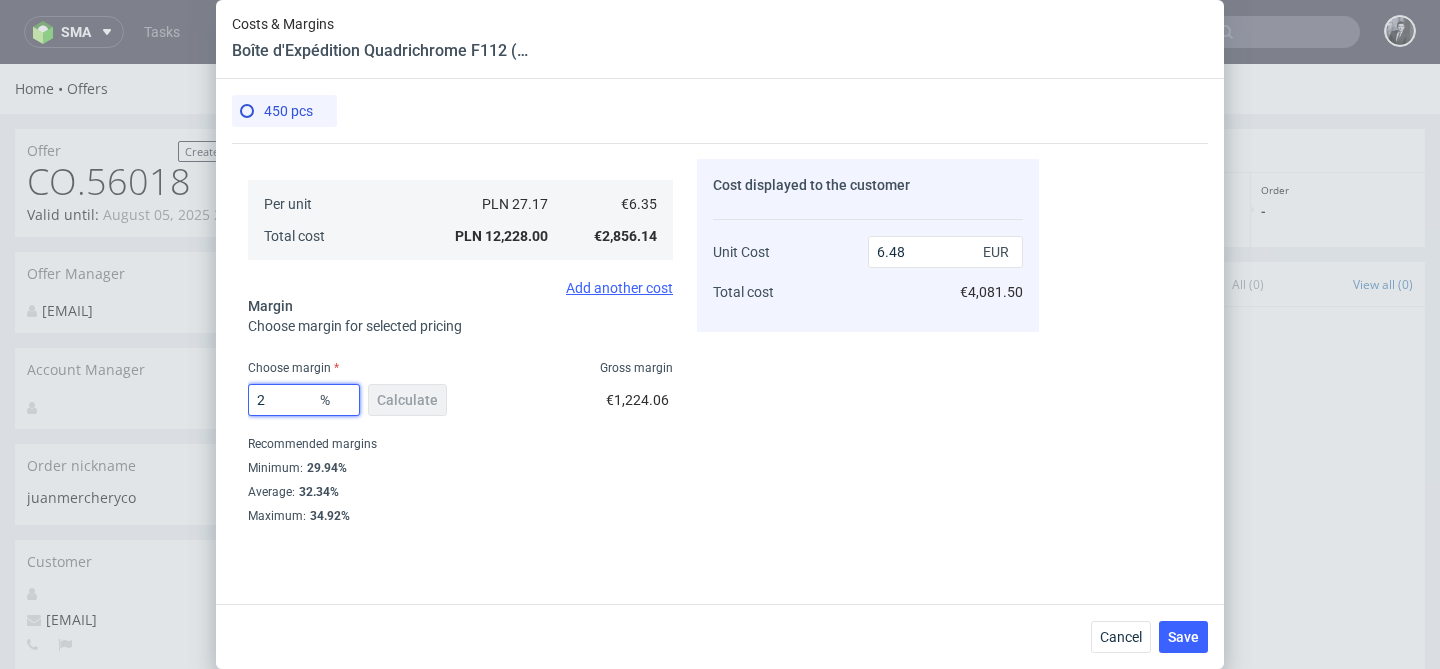 scroll, scrollTop: 509, scrollLeft: 0, axis: vertical 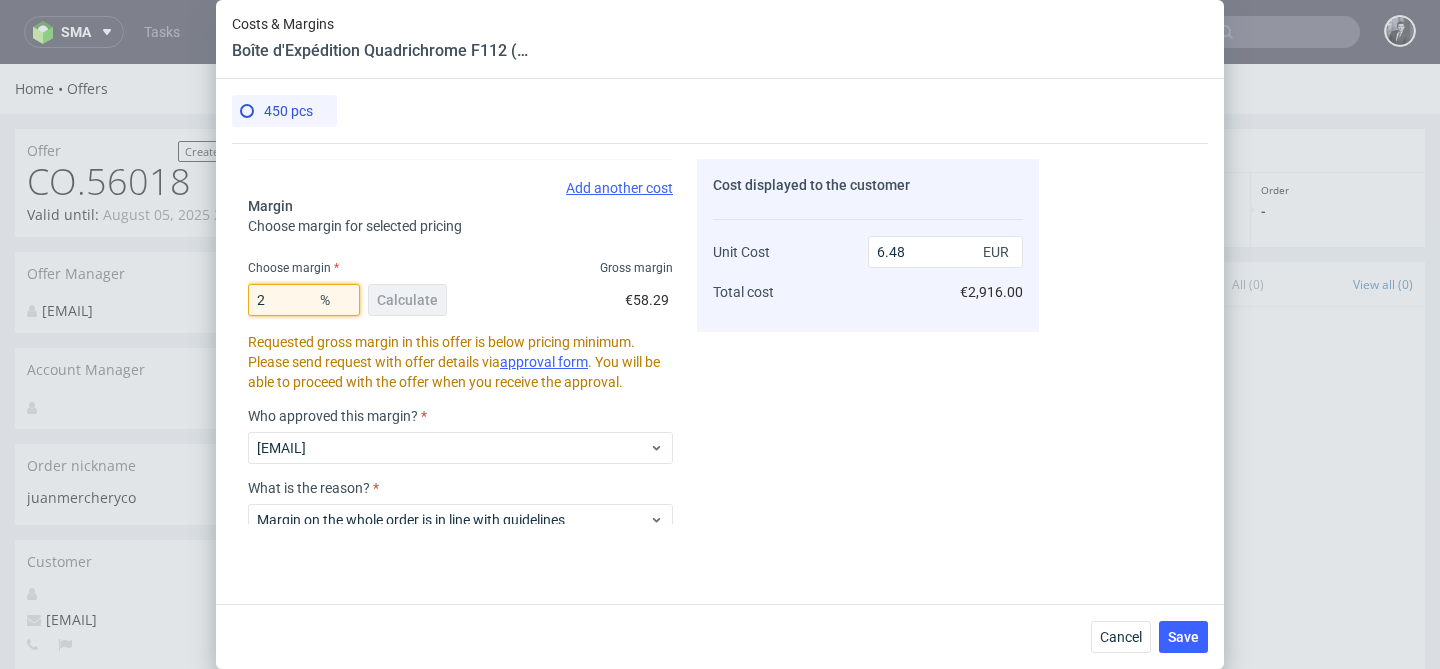 type on "25" 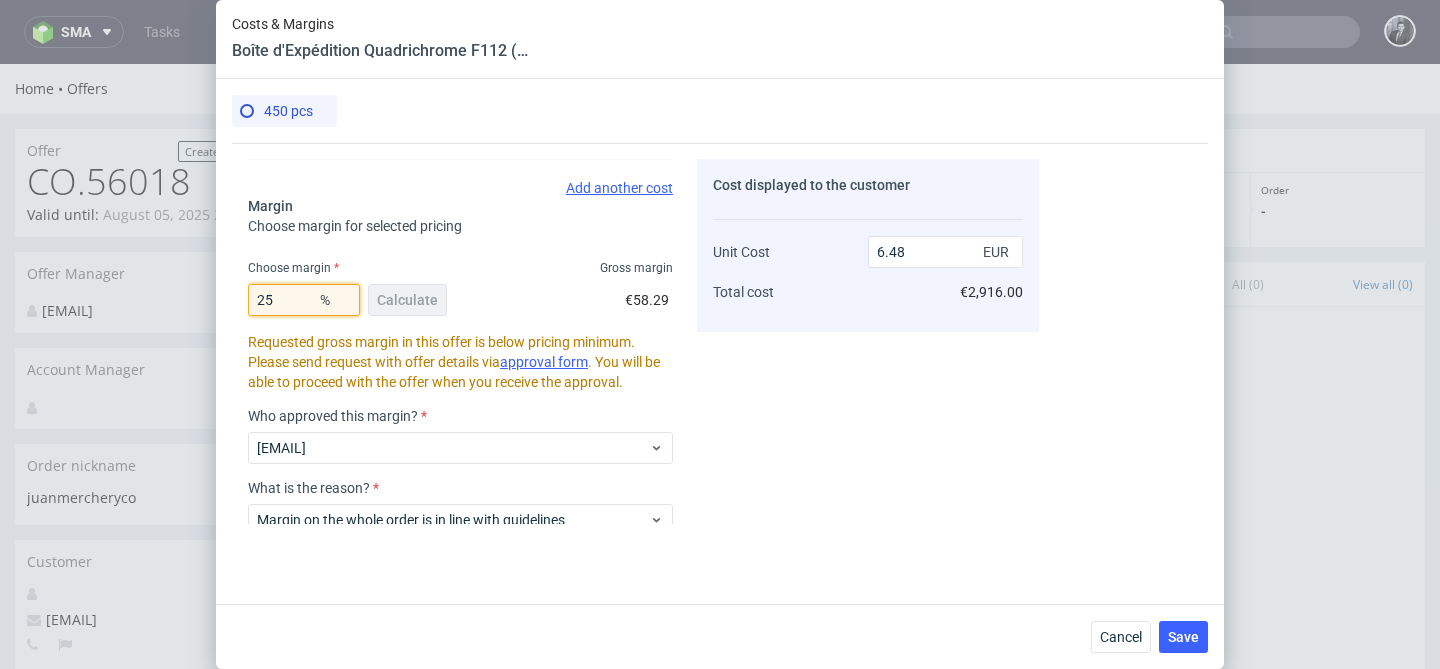 type on "8.46" 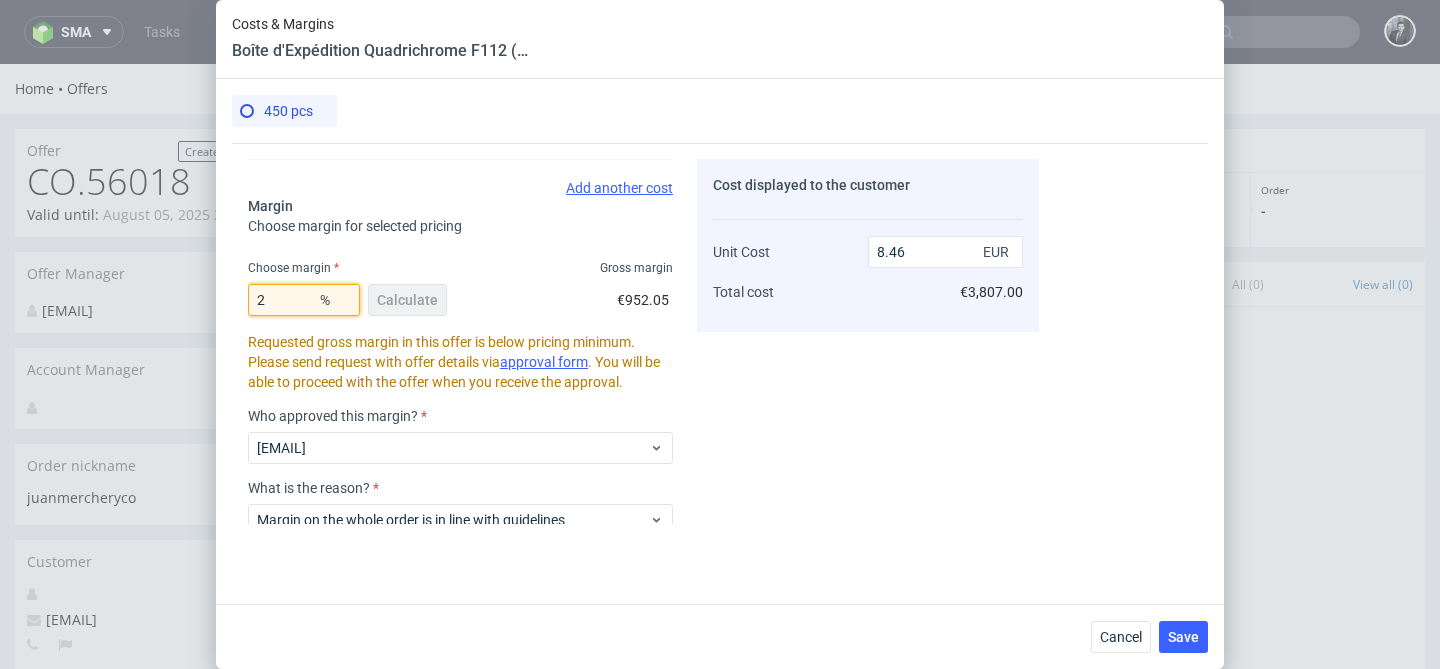 type on "28" 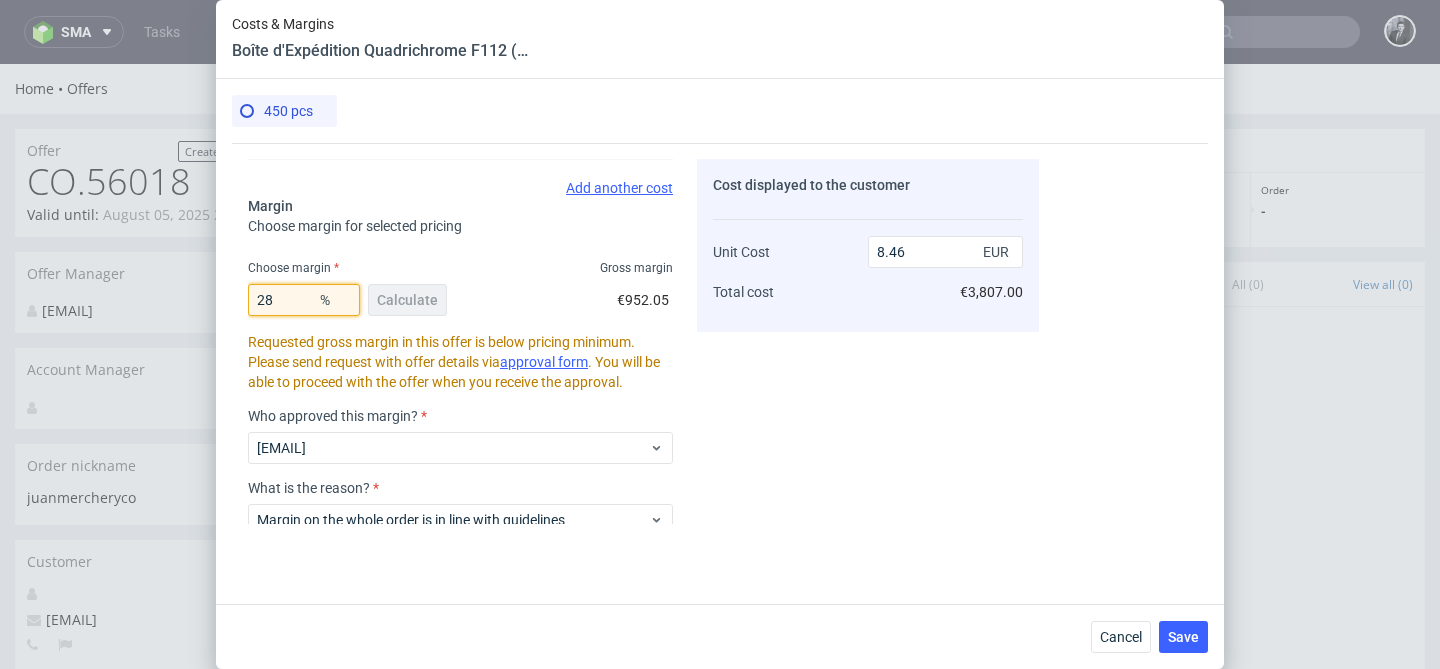 type on "8.81" 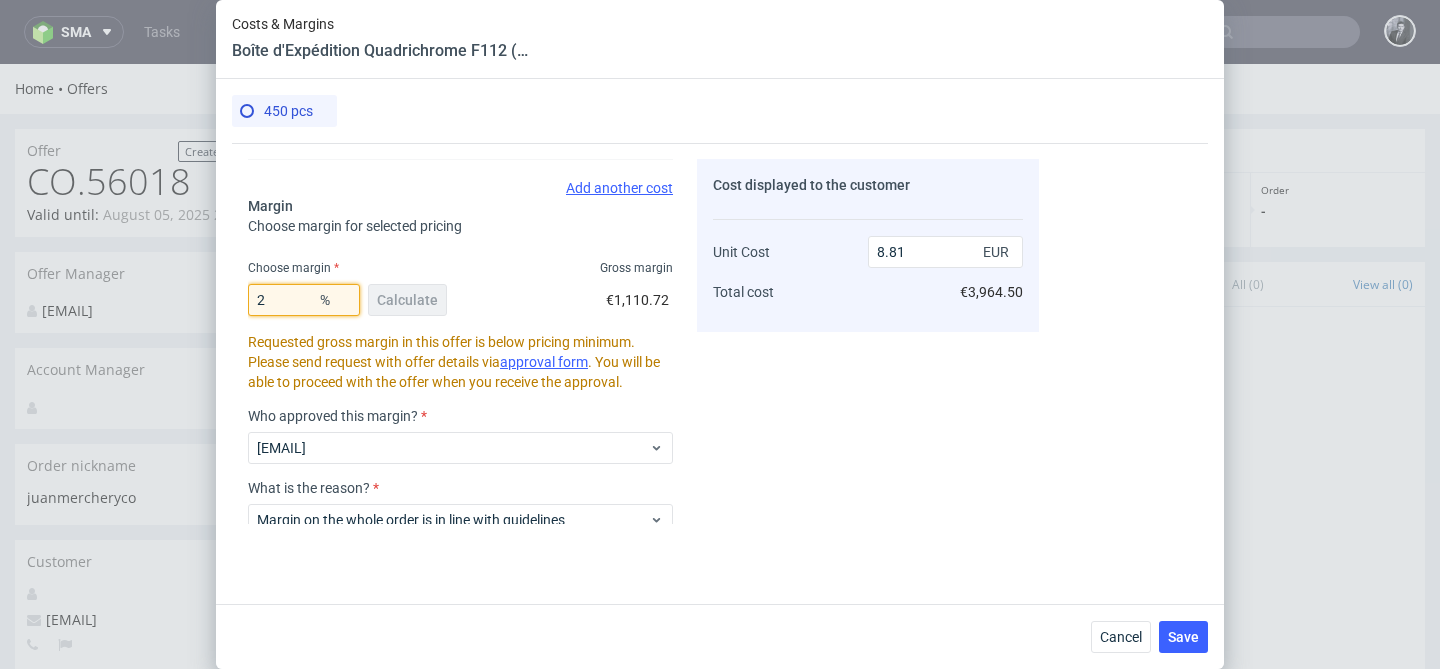 type on "29" 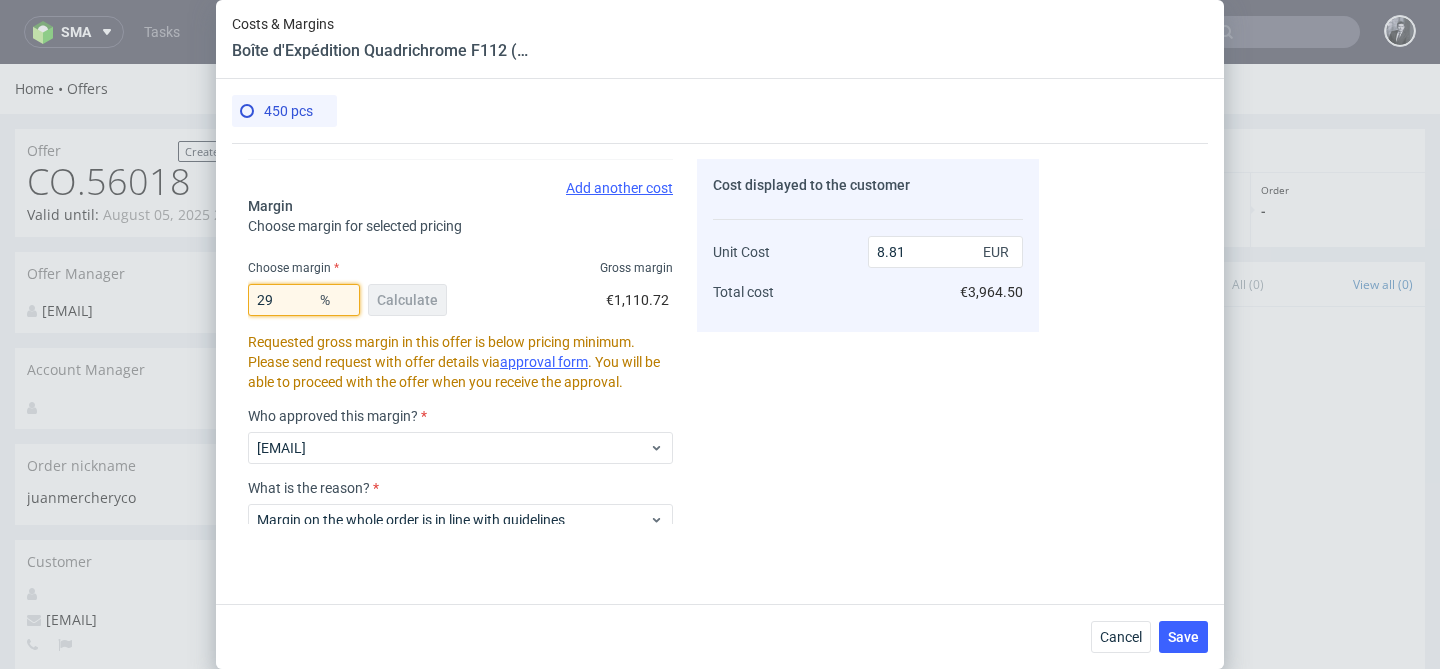 type on "8.94" 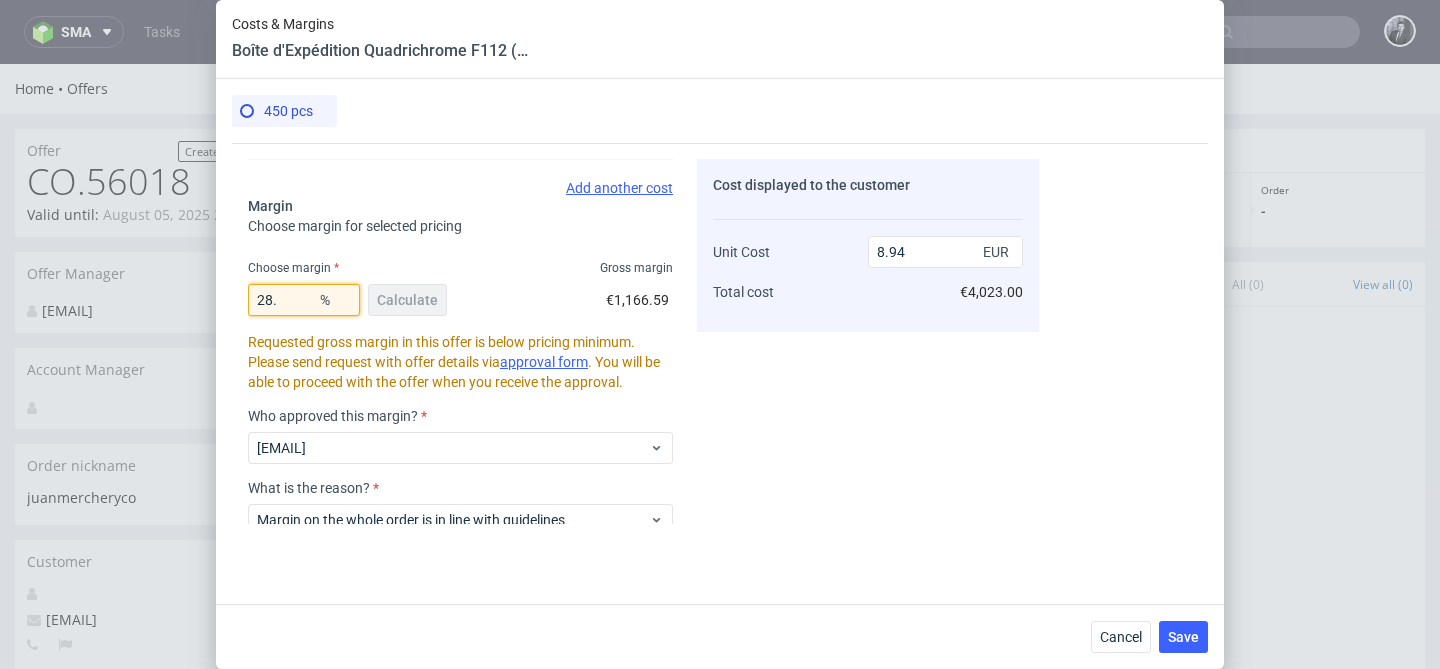 type on "28.9" 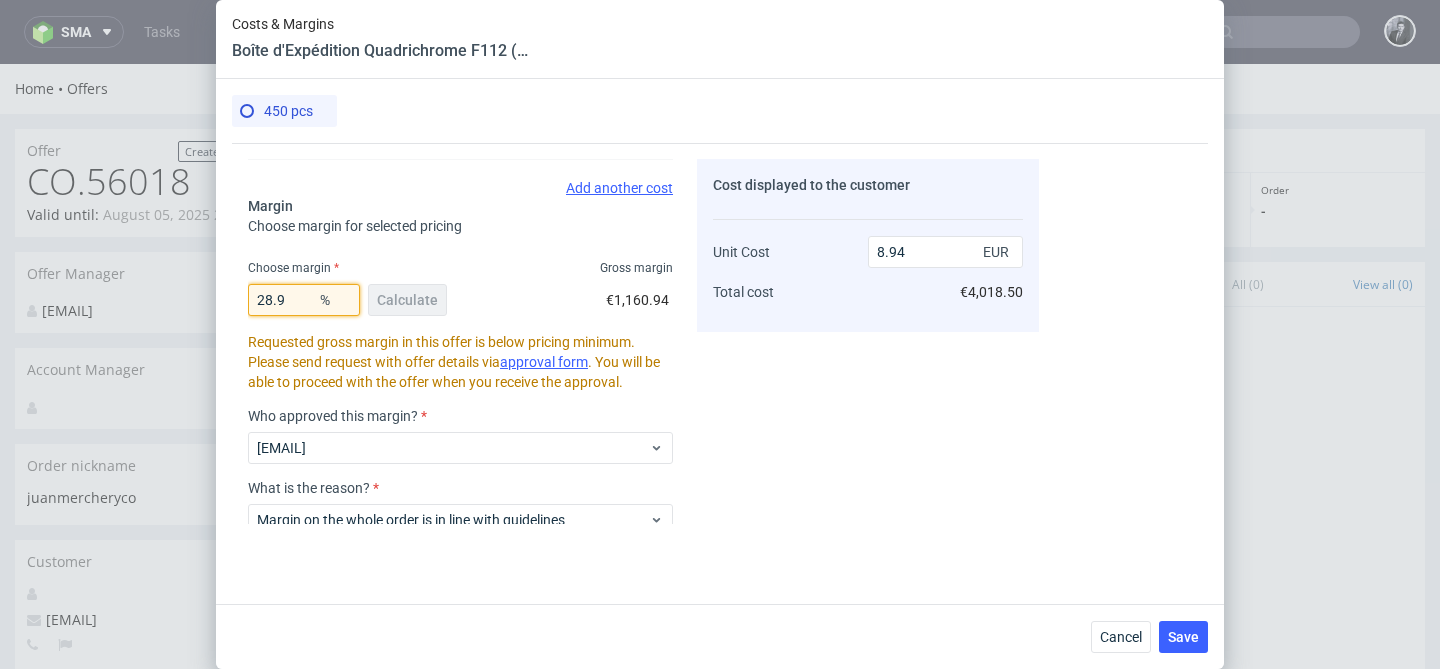 type on "8.93" 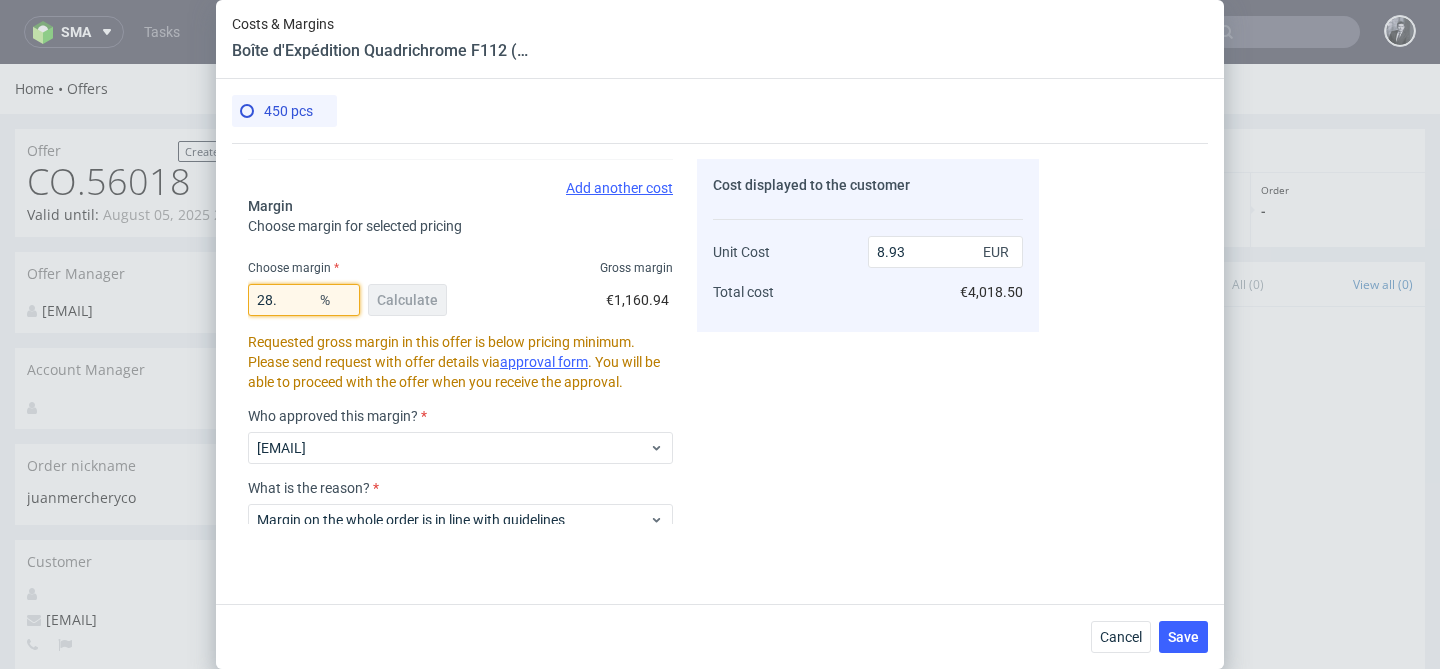 type on "28.8" 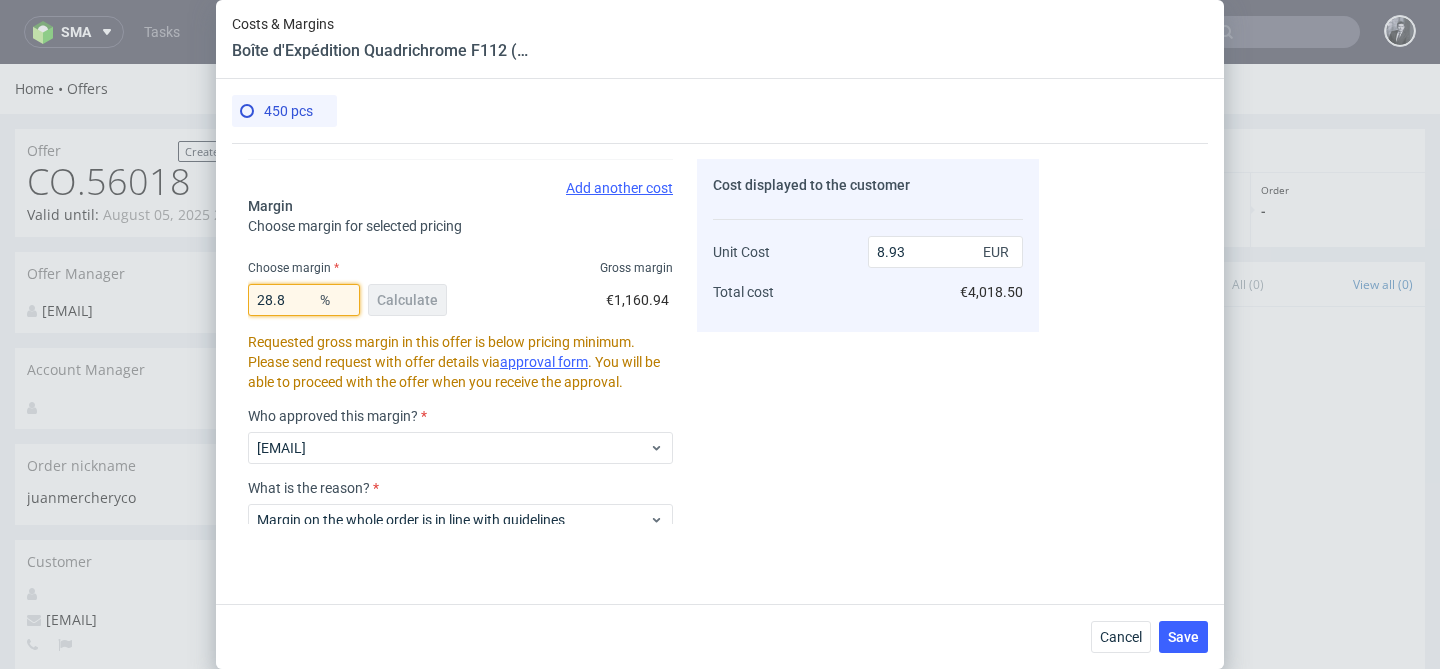 type on "8.91" 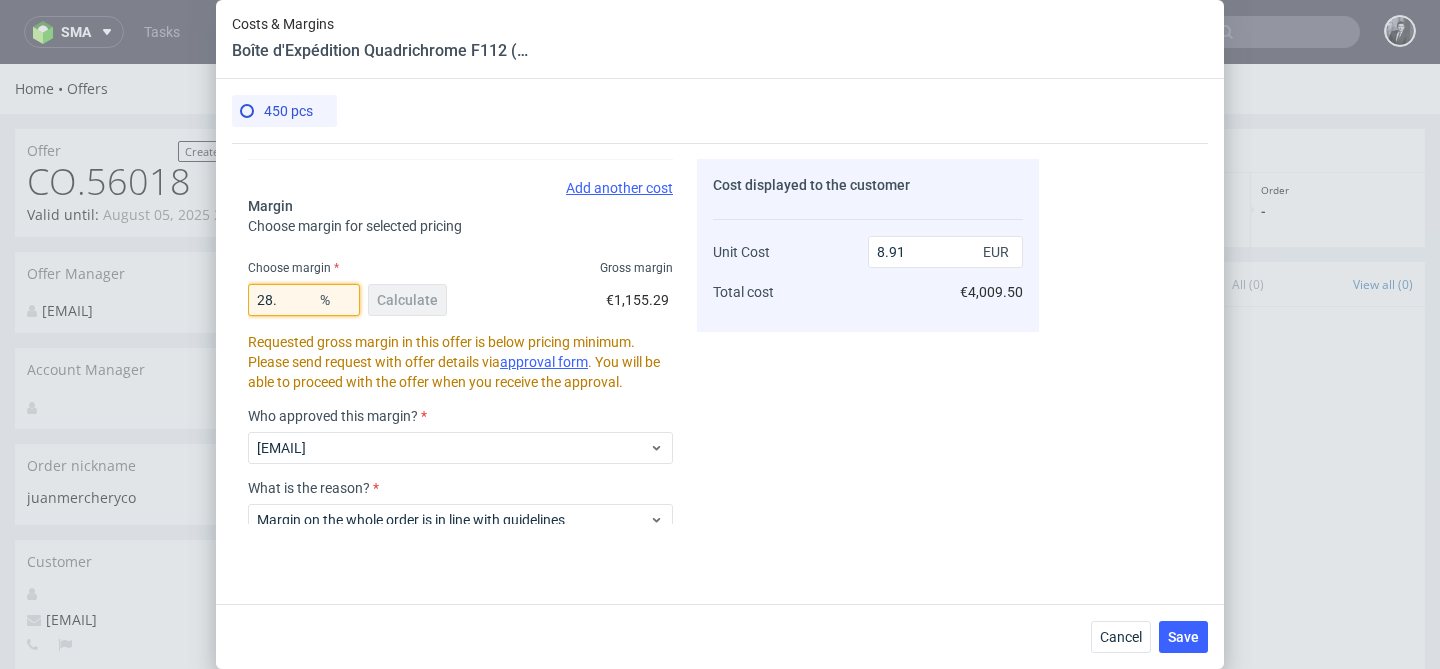 type on "28.7" 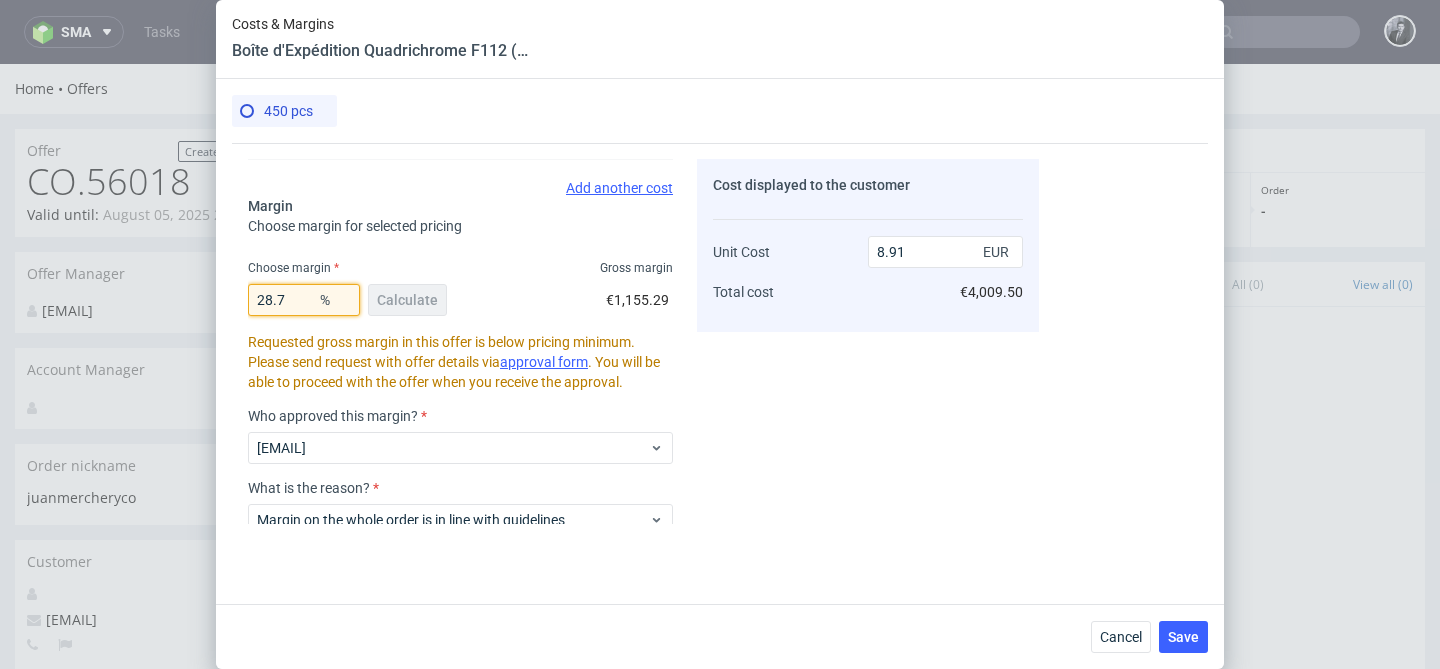 type on "8.9" 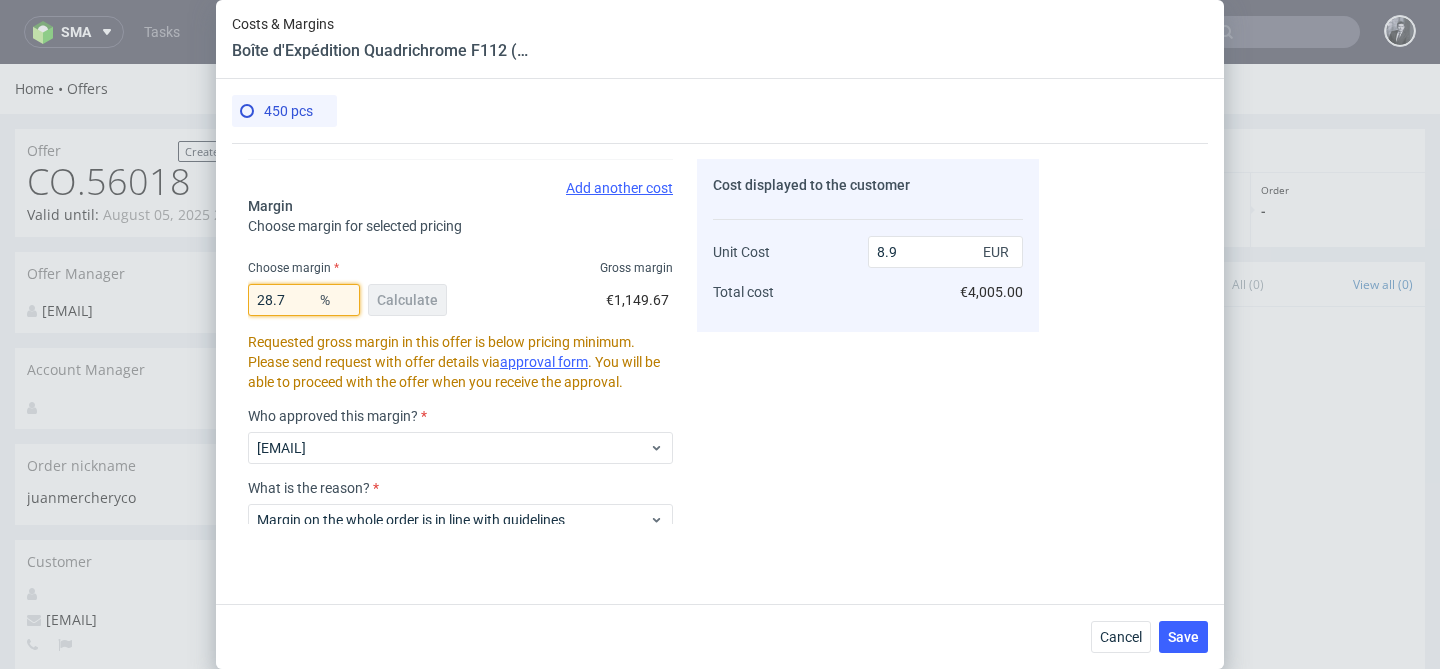 type on "28.7" 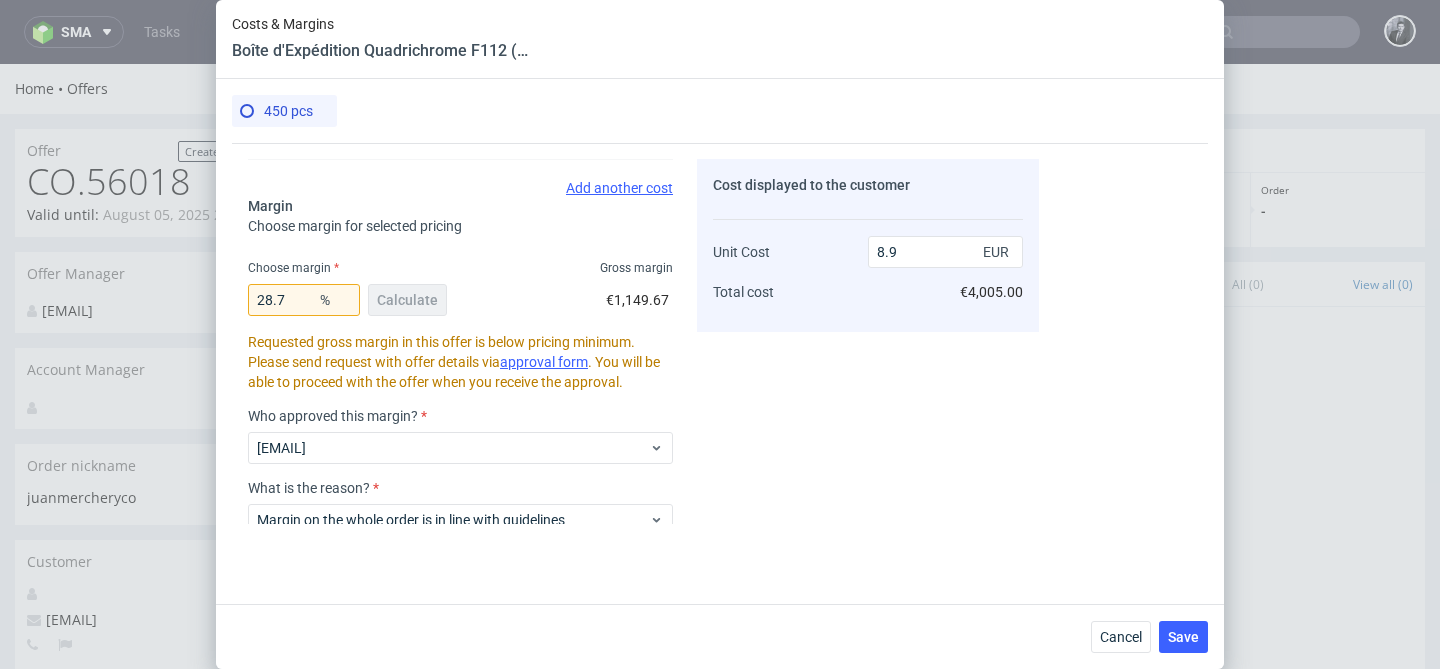 click on "Cost displayed to the customer Unit Cost Total cost 8.9 EUR €4,005.00" at bounding box center (868, 341) 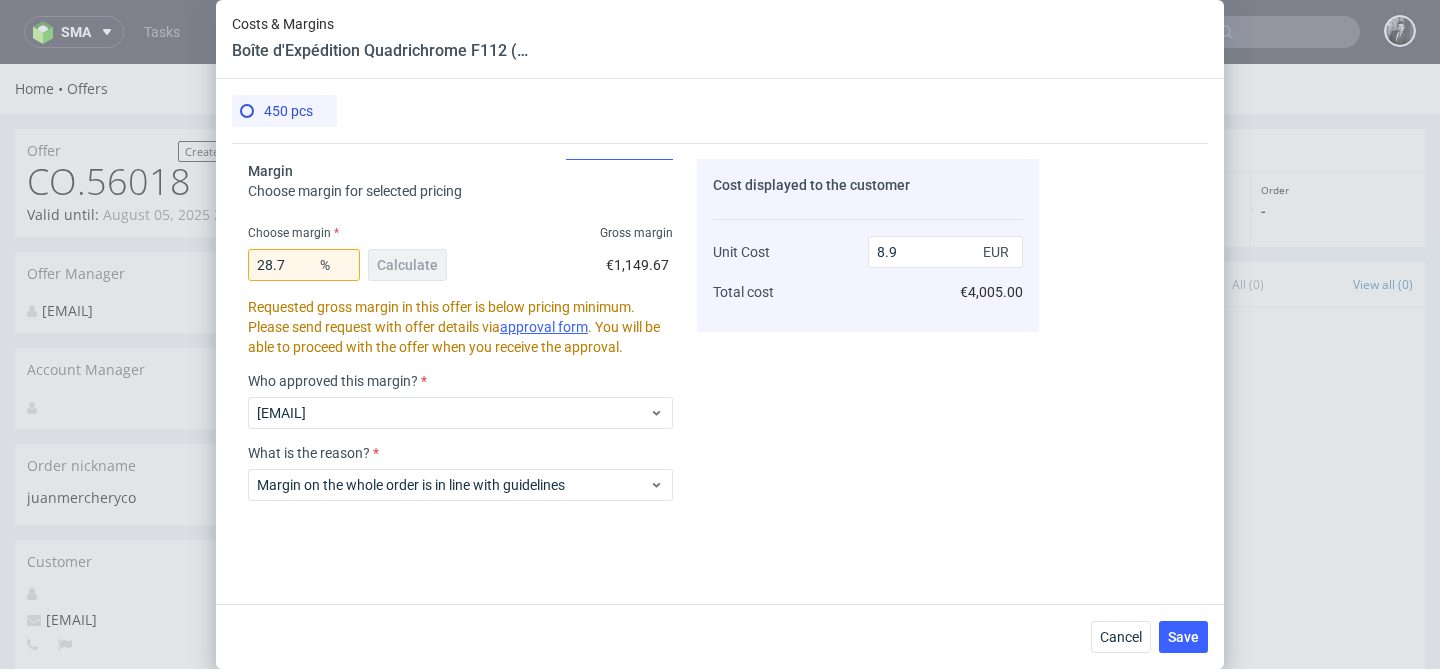 scroll, scrollTop: 629, scrollLeft: 0, axis: vertical 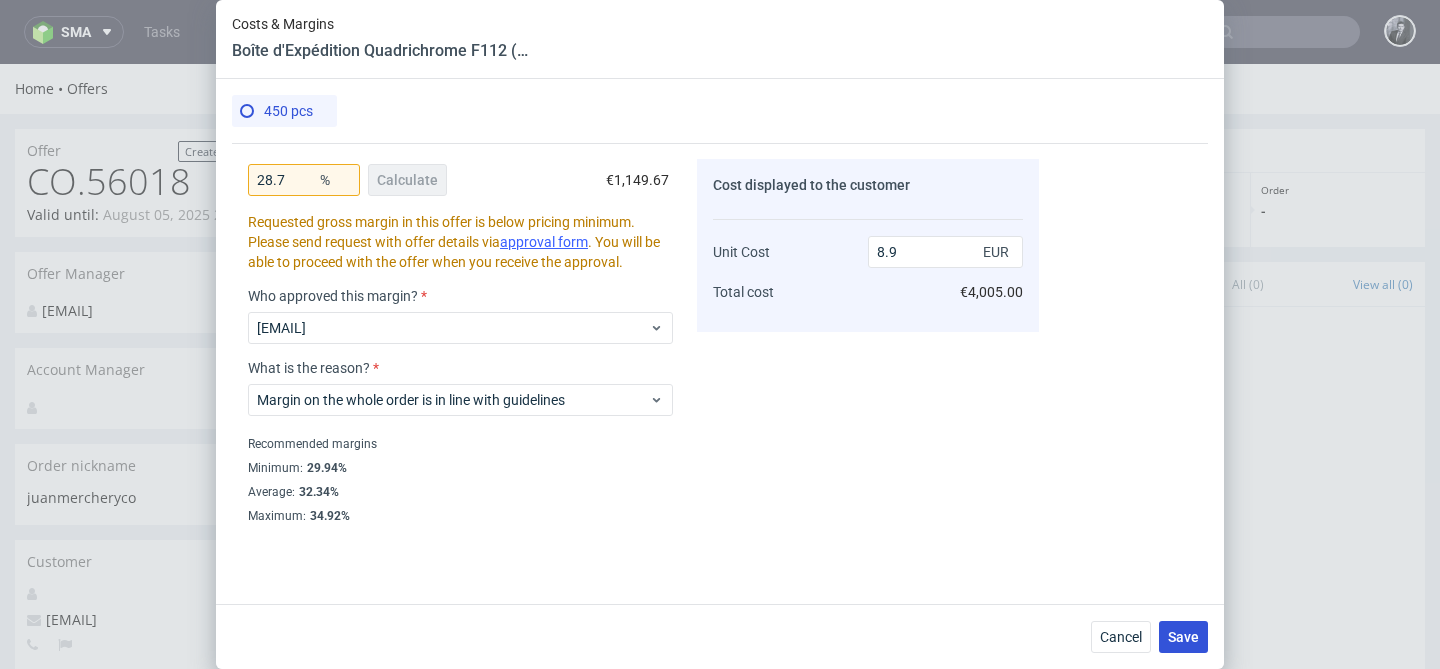 click on "Save" at bounding box center [1183, 637] 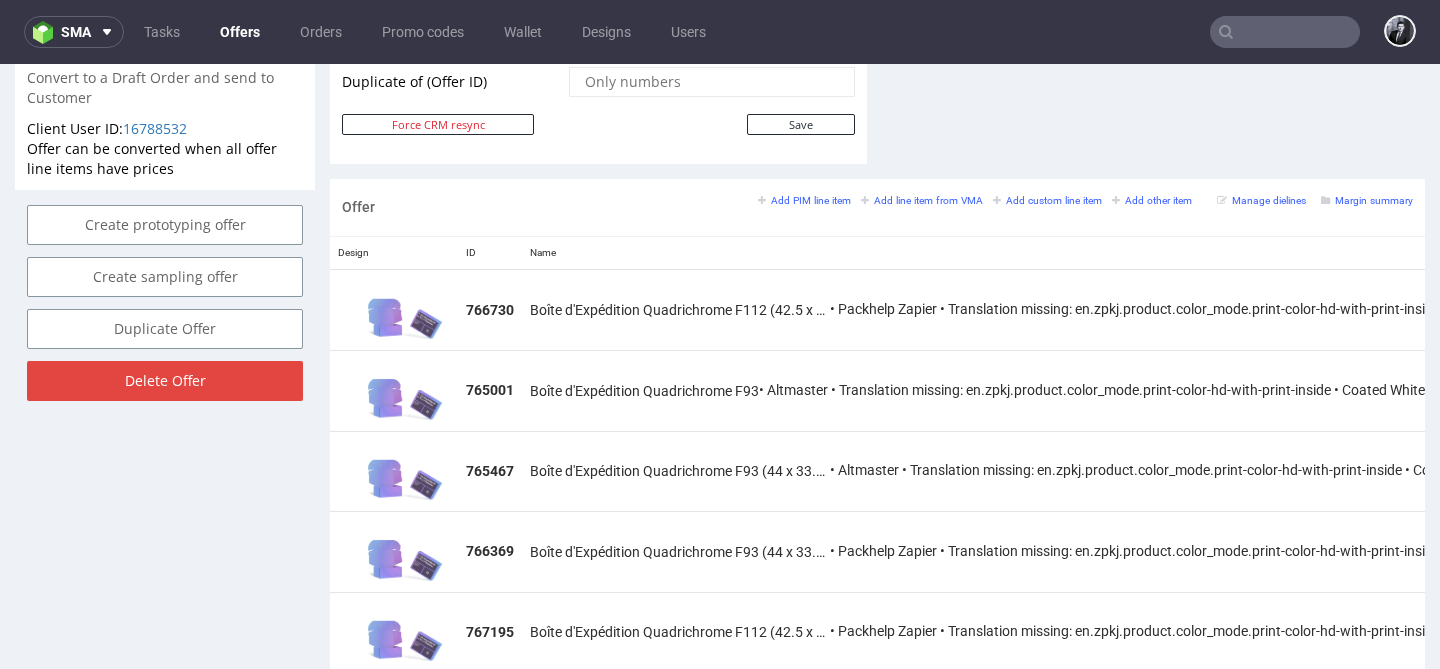scroll, scrollTop: 1090, scrollLeft: 0, axis: vertical 